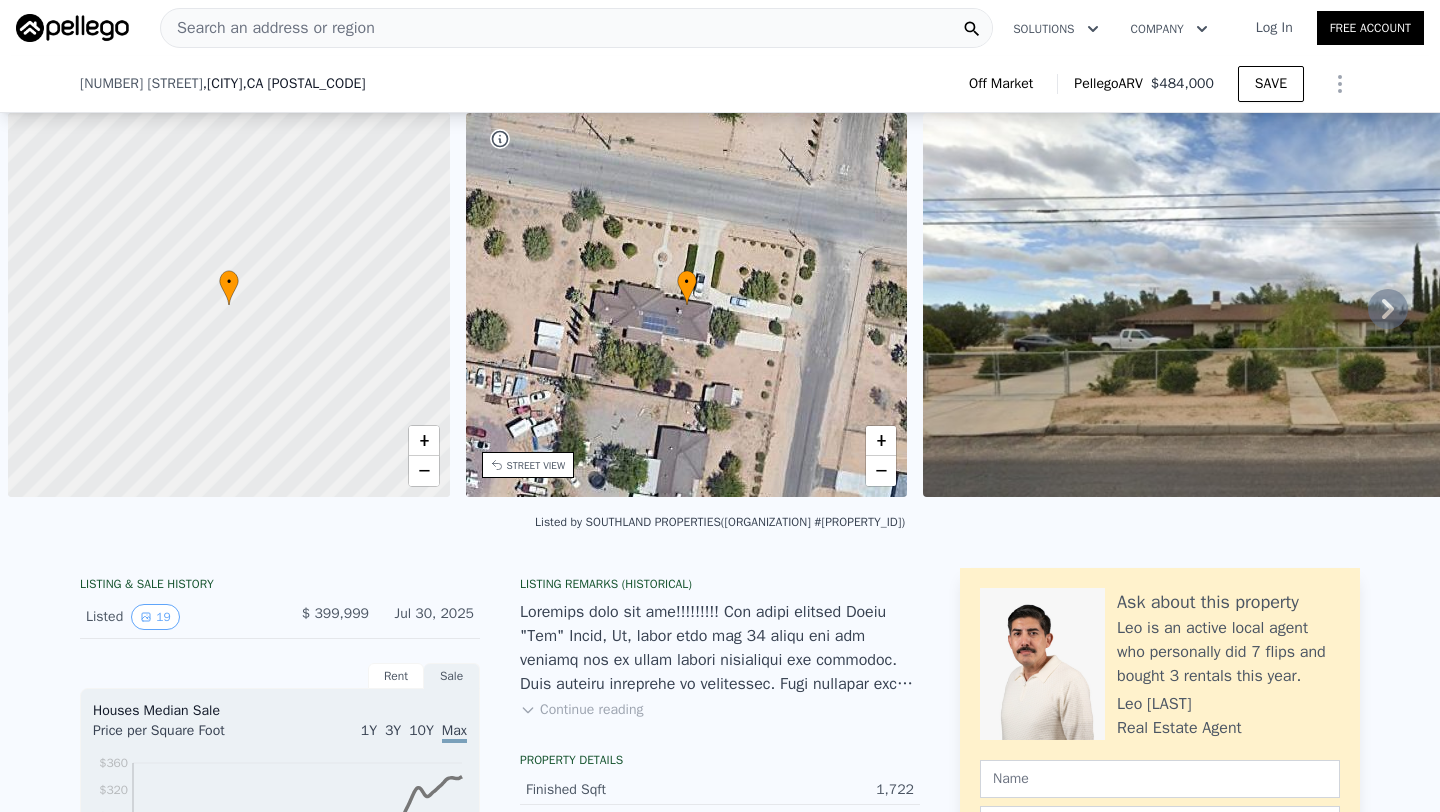 scroll, scrollTop: 0, scrollLeft: 0, axis: both 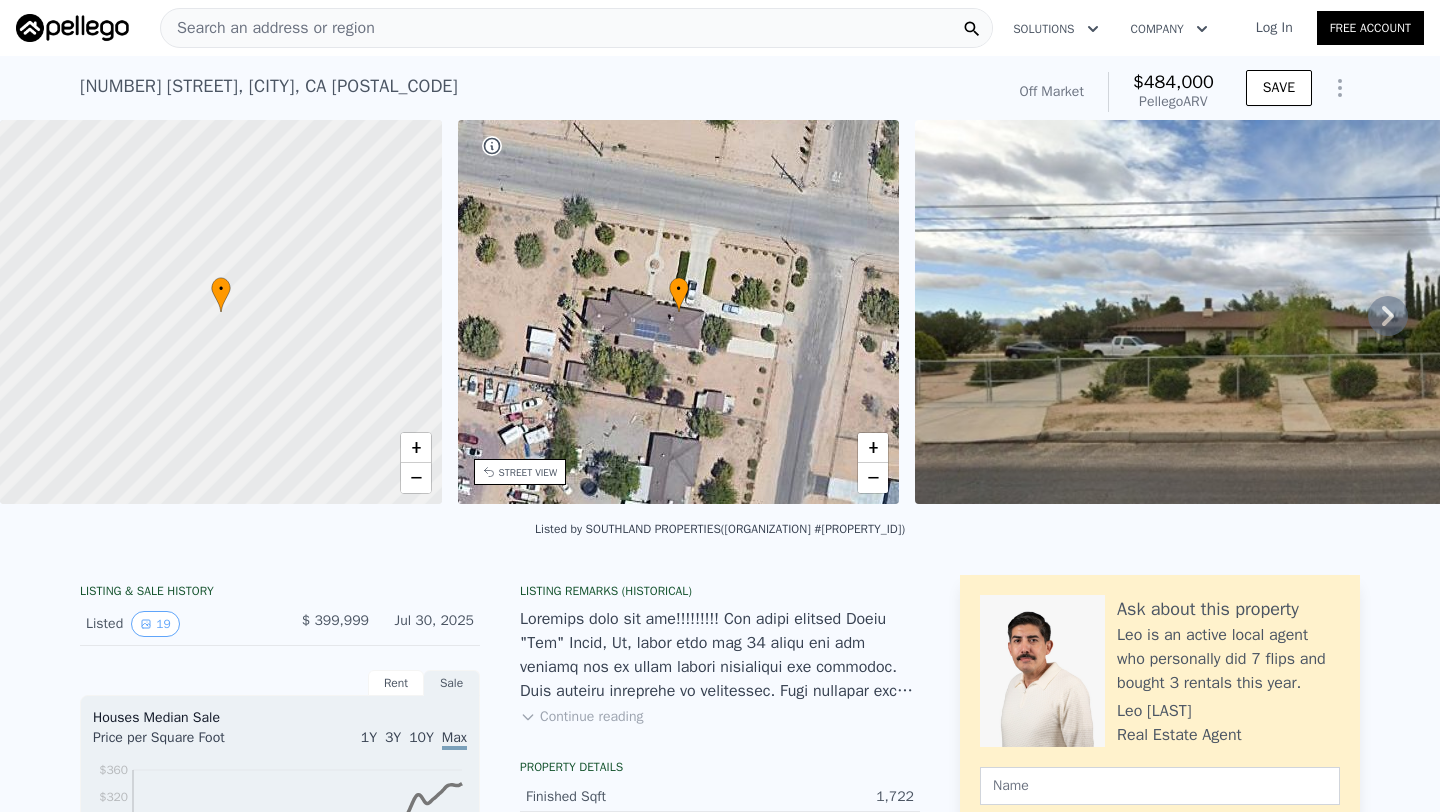 click on "Search an address or region" at bounding box center [268, 28] 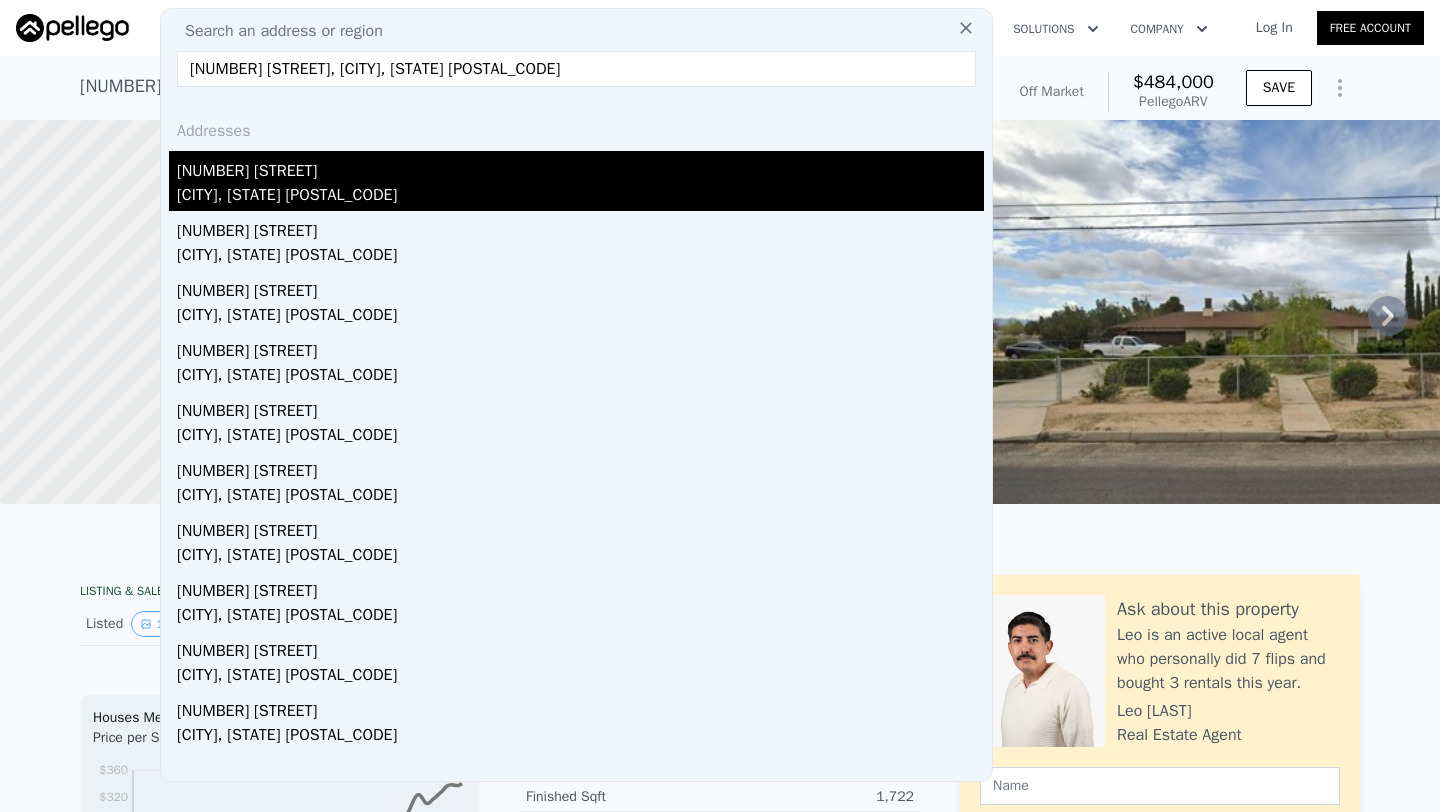 type on "23976 Carmel Dr, Lake Forest, CA 92630" 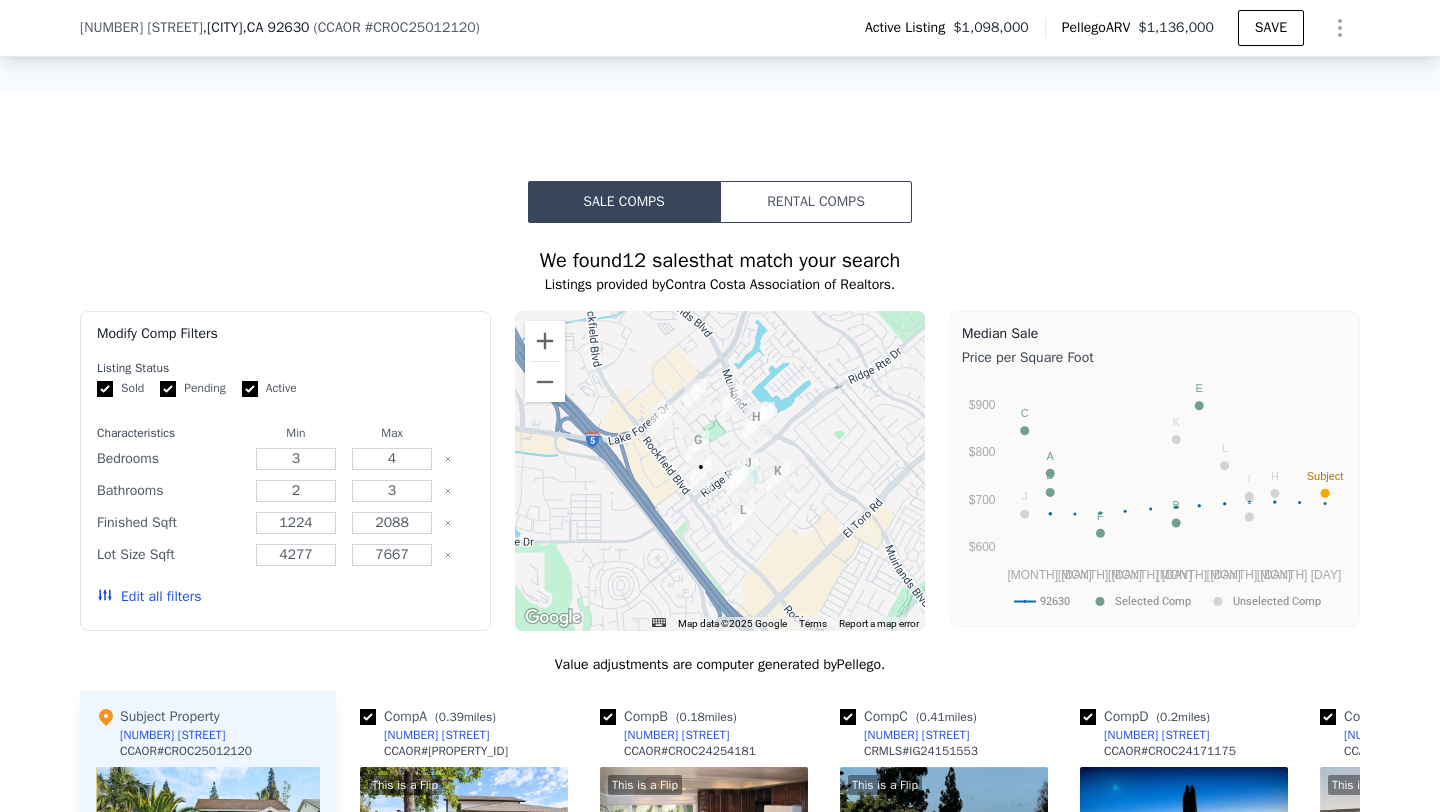 scroll, scrollTop: 1588, scrollLeft: 0, axis: vertical 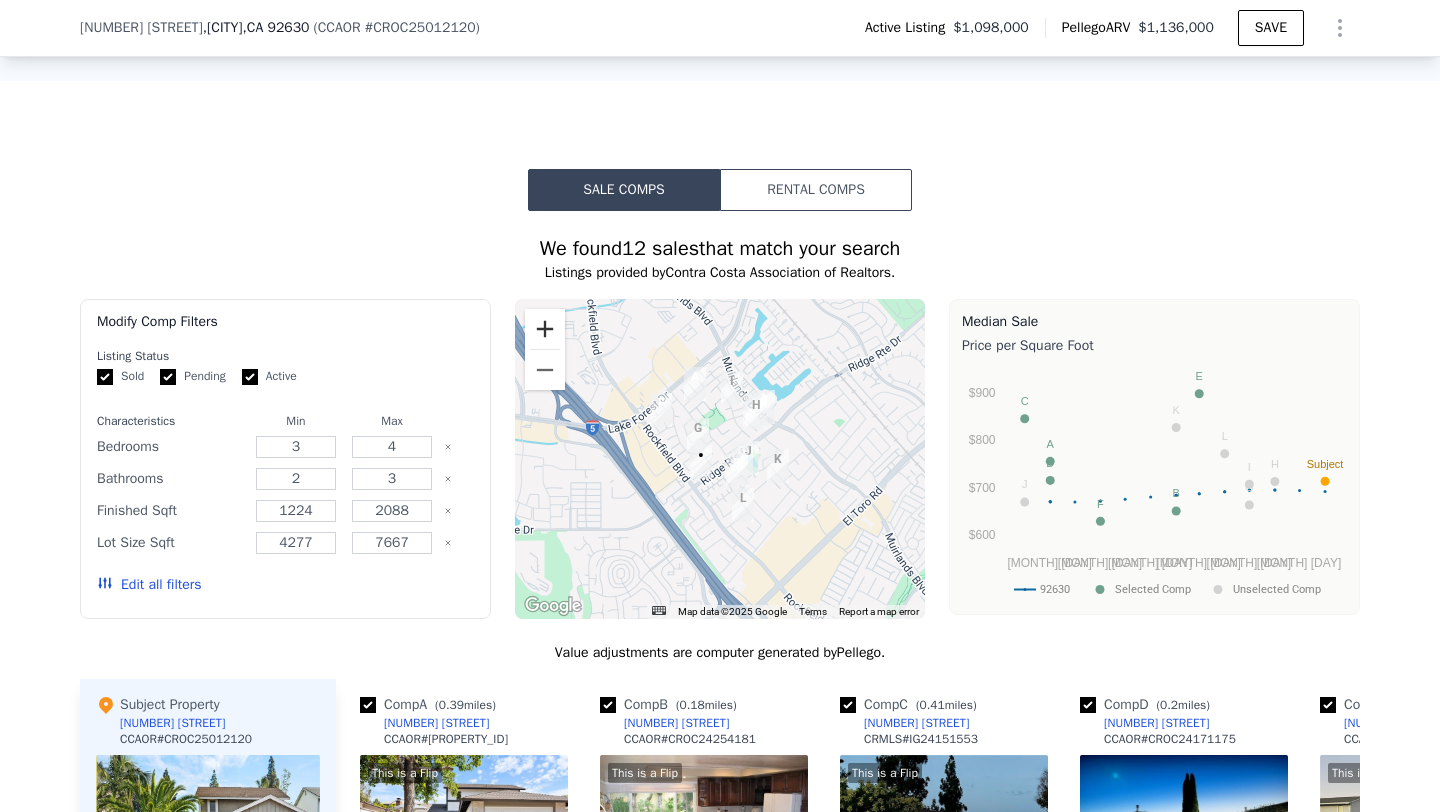 click at bounding box center [545, 329] 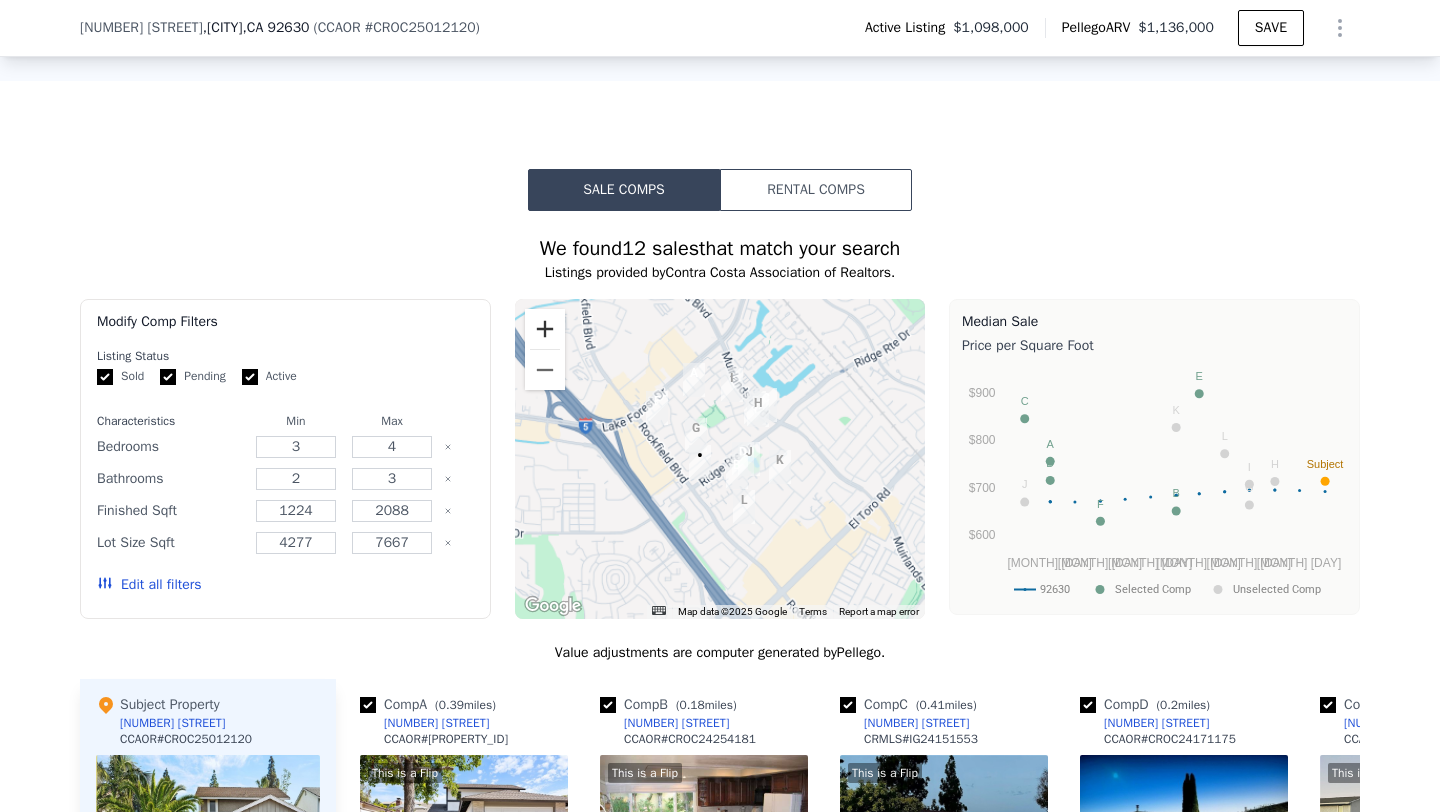 click at bounding box center (545, 329) 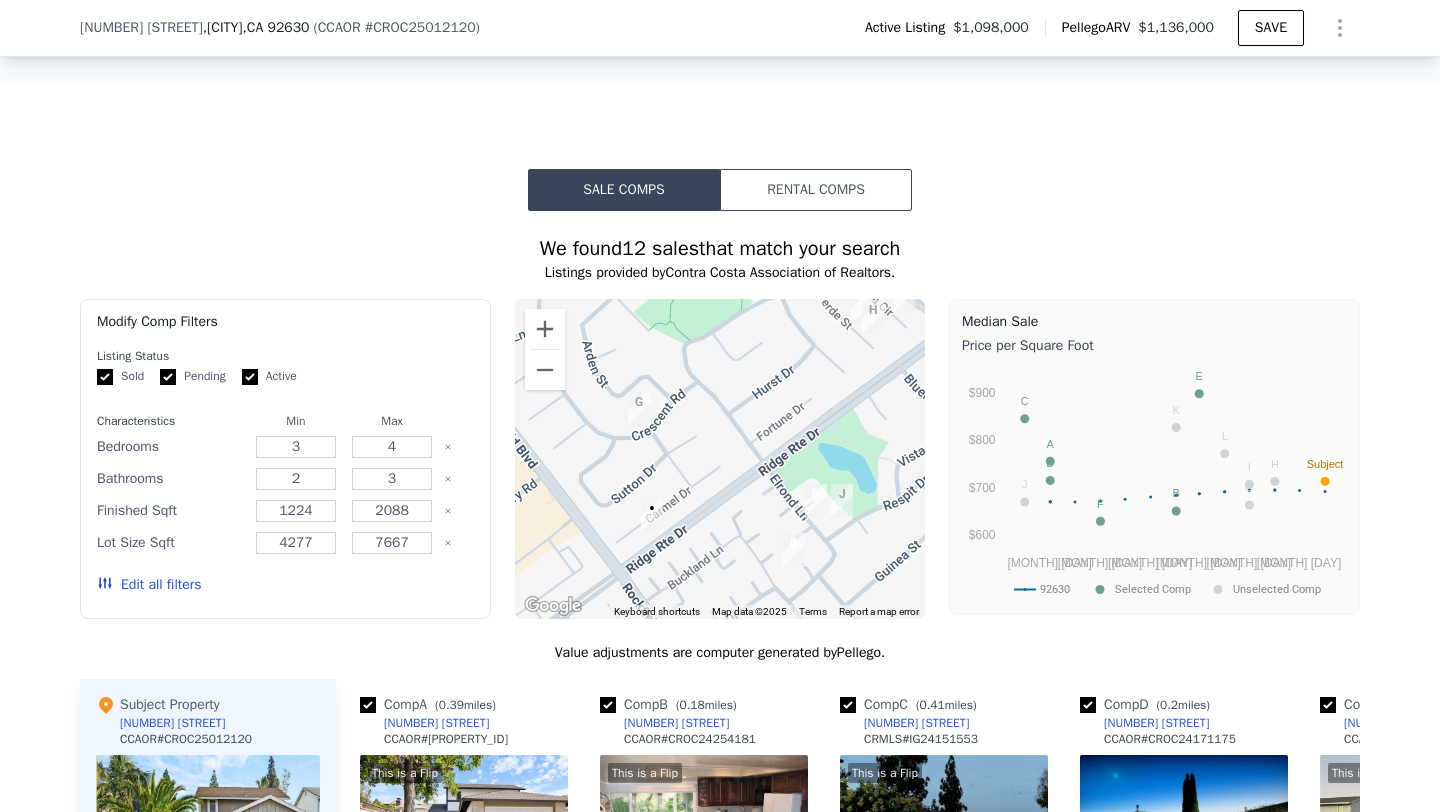 drag, startPoint x: 681, startPoint y: 440, endPoint x: 698, endPoint y: 440, distance: 17 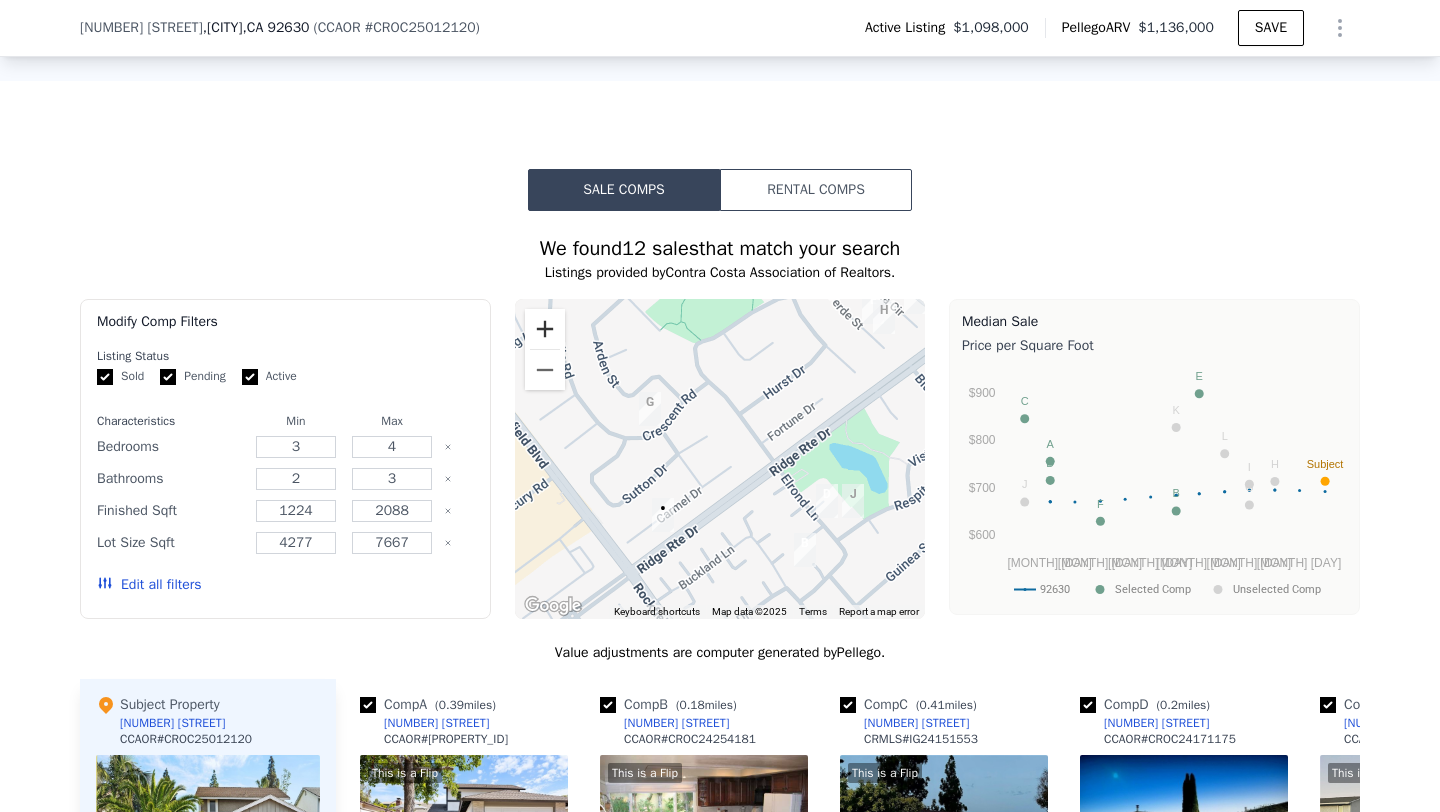 click at bounding box center [545, 329] 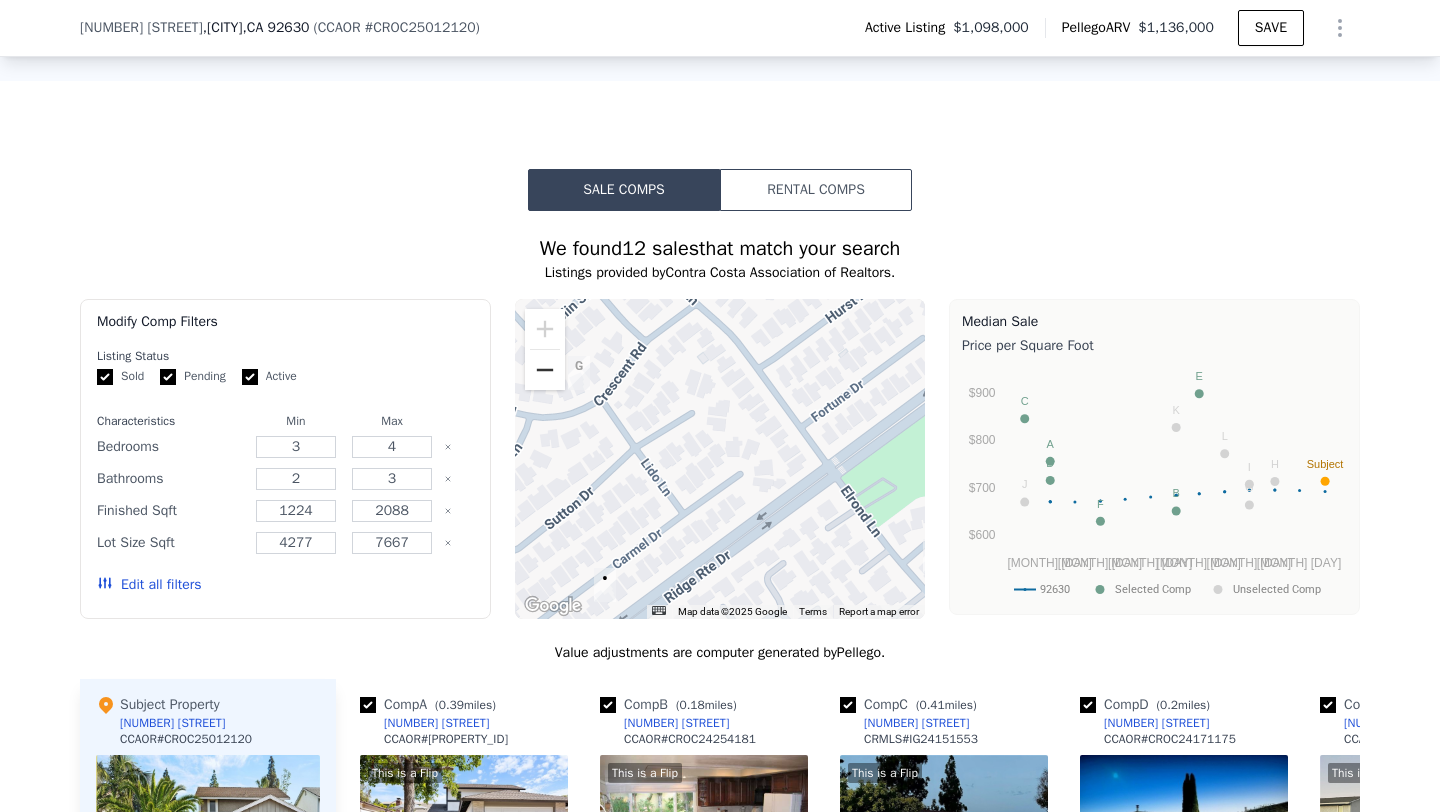 click at bounding box center [545, 370] 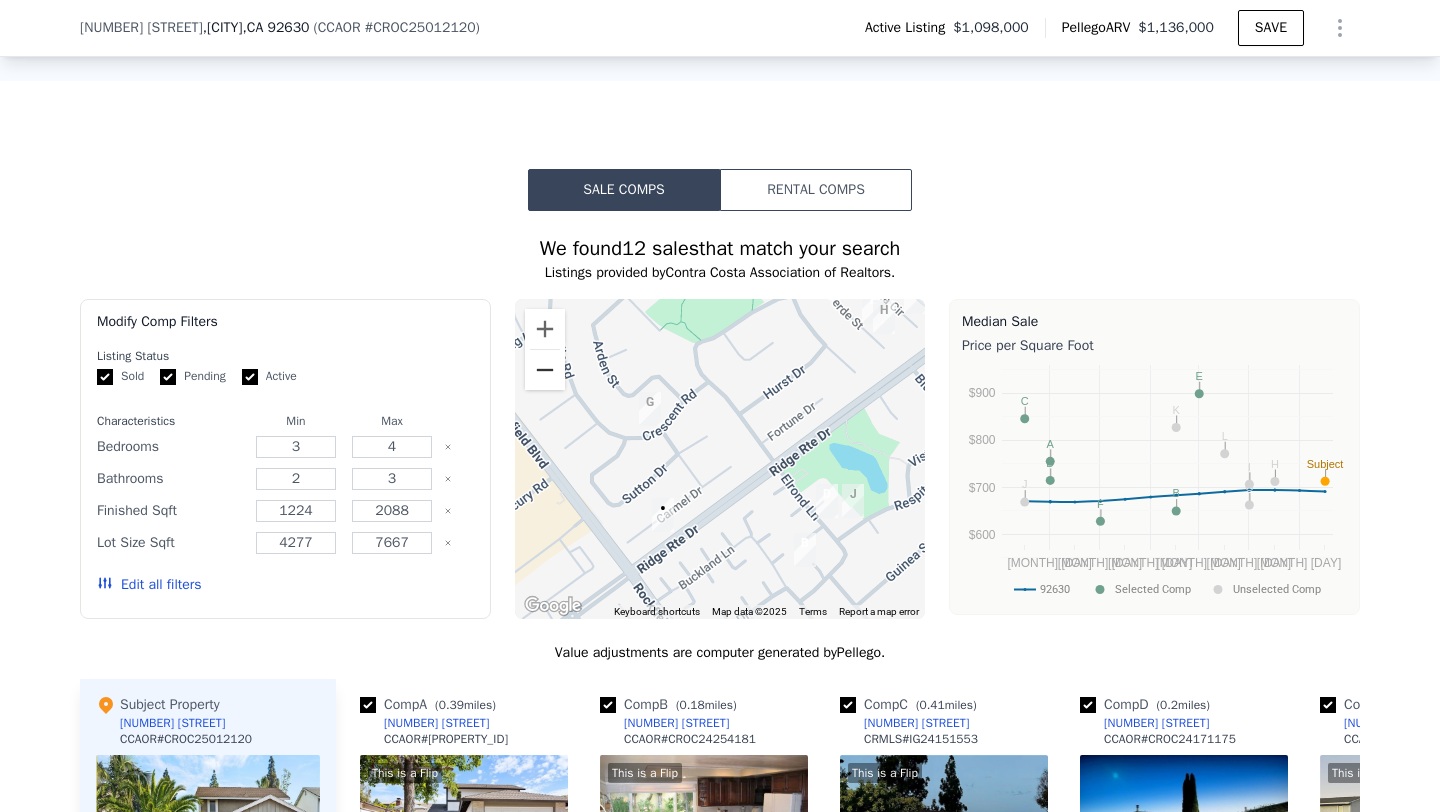 click at bounding box center (545, 370) 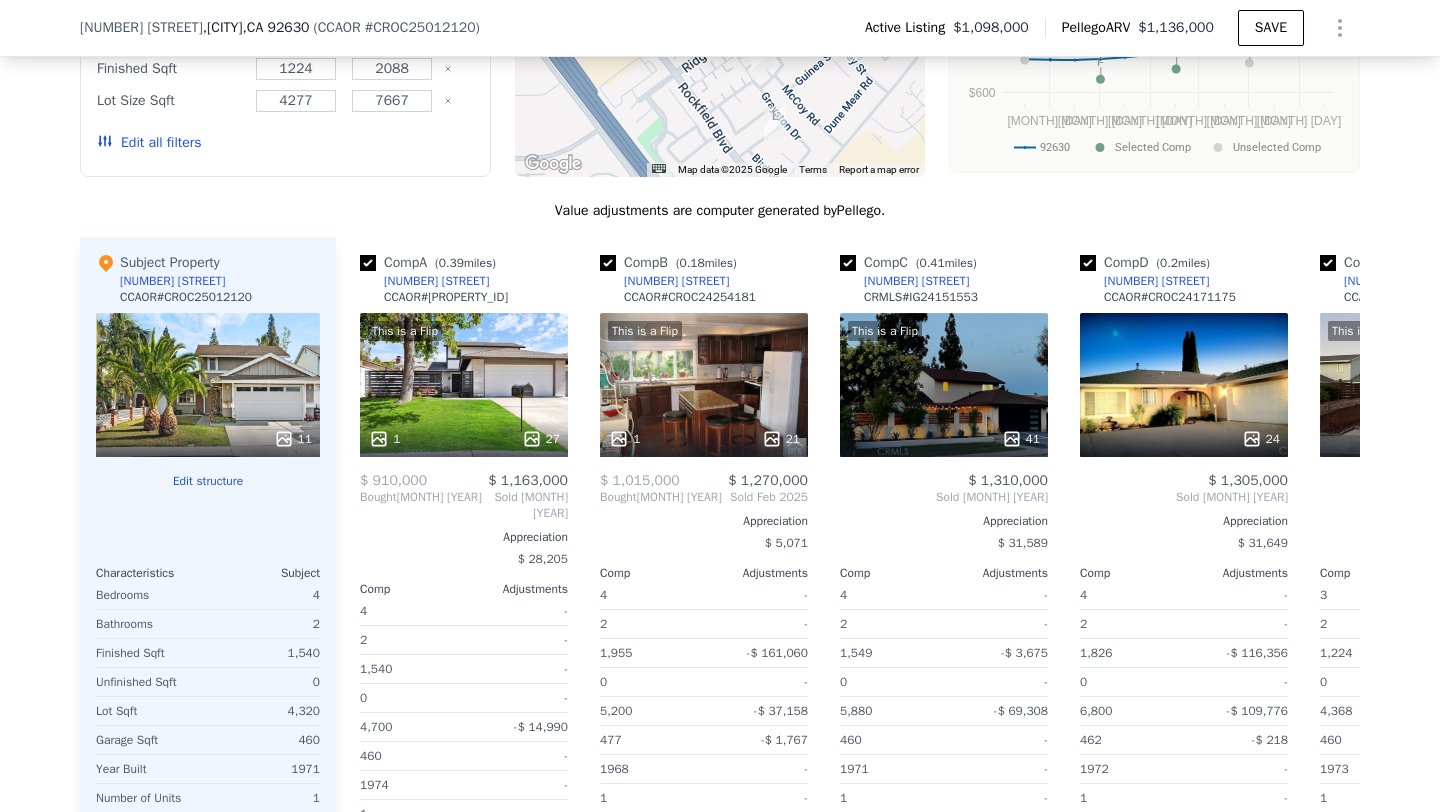 scroll, scrollTop: 2029, scrollLeft: 0, axis: vertical 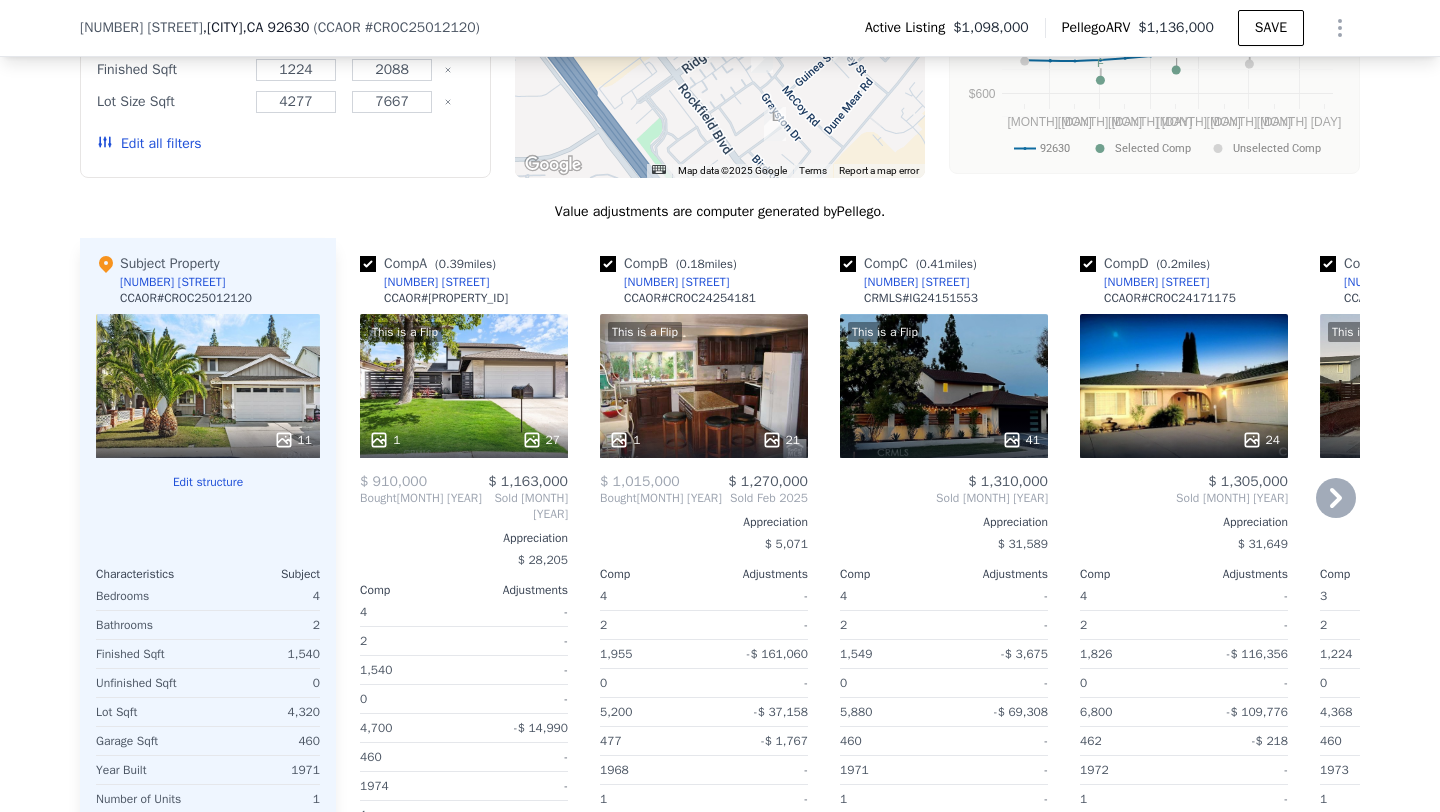click on "This is a Flip 1 27" at bounding box center (464, 386) 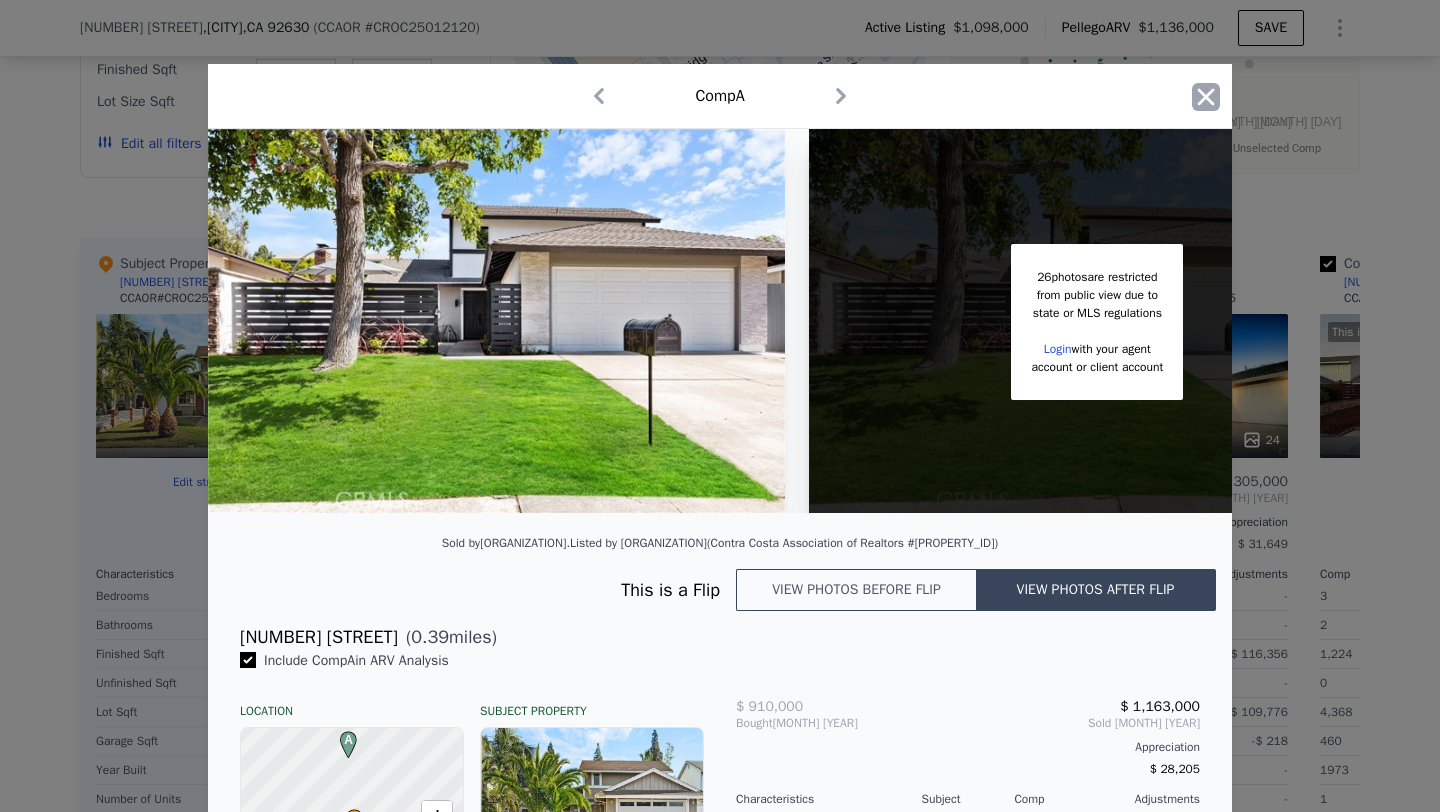 click 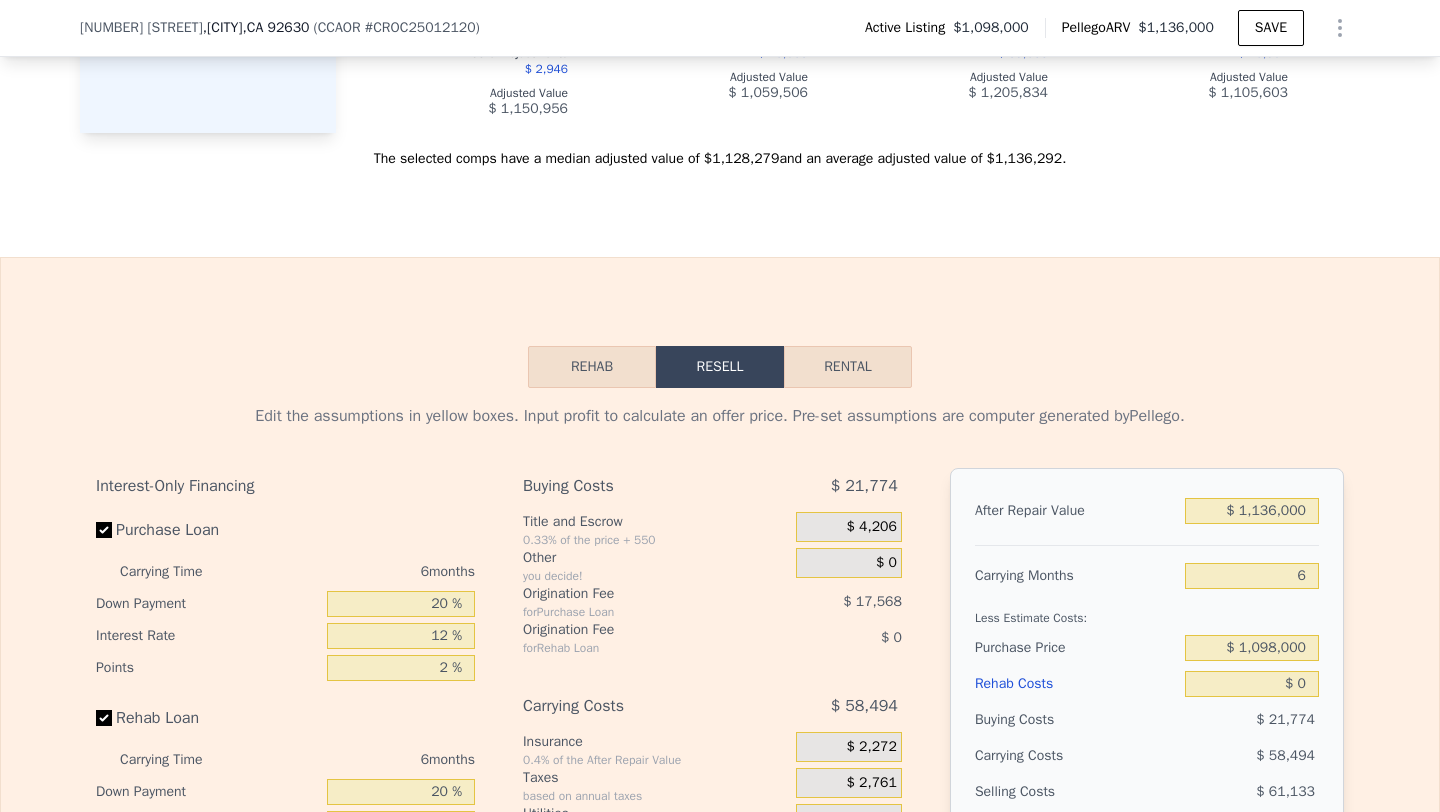 scroll, scrollTop: 2864, scrollLeft: 0, axis: vertical 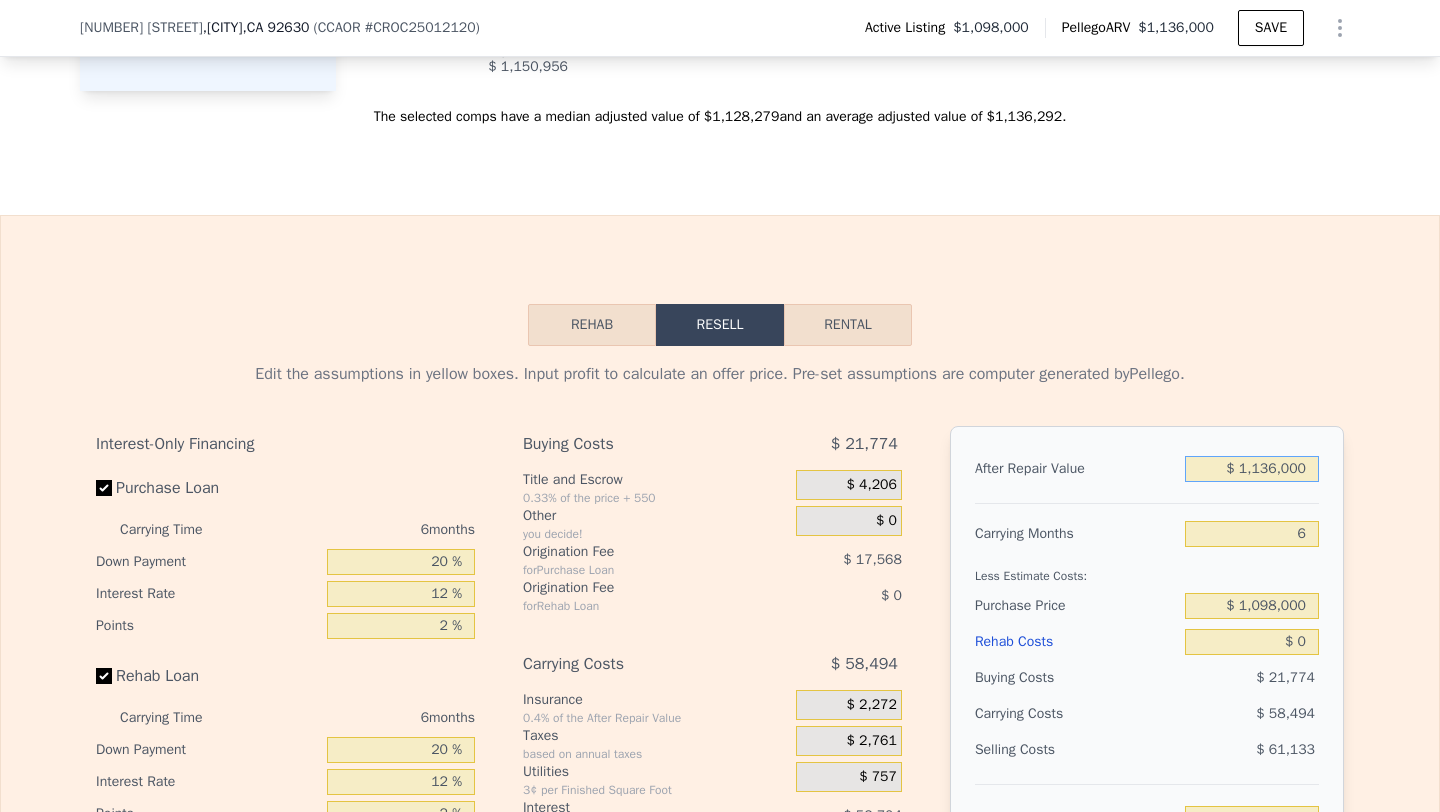 click on "$ 1,136,000" at bounding box center (1252, 469) 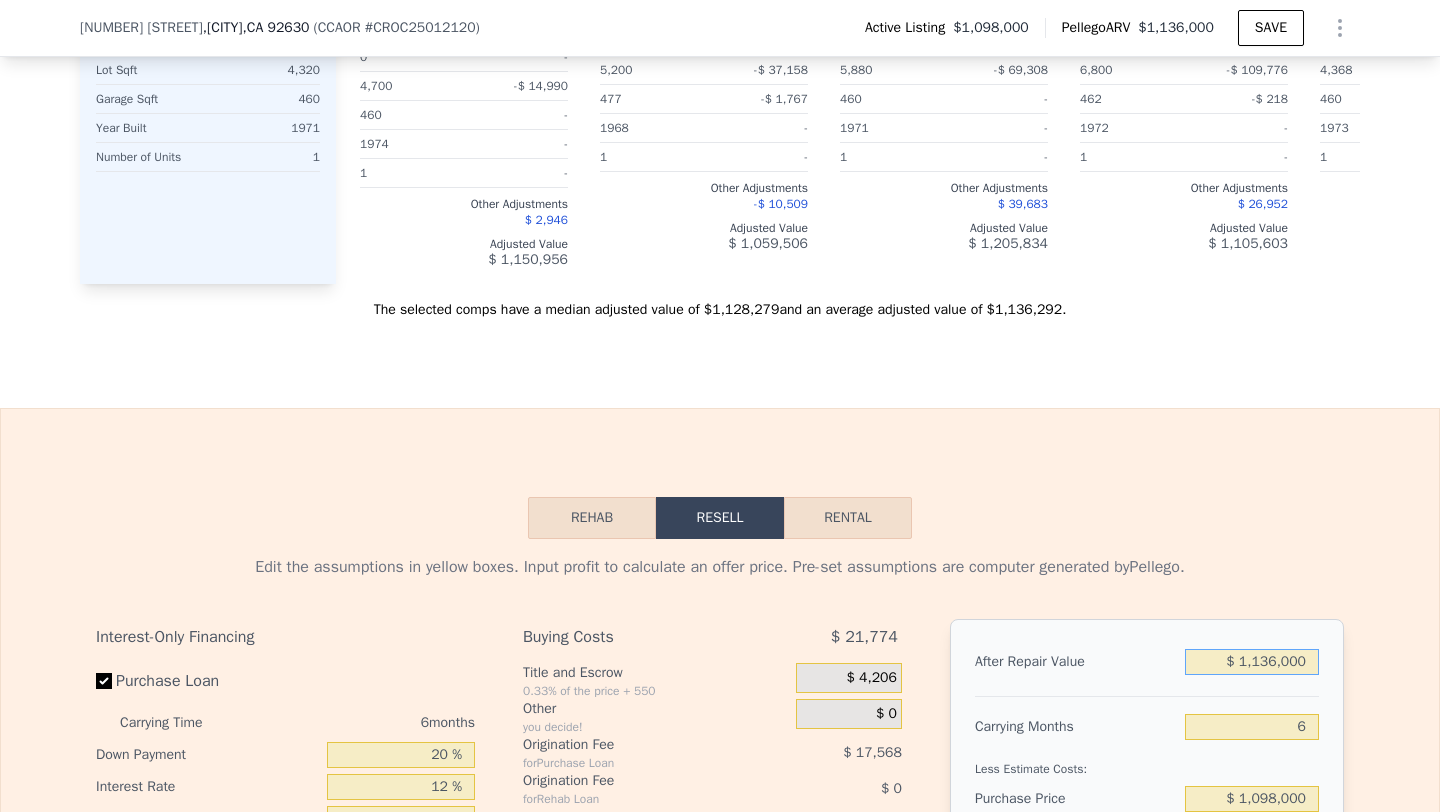 scroll, scrollTop: 2662, scrollLeft: 0, axis: vertical 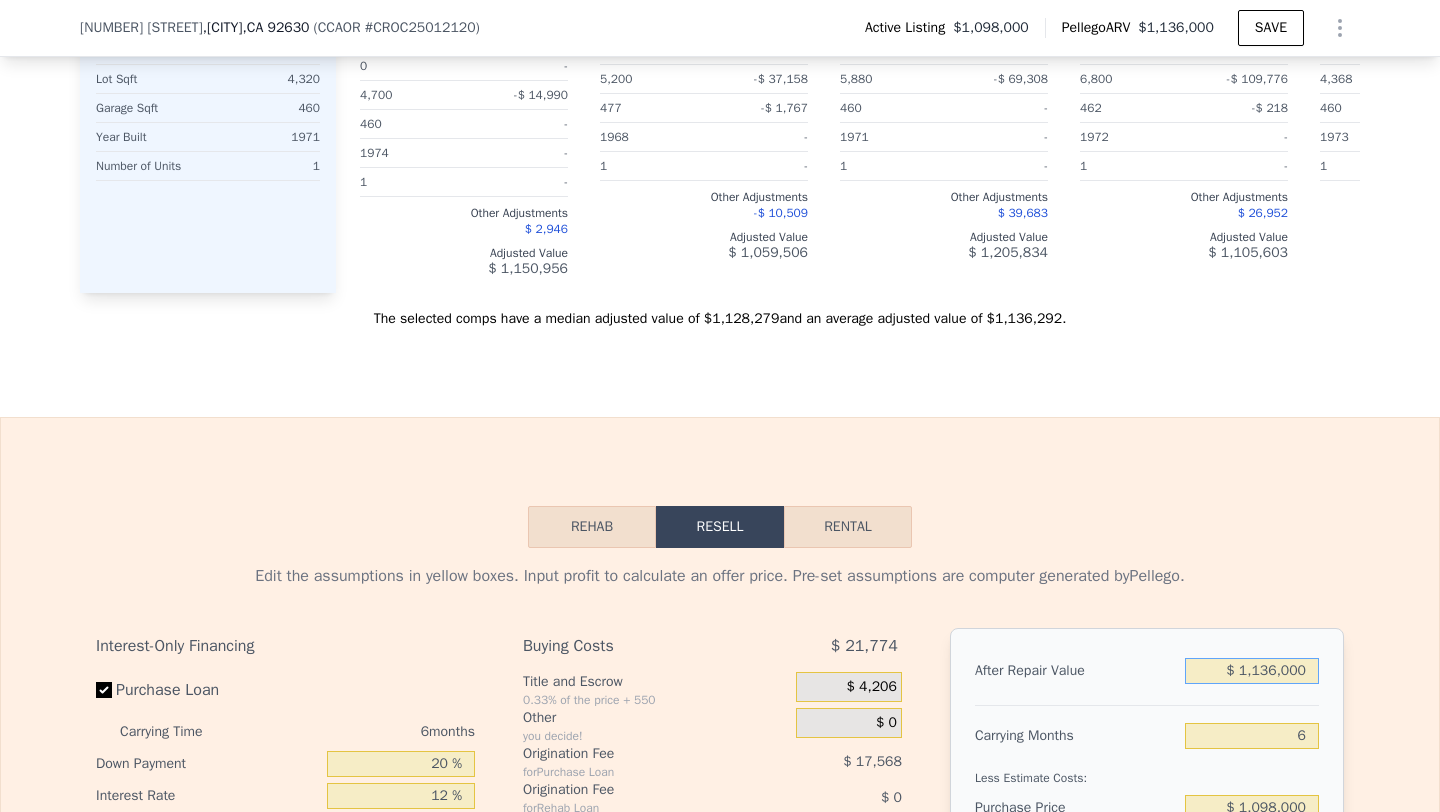 type on "$ 1" 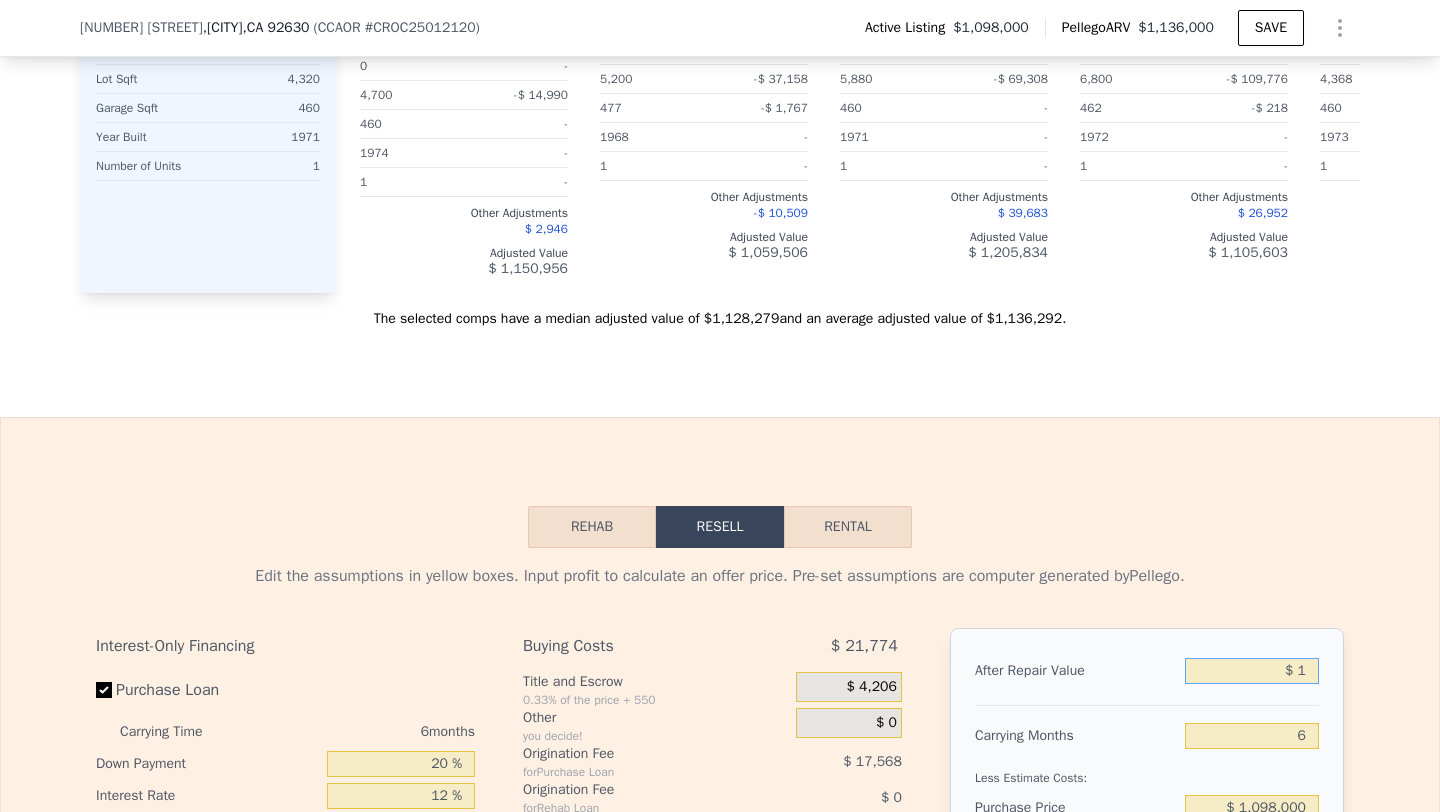 type on "-$ 1,176,545" 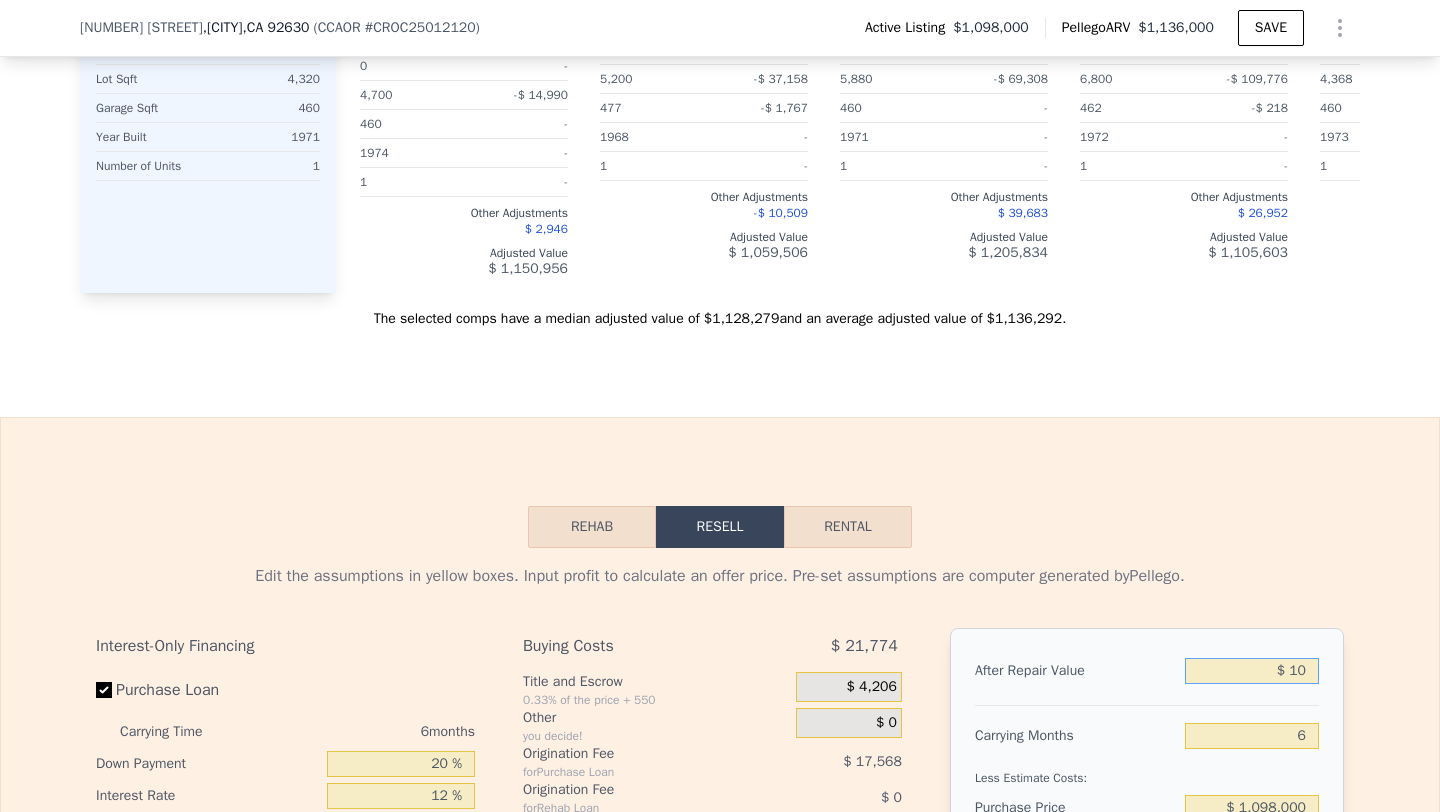 type on "-$ 1,176,536" 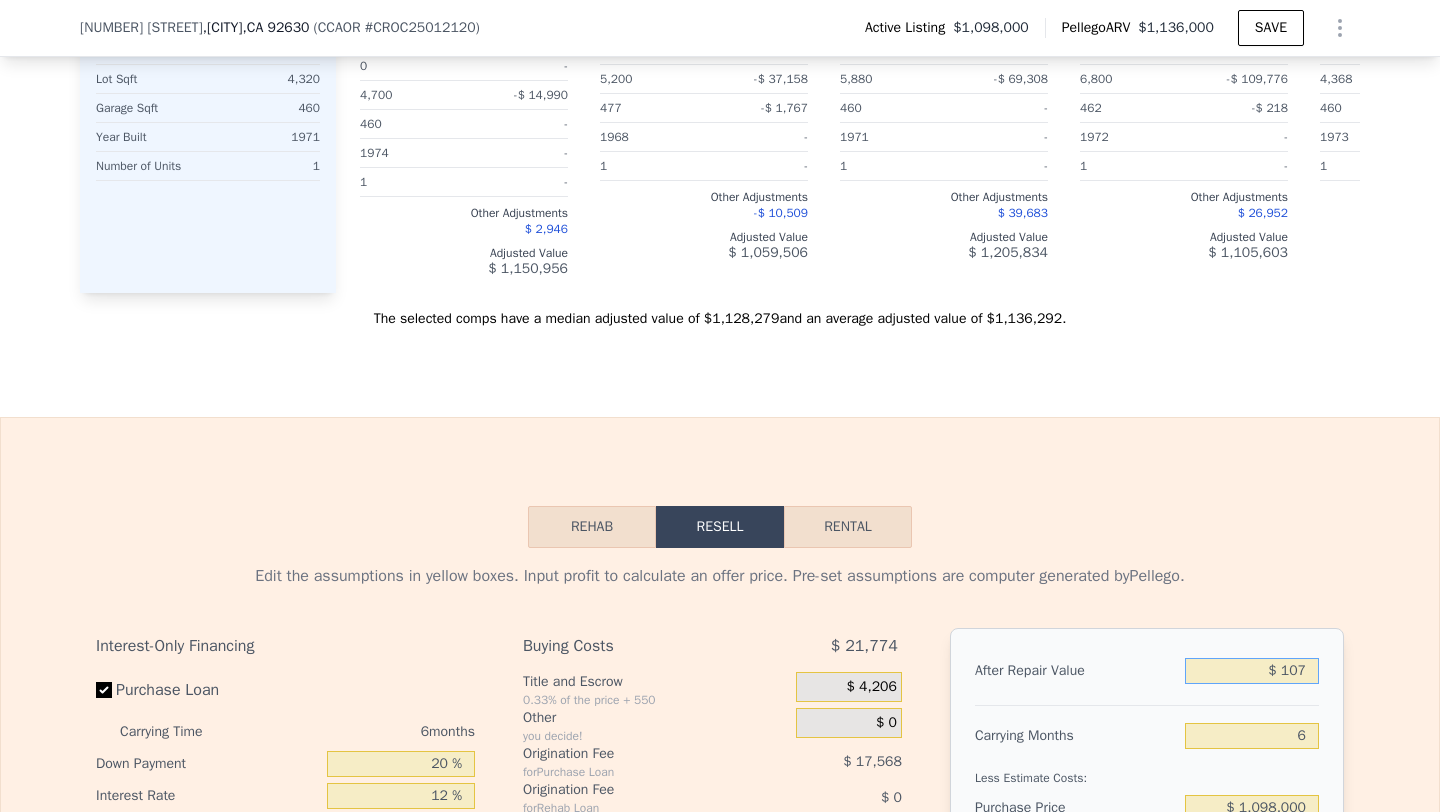 type on "-$ 1,176,445" 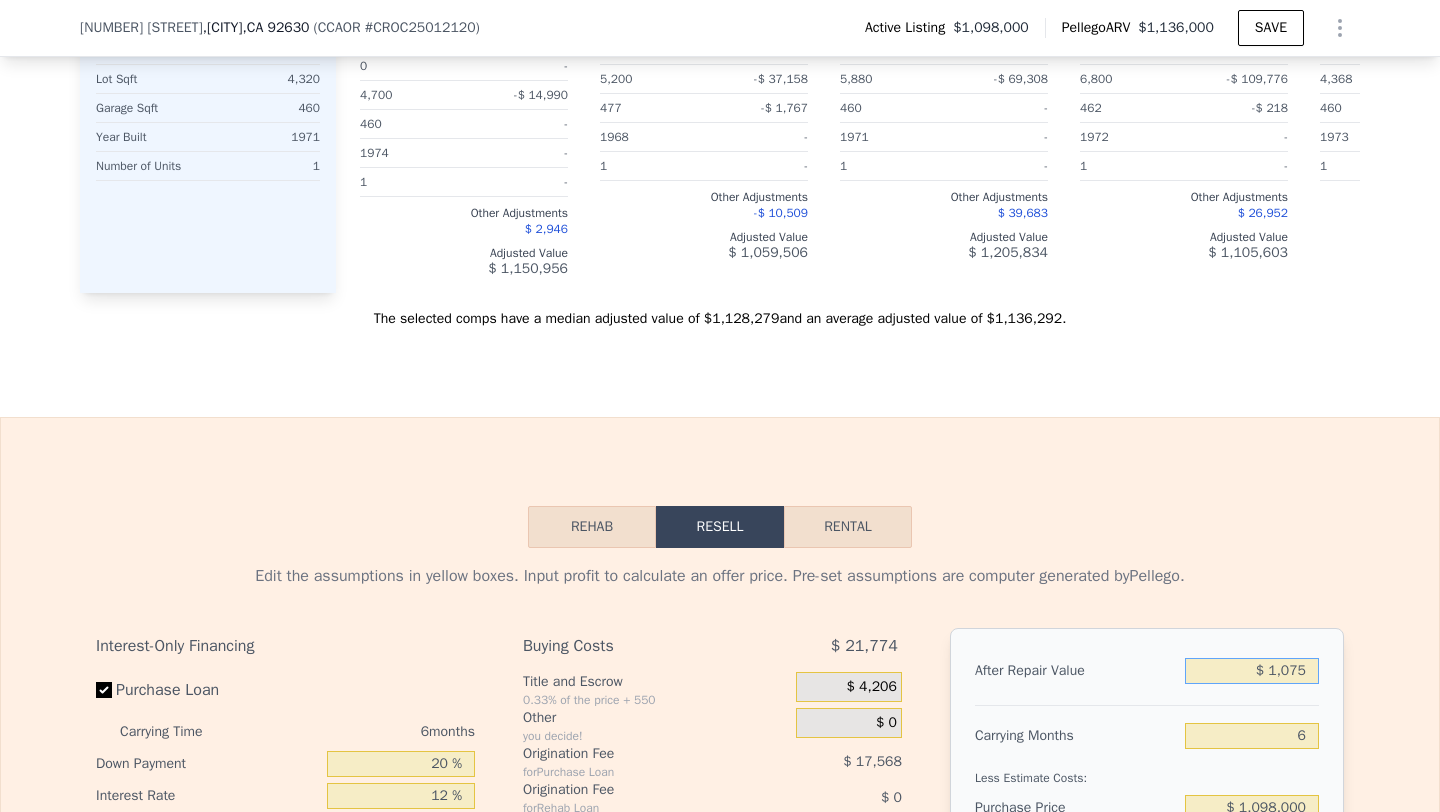 type on "-$ 1,175,531" 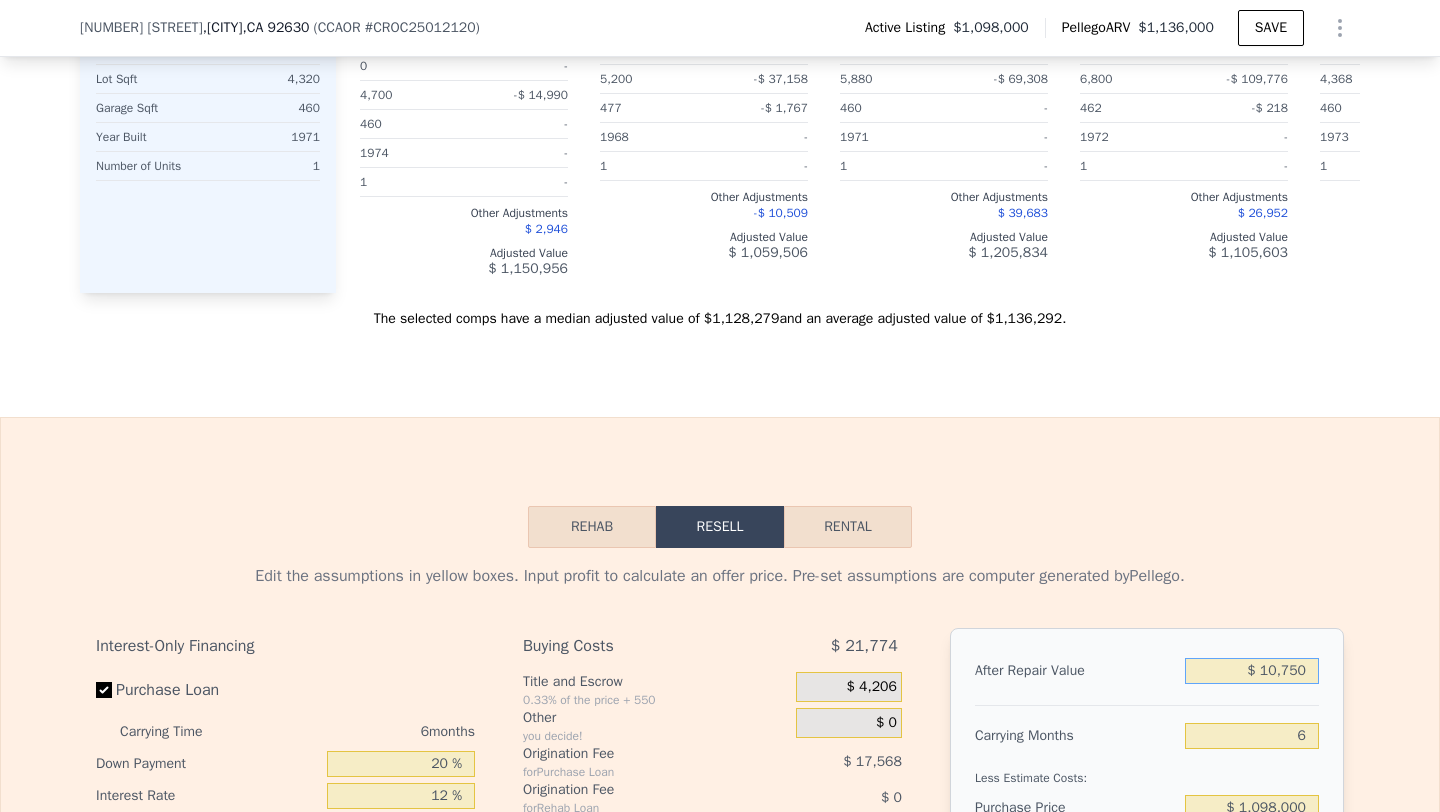 type on "-$ 1,166,392" 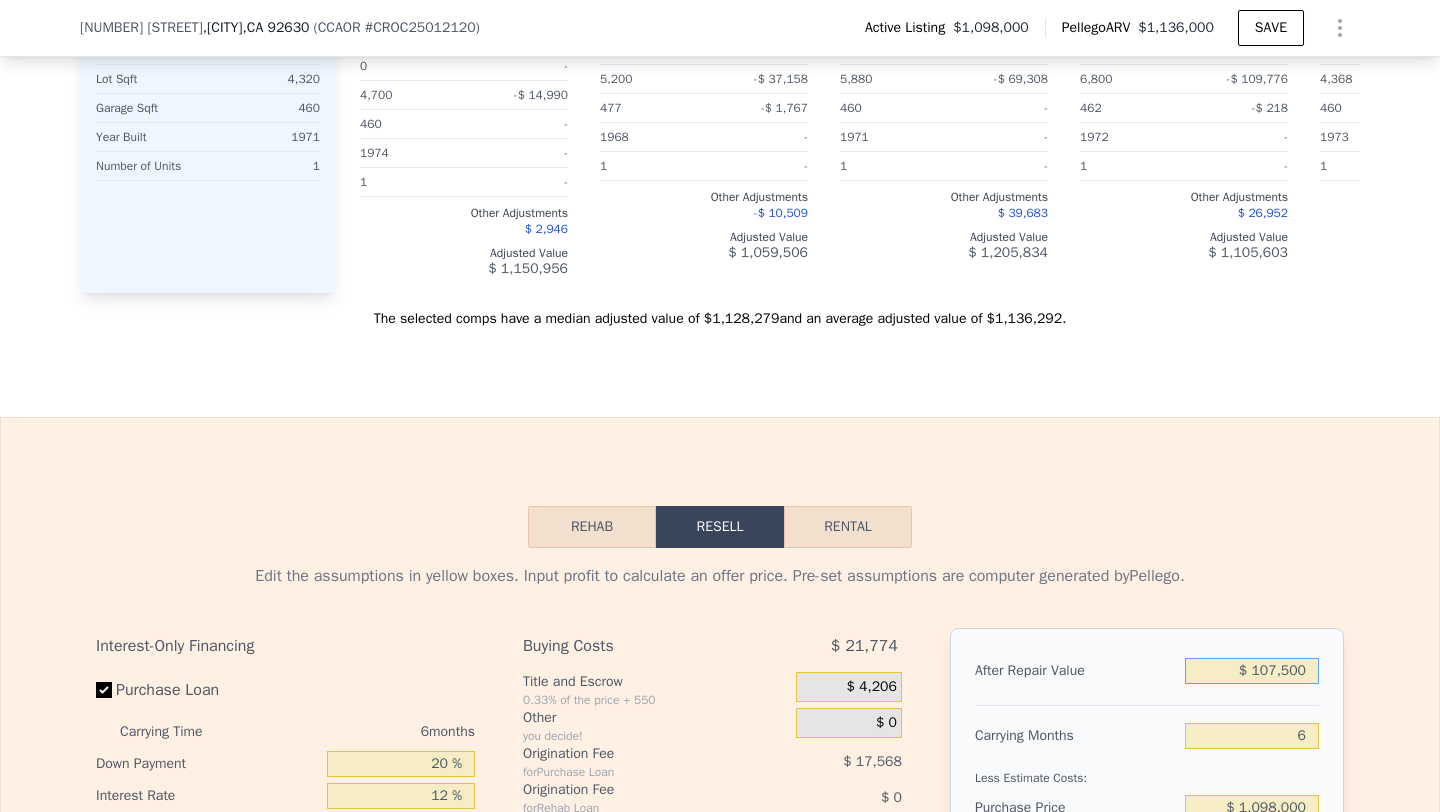 type on "-$ 1,074,995" 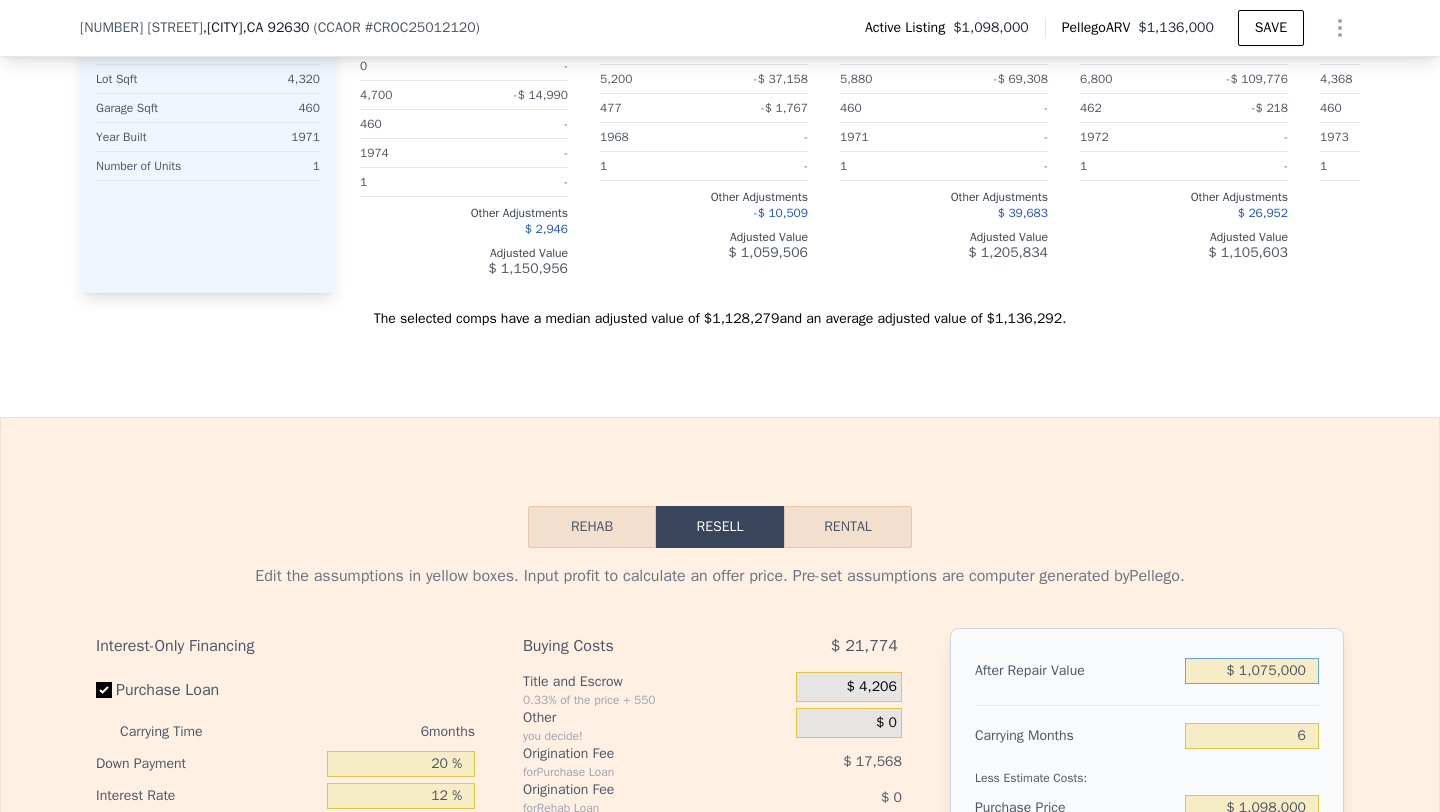 type on "-$ 161,026" 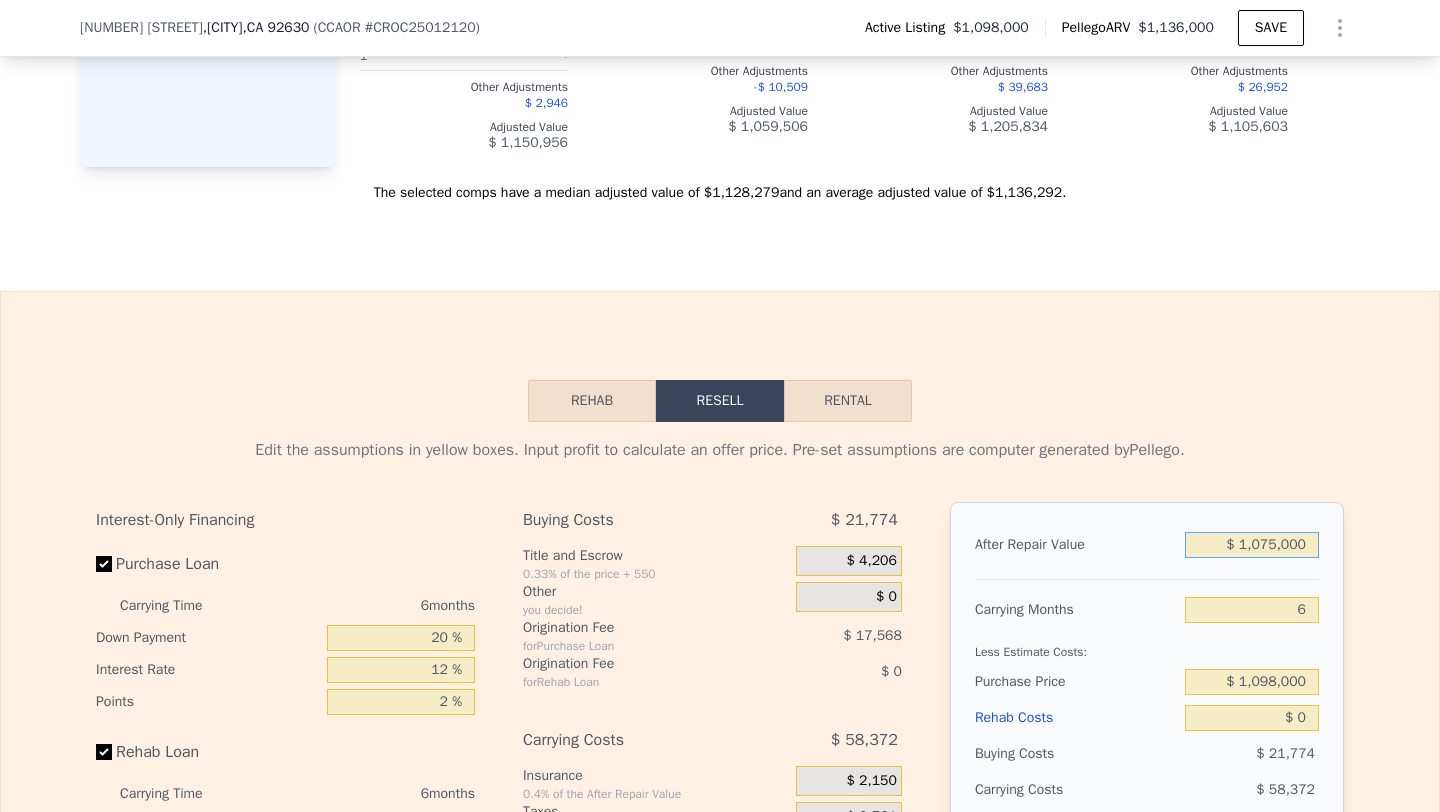 scroll, scrollTop: 2805, scrollLeft: 0, axis: vertical 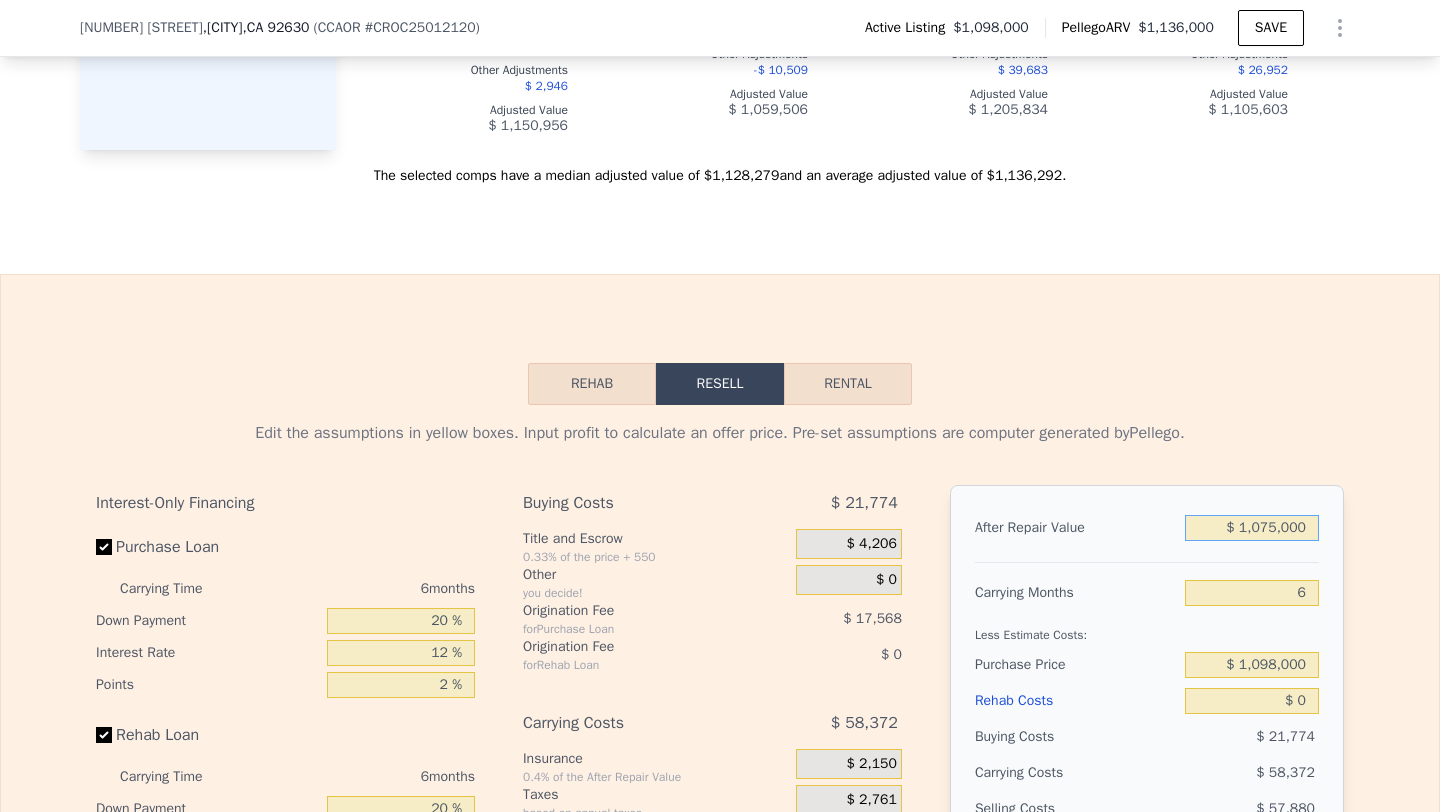 type on "$ 1,075,000" 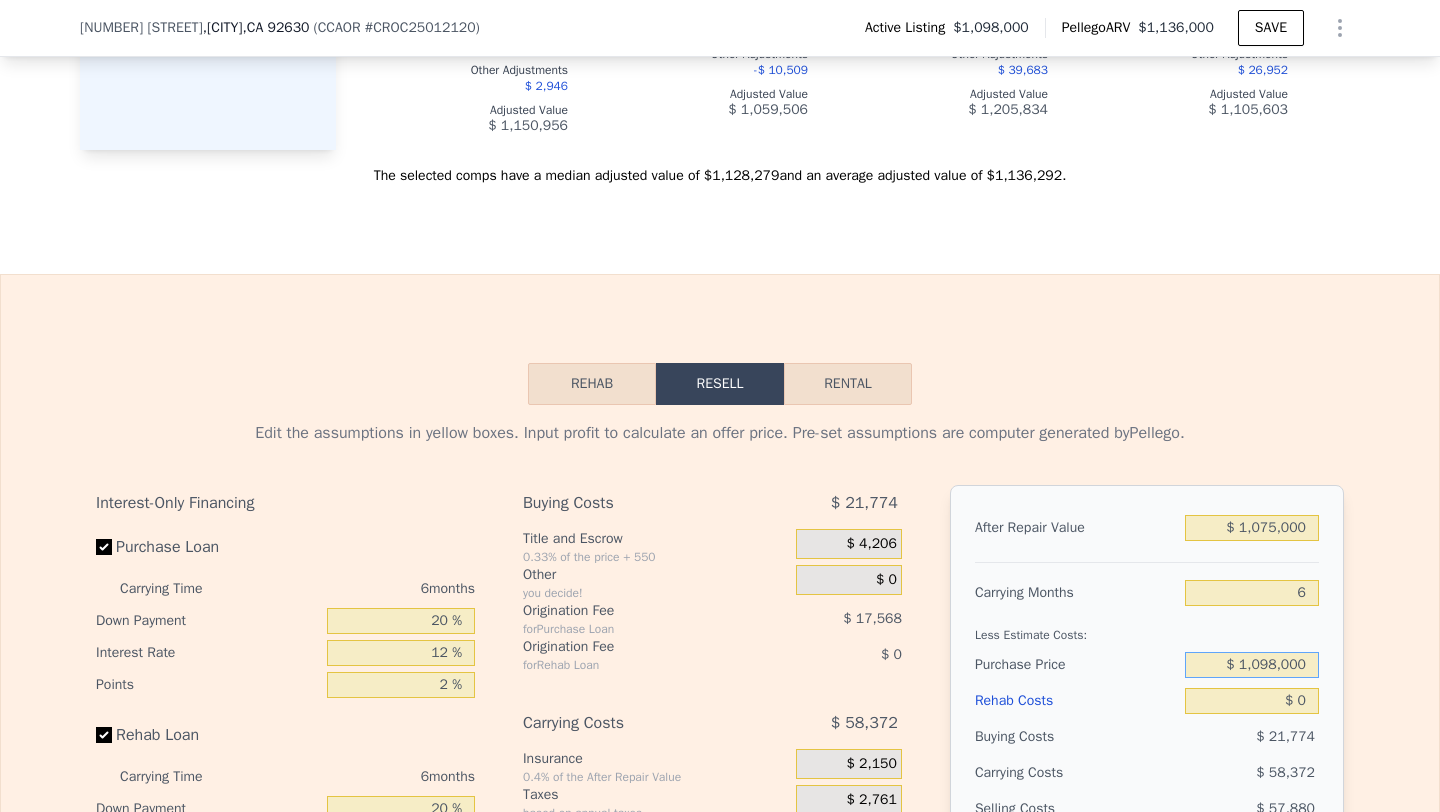 click on "$ 1,098,000" at bounding box center (1252, 665) 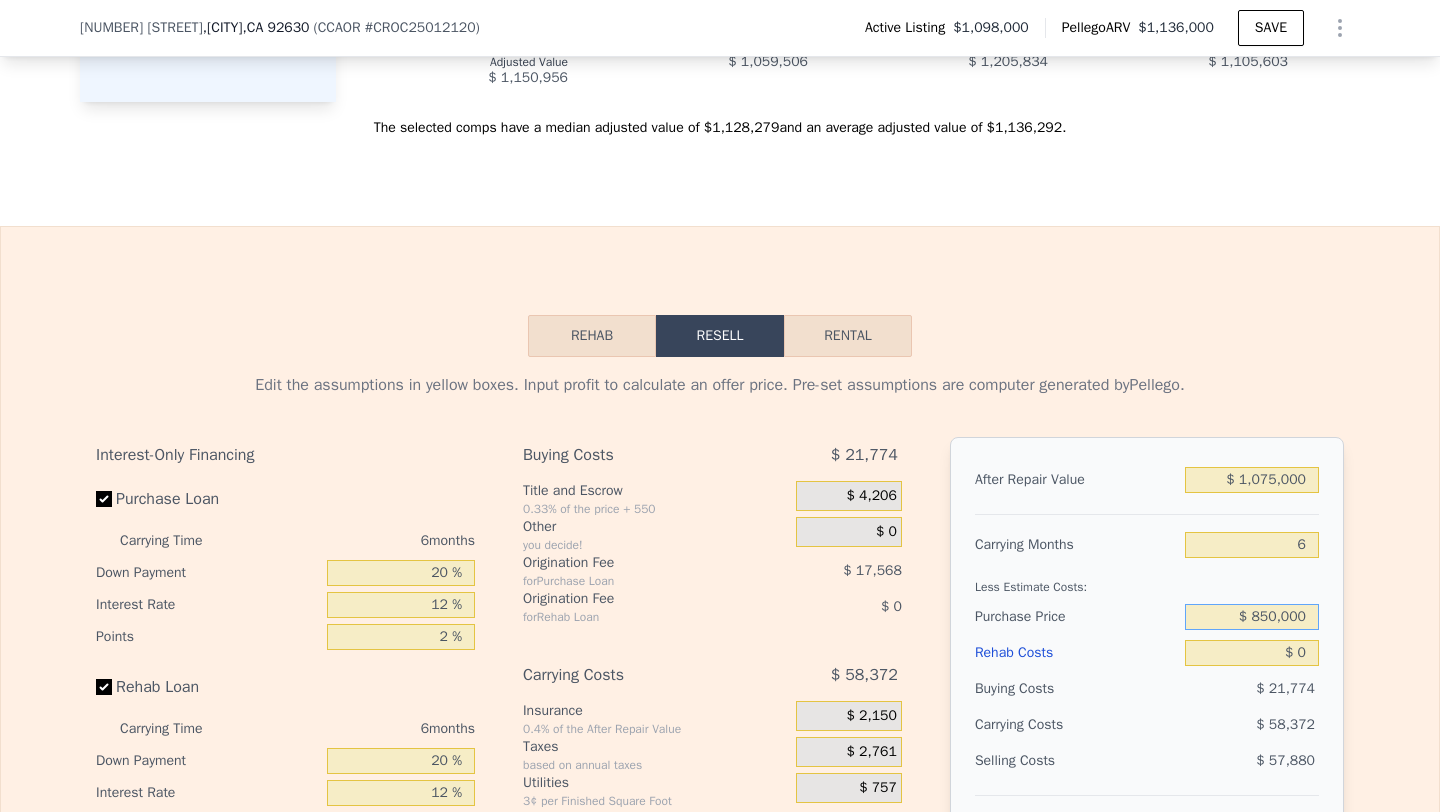 scroll, scrollTop: 2854, scrollLeft: 0, axis: vertical 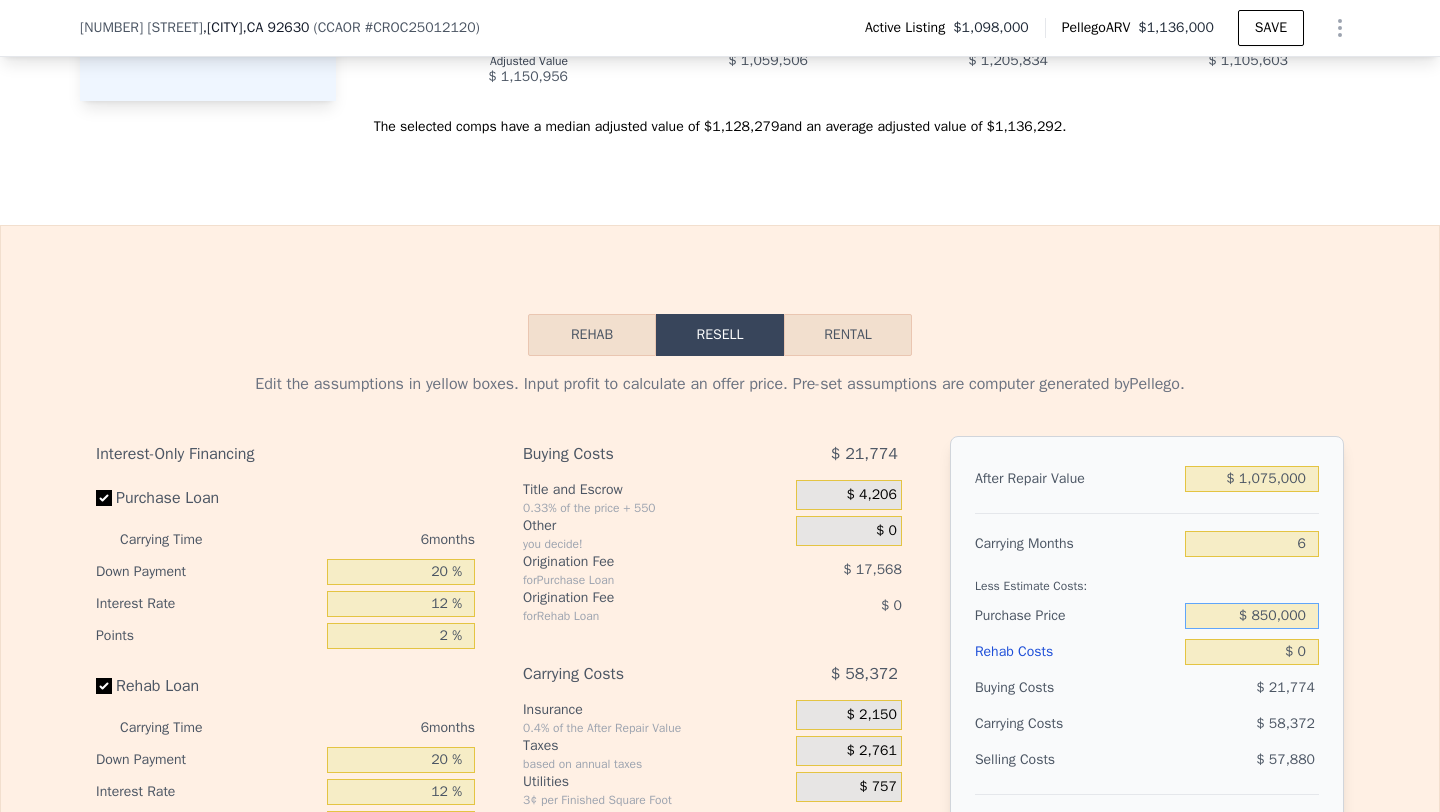 type on "$ 850,000" 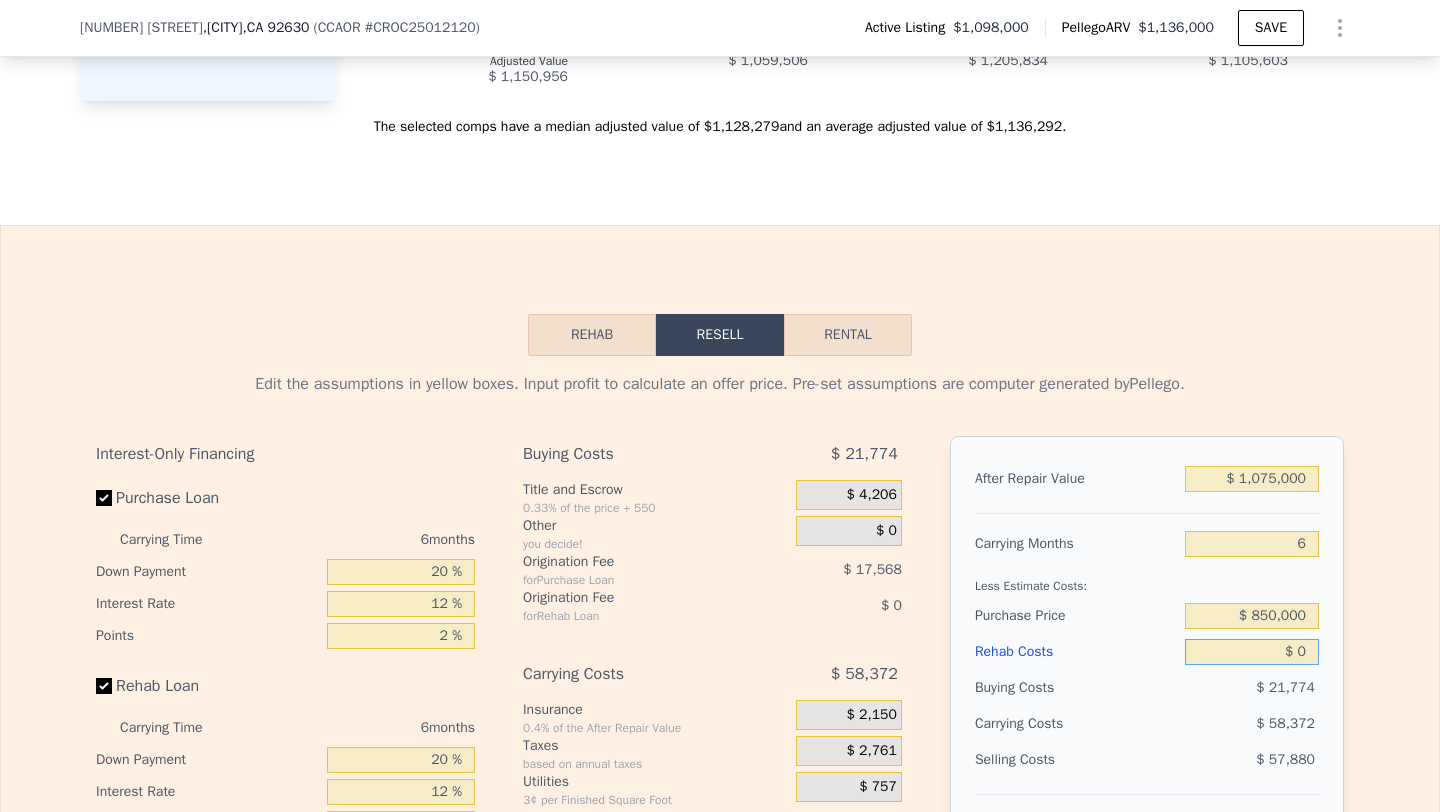 click on "$ 0" at bounding box center (1252, 652) 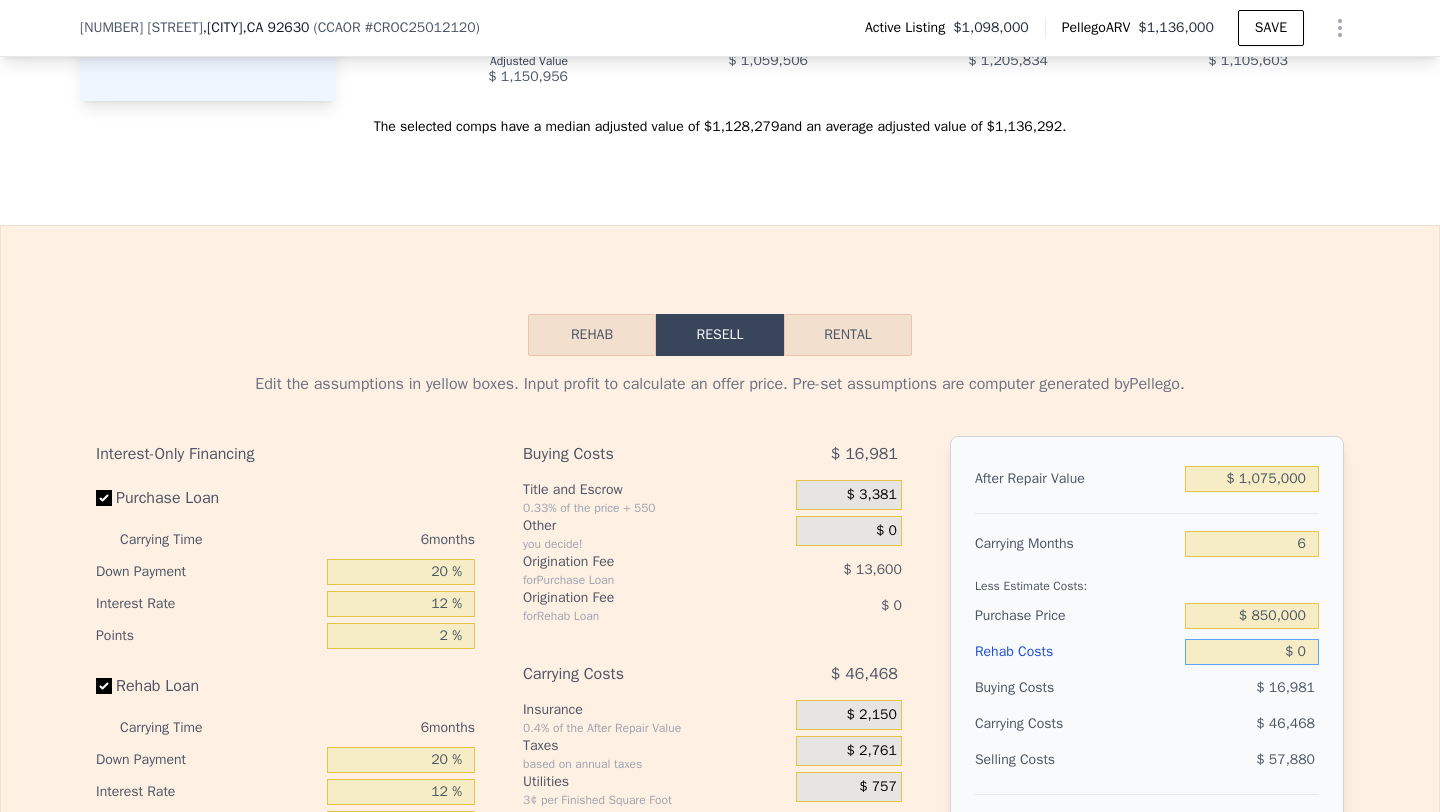 click on "$ 0" at bounding box center [1252, 652] 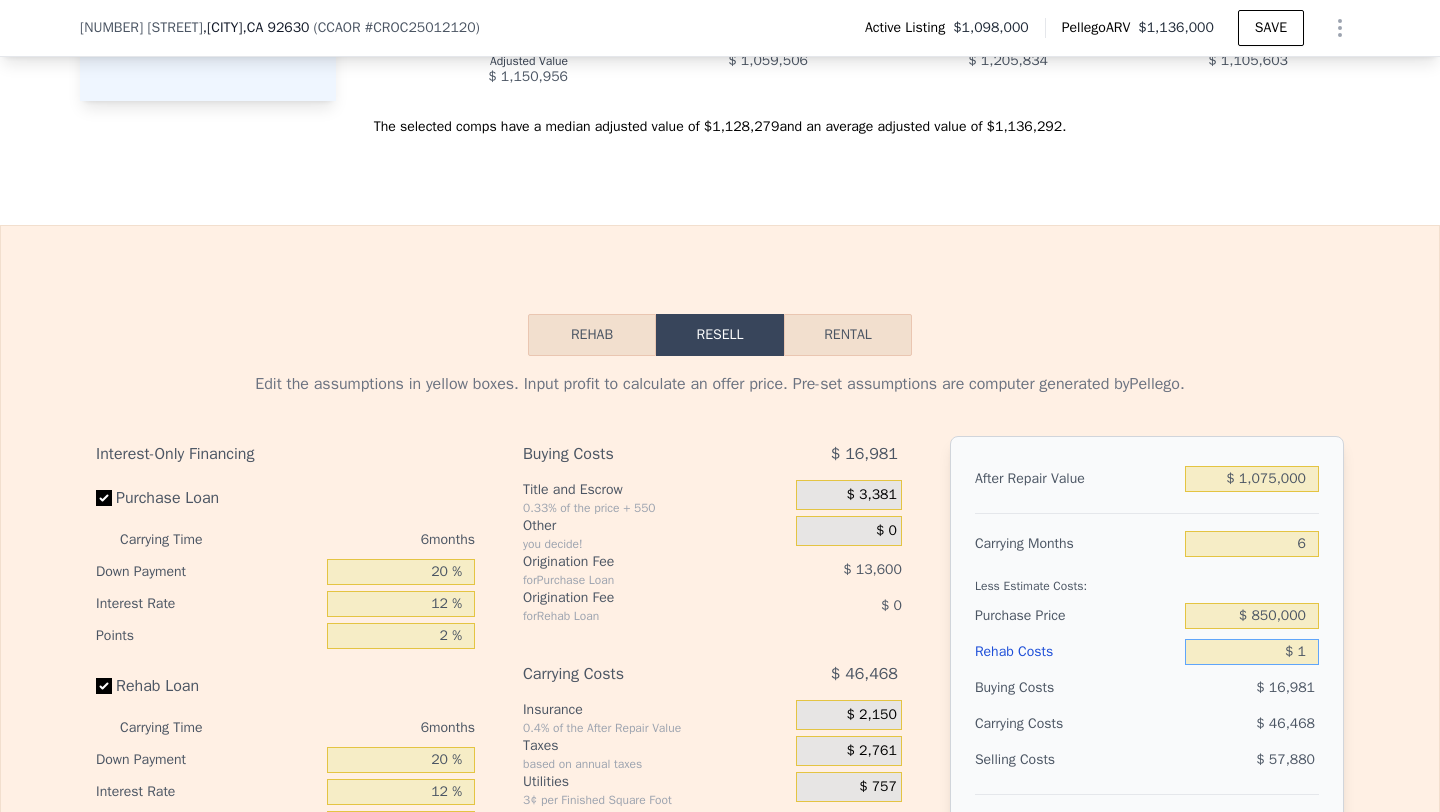 type on "$ 103,670" 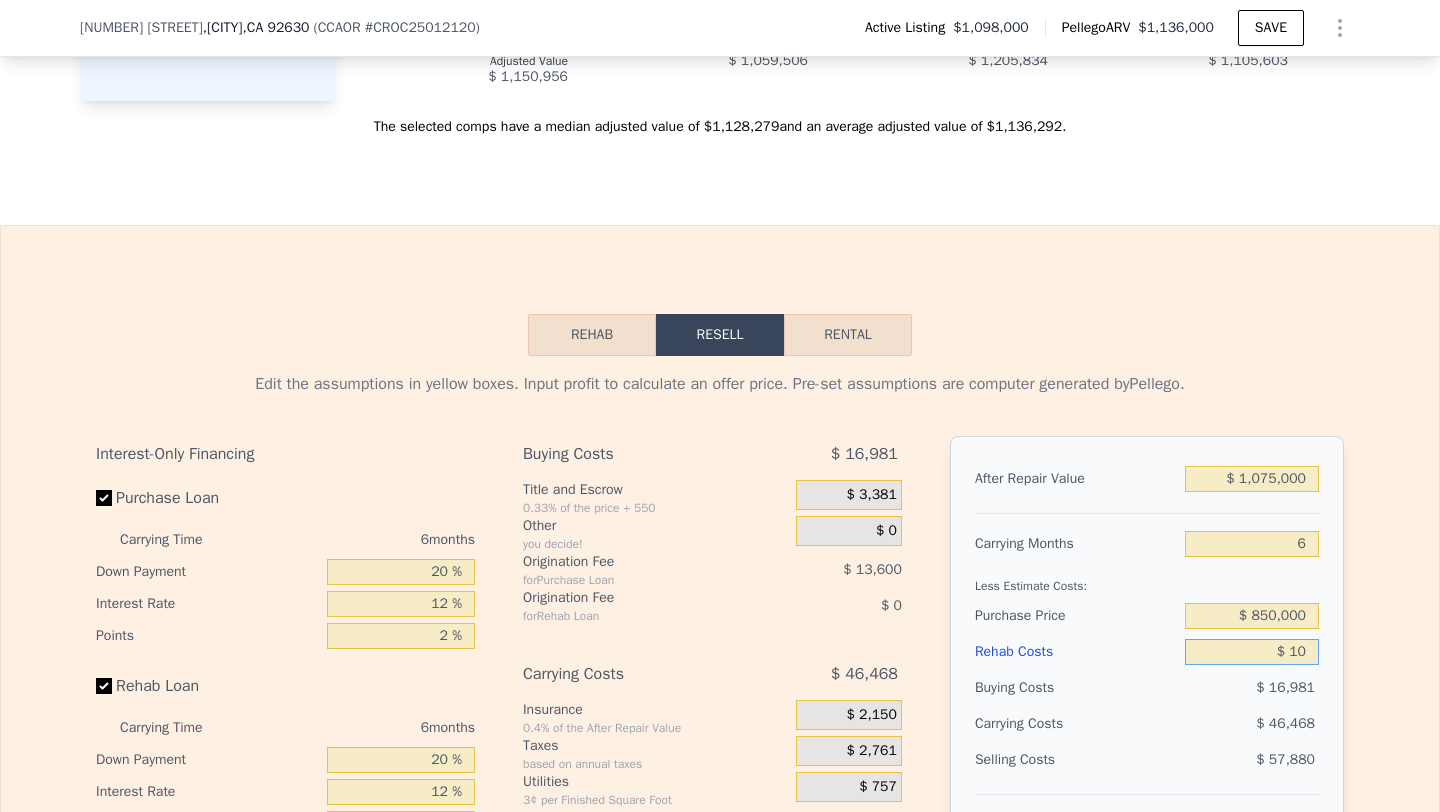 type on "$ 103,661" 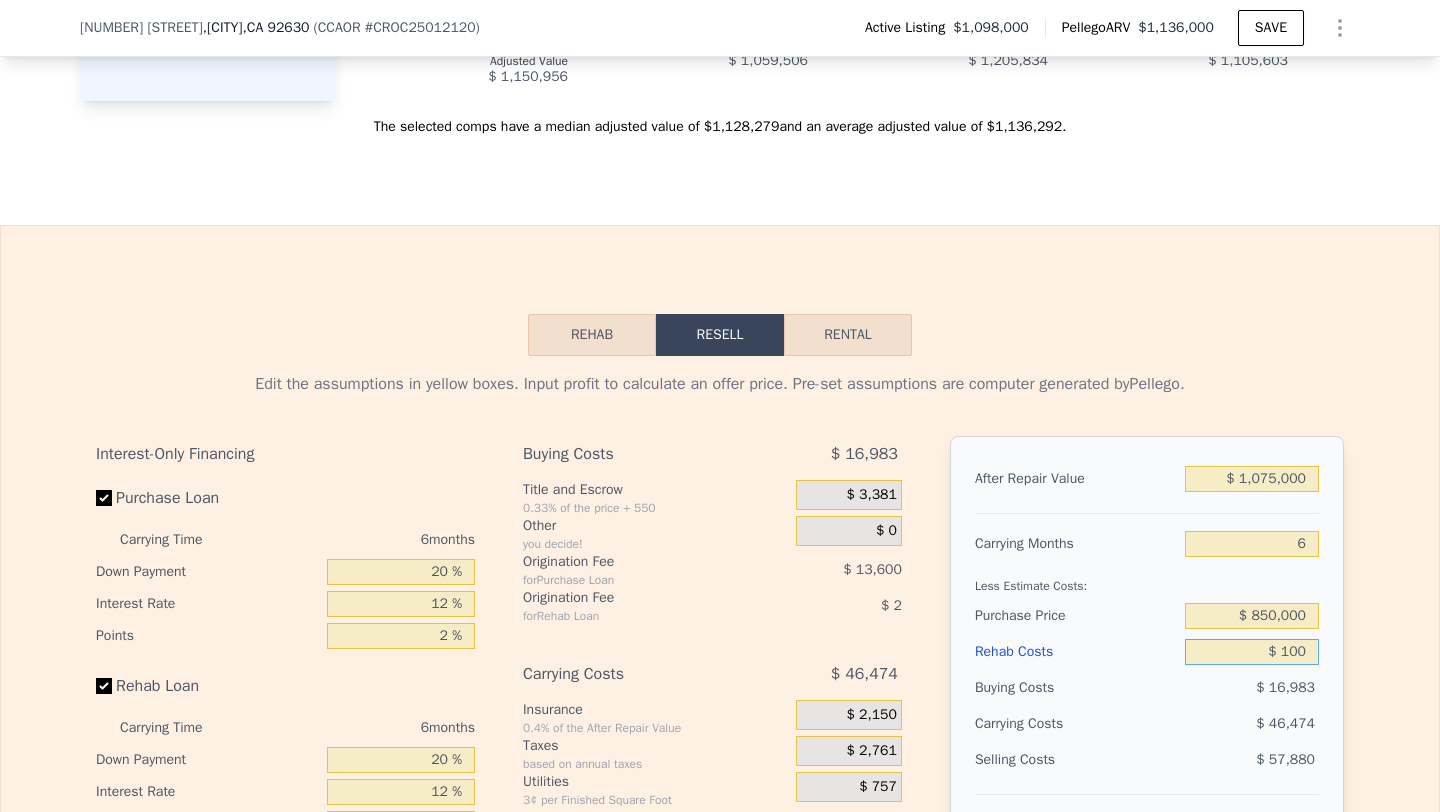 type on "$ 103,563" 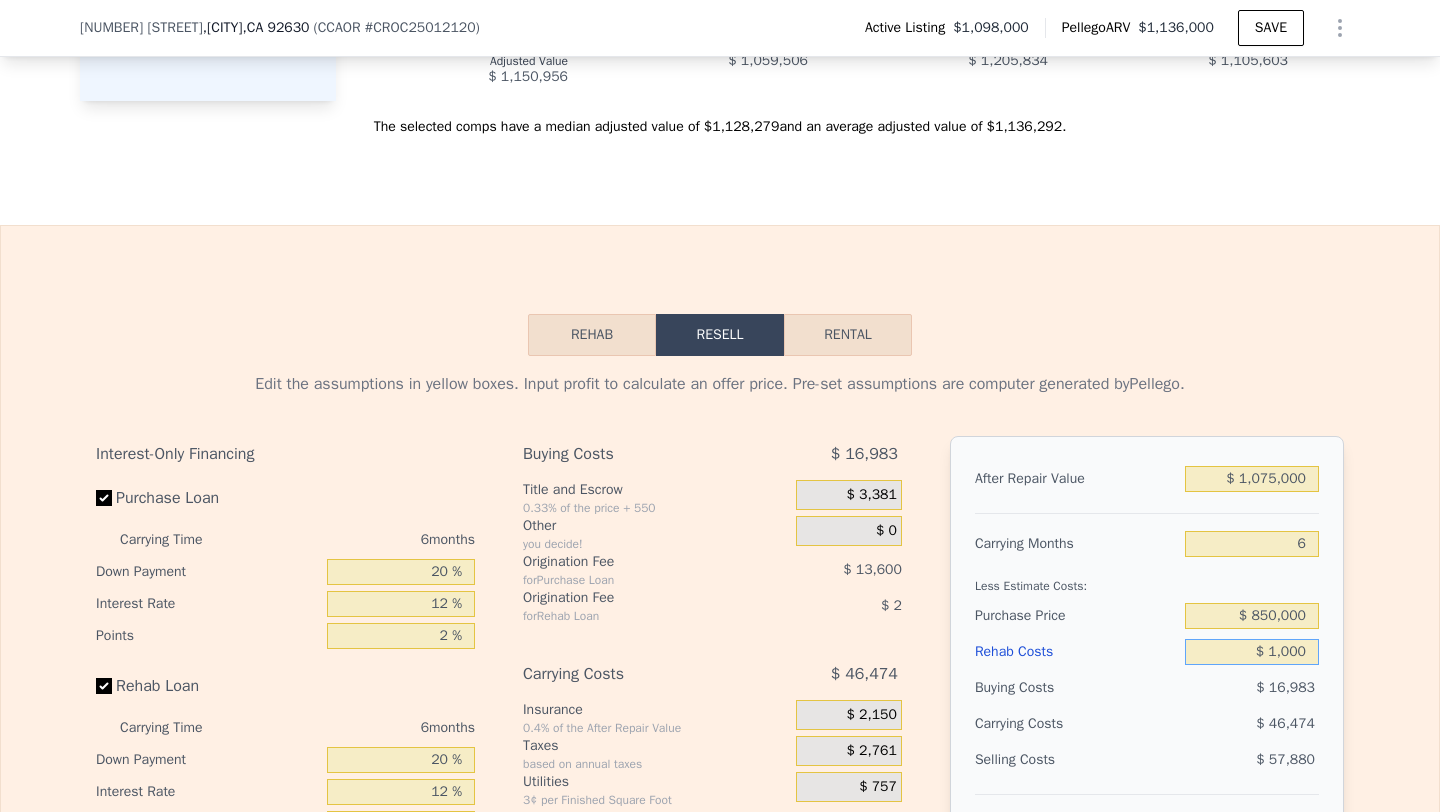 type on "$ 102,607" 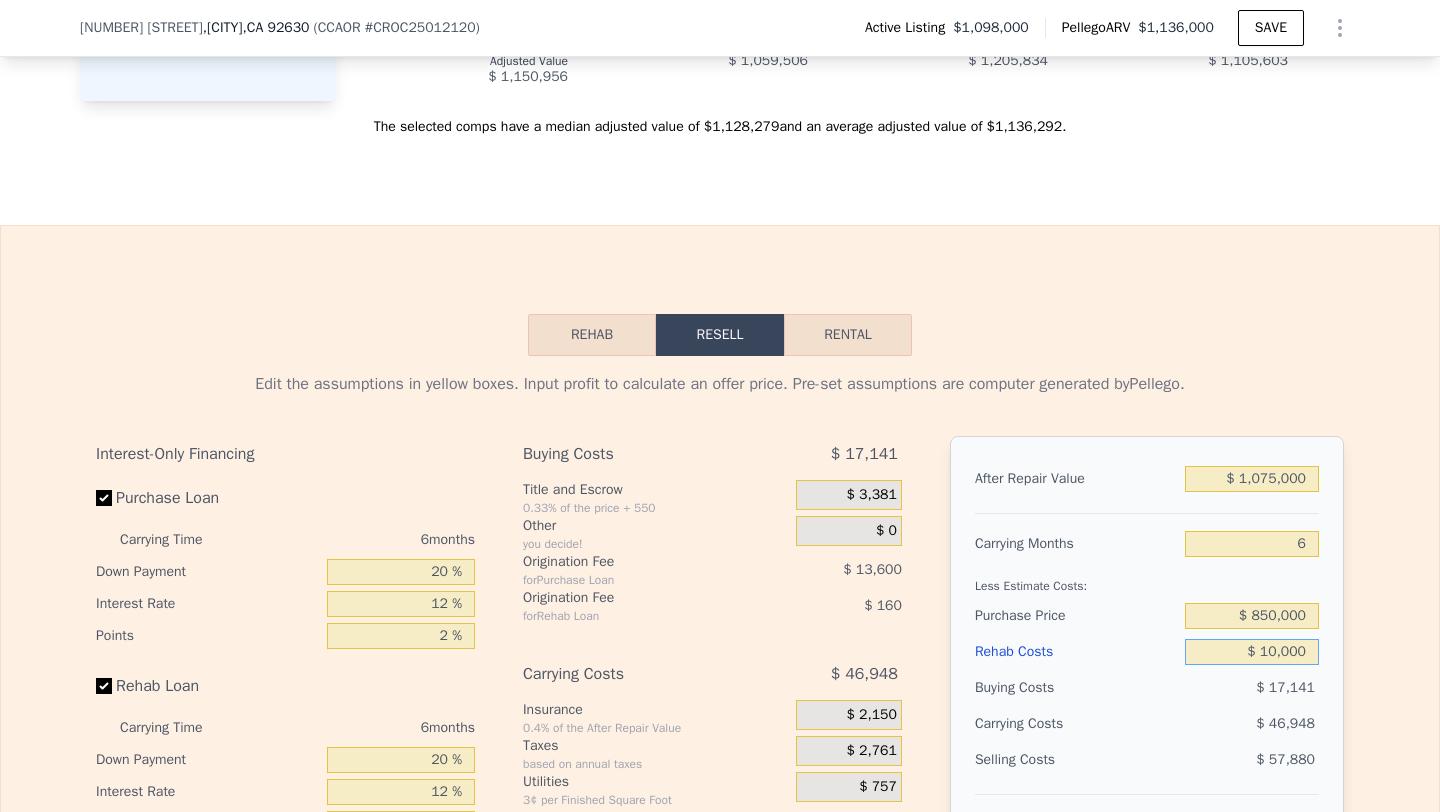 type on "$ 93,031" 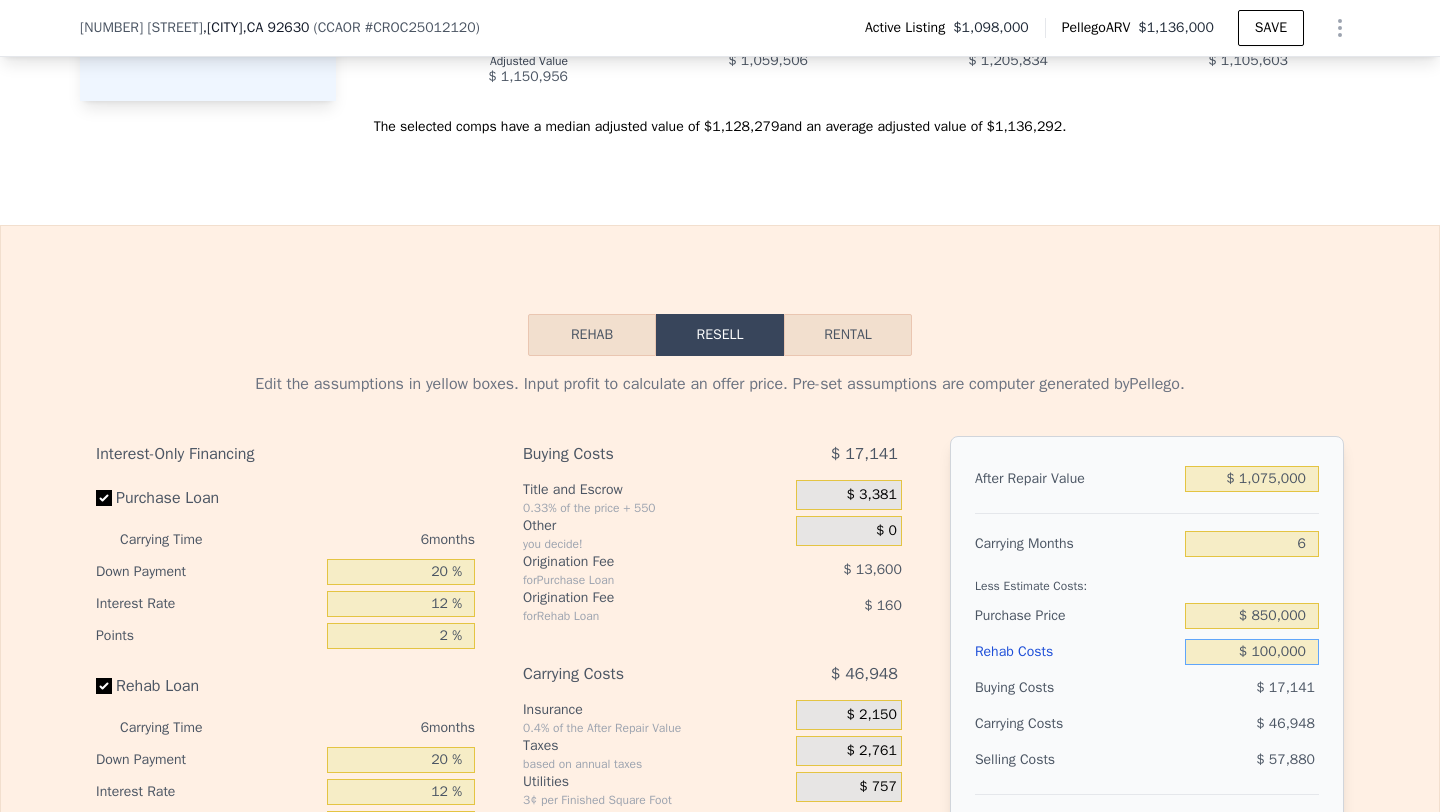 type on "-$ 2,729" 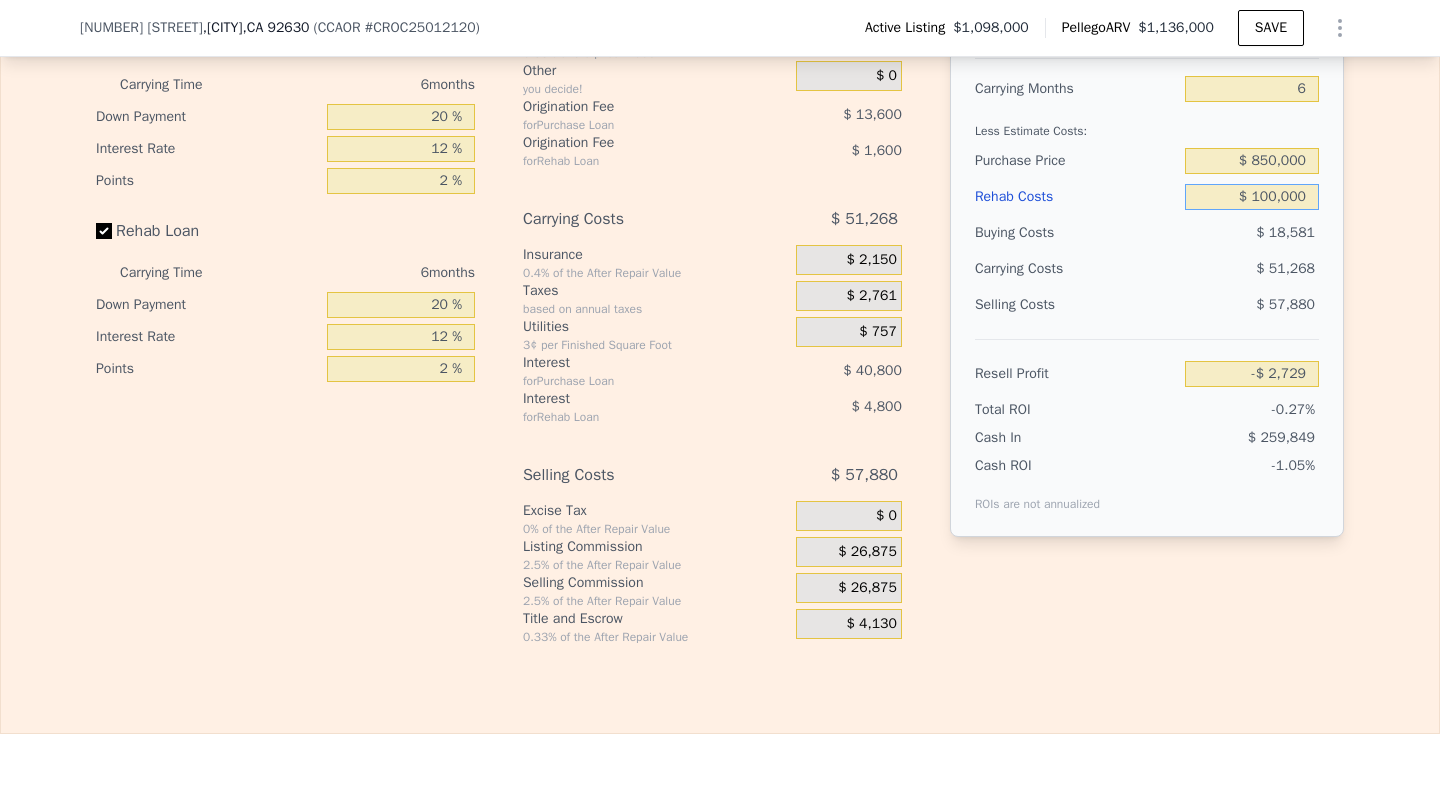 scroll, scrollTop: 3366, scrollLeft: 0, axis: vertical 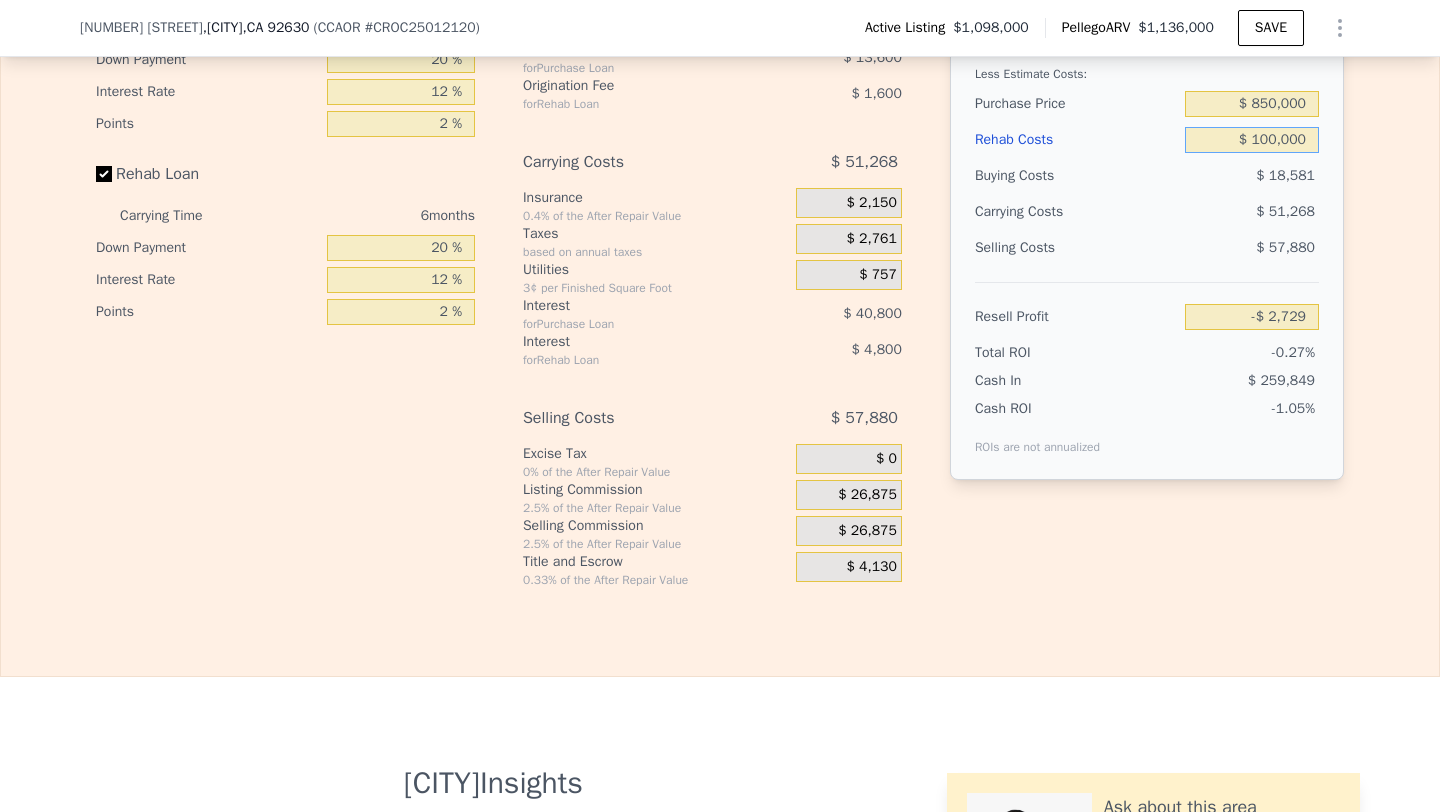 type on "$ 100,000" 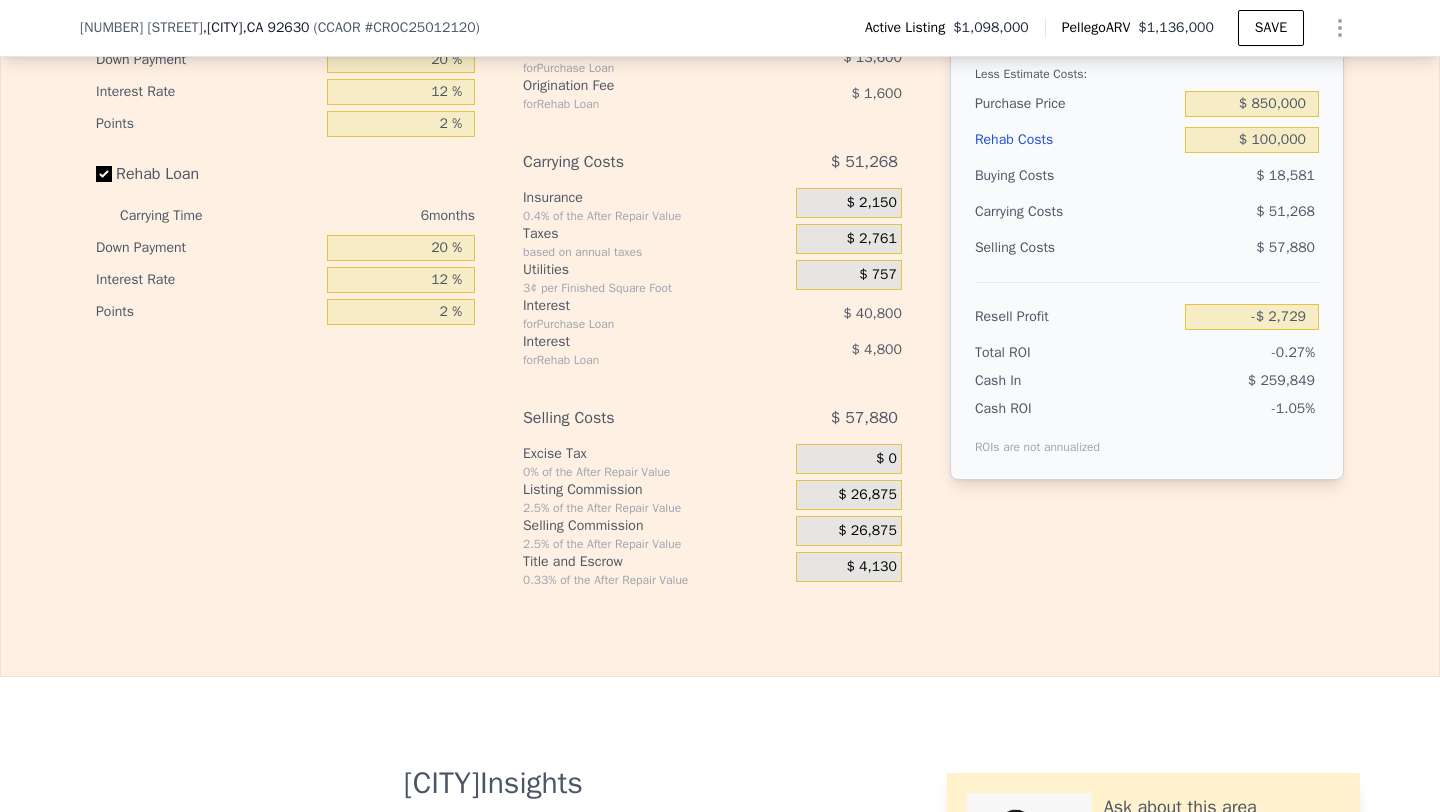 click on "$ 26,875" at bounding box center (867, 531) 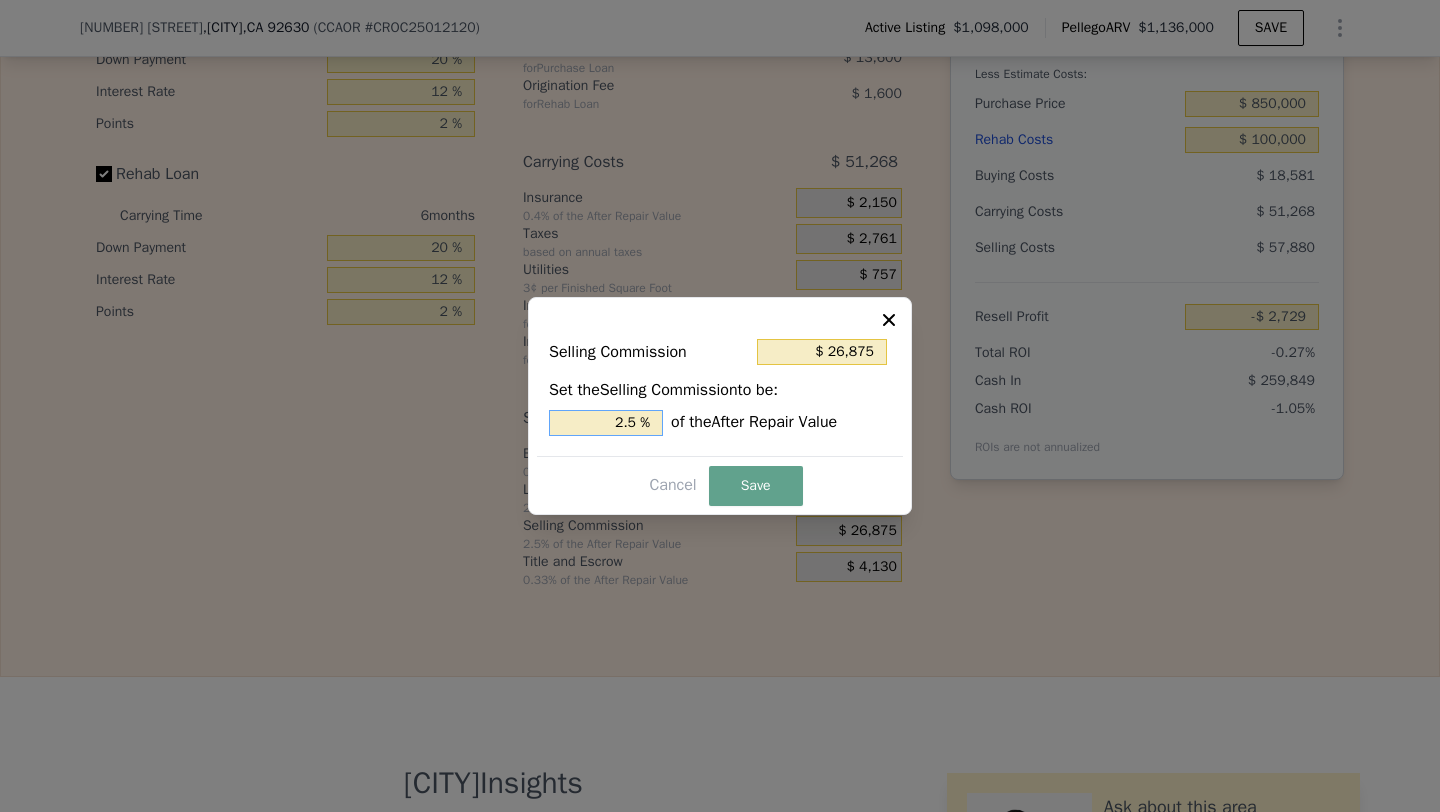 click on "2.5 %" at bounding box center [606, 423] 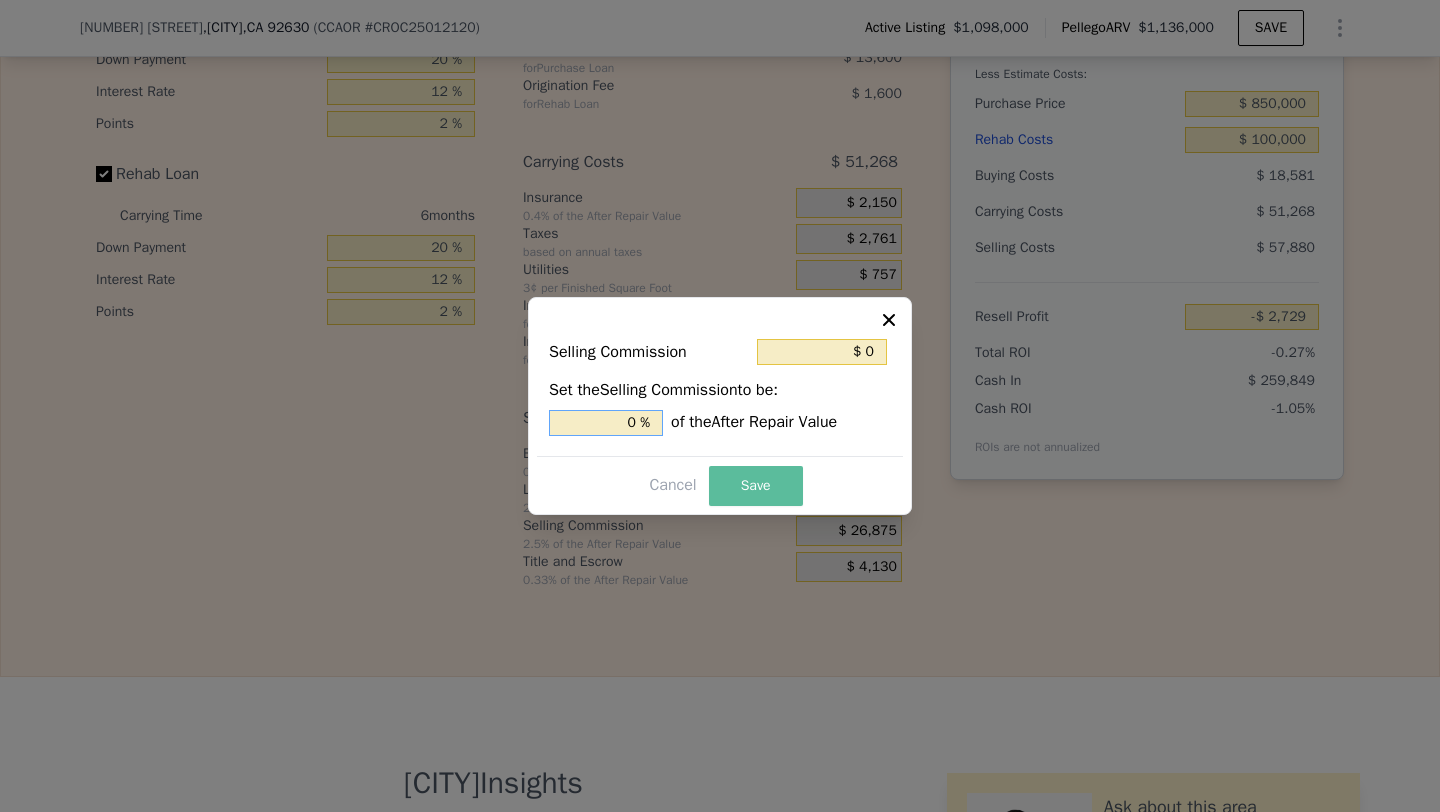 type on "0 %" 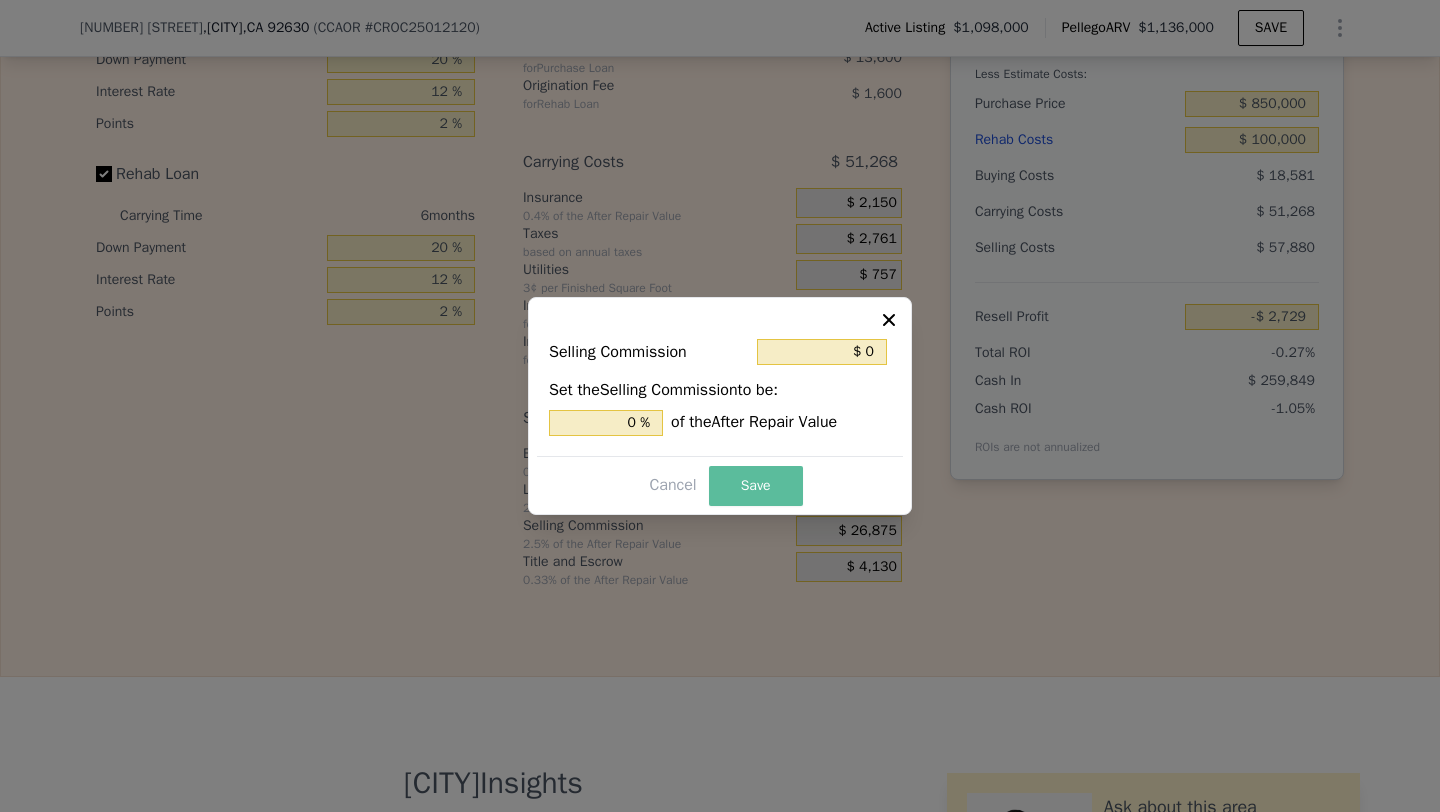 click on "Save" at bounding box center (756, 486) 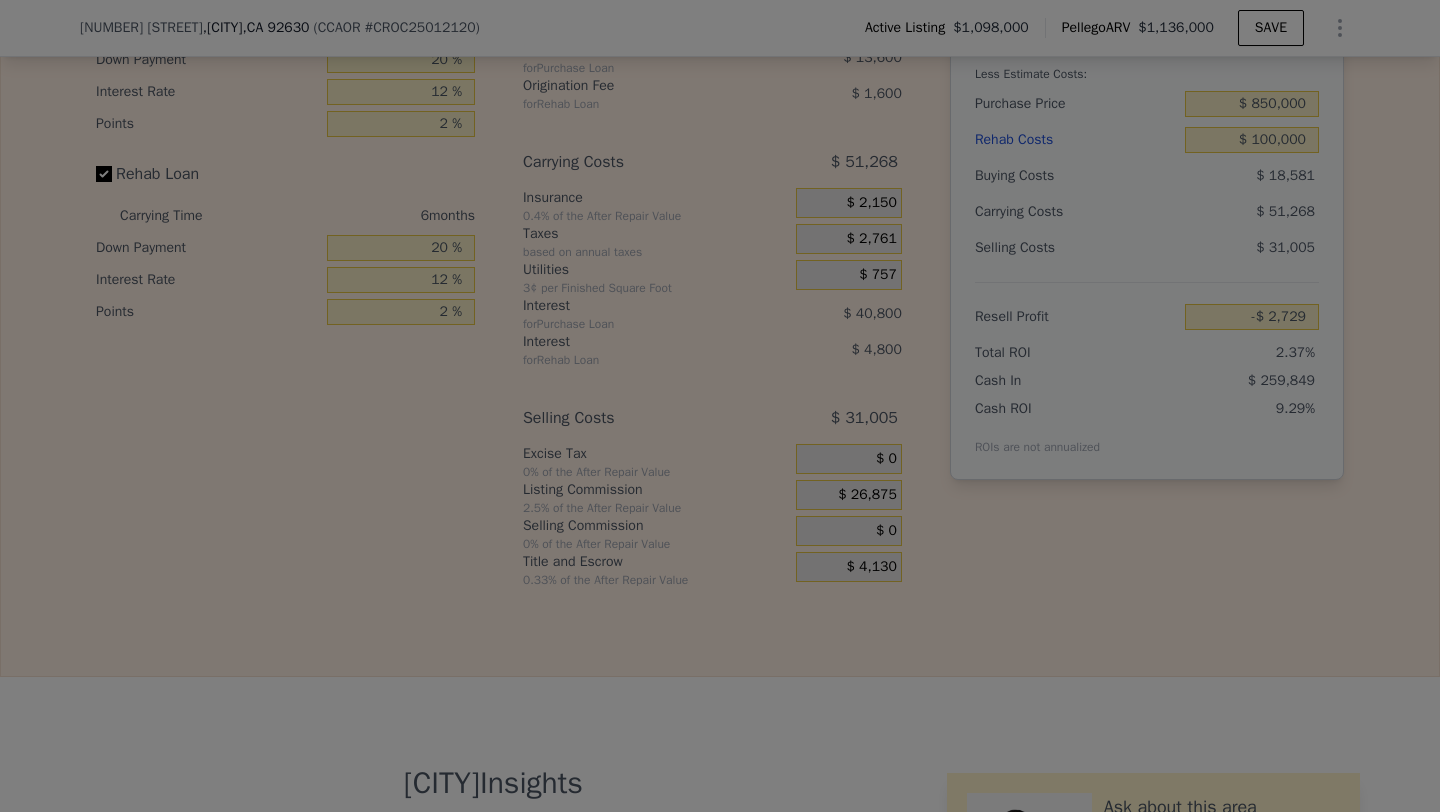 type on "$ 24,146" 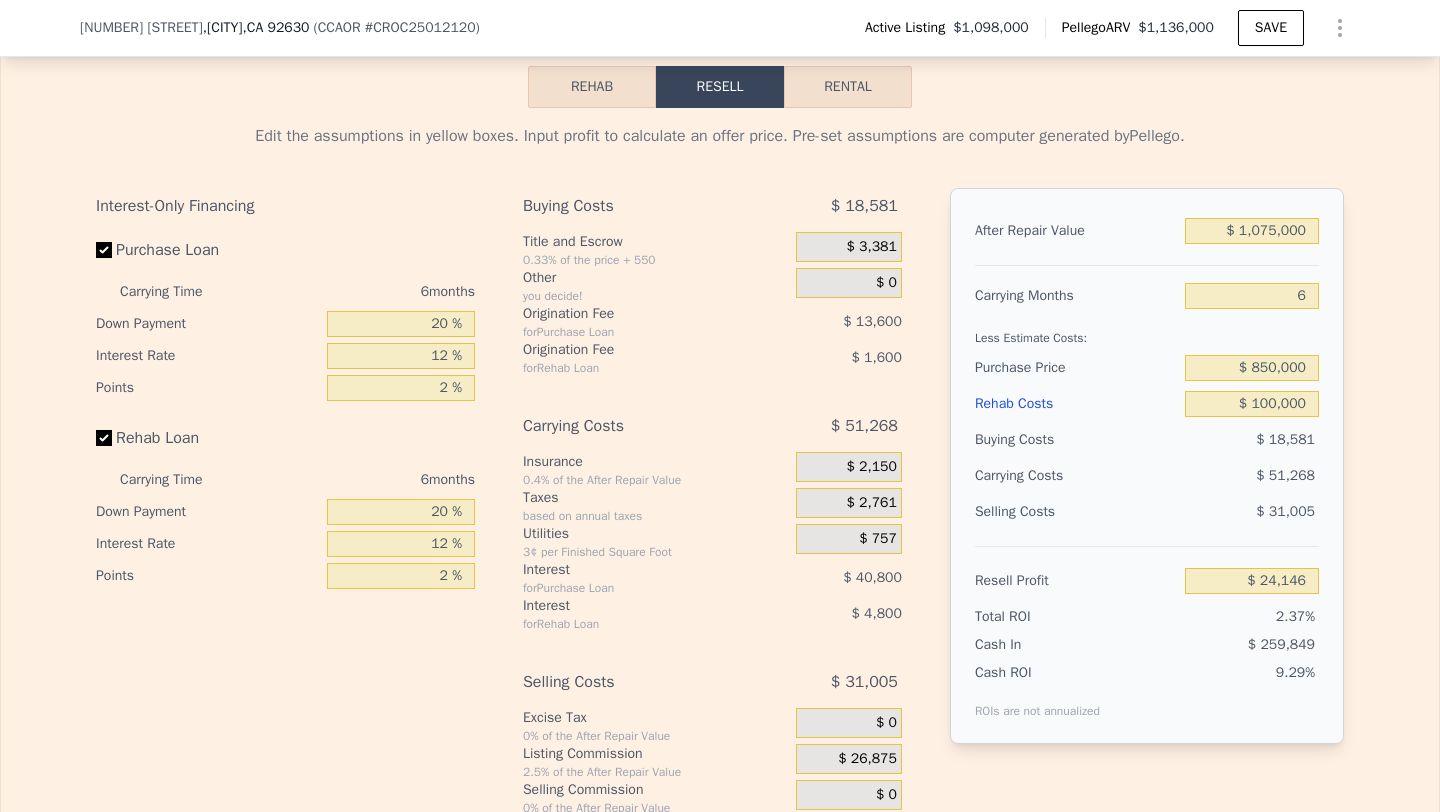 scroll, scrollTop: 3100, scrollLeft: 0, axis: vertical 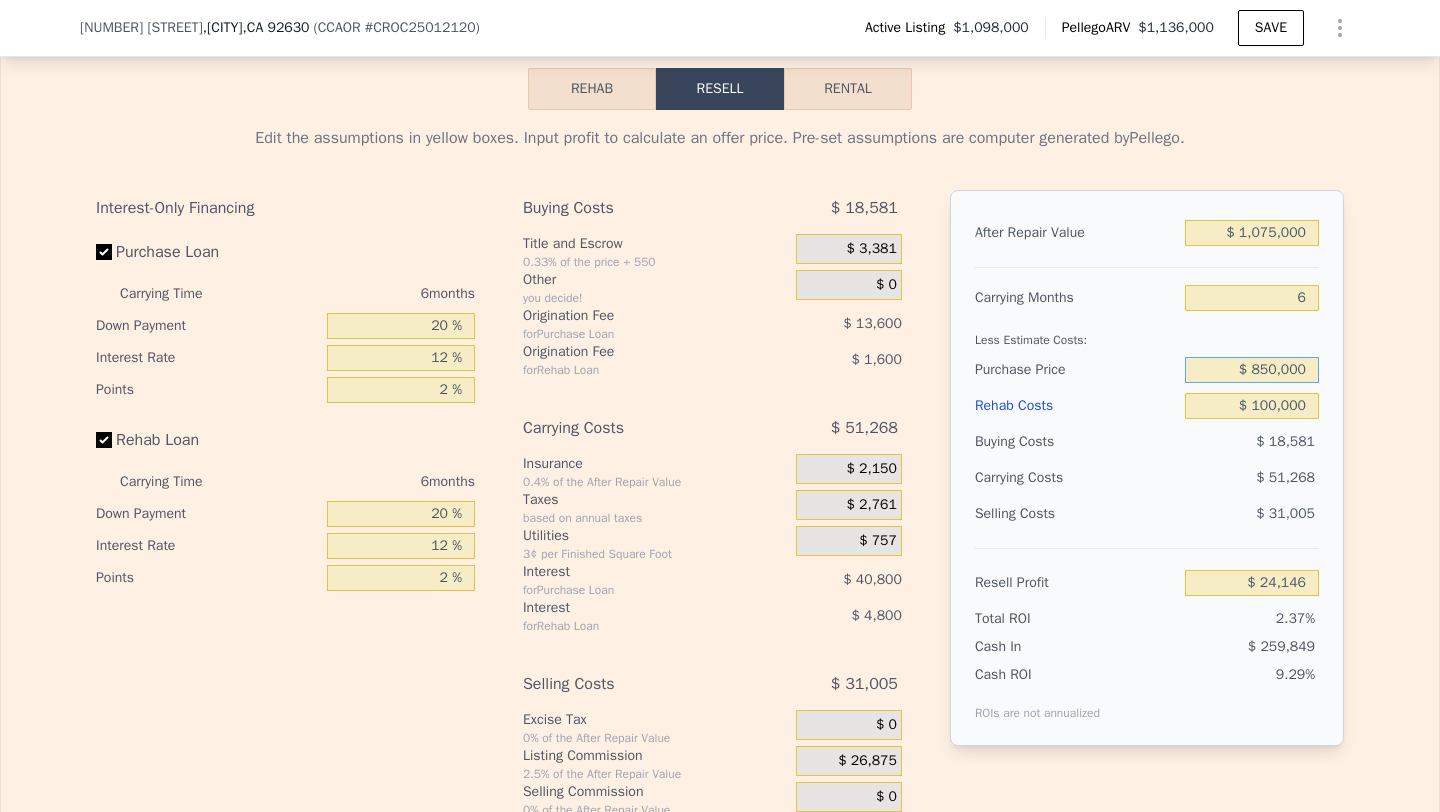 click on "$ 850,000" at bounding box center [1252, 370] 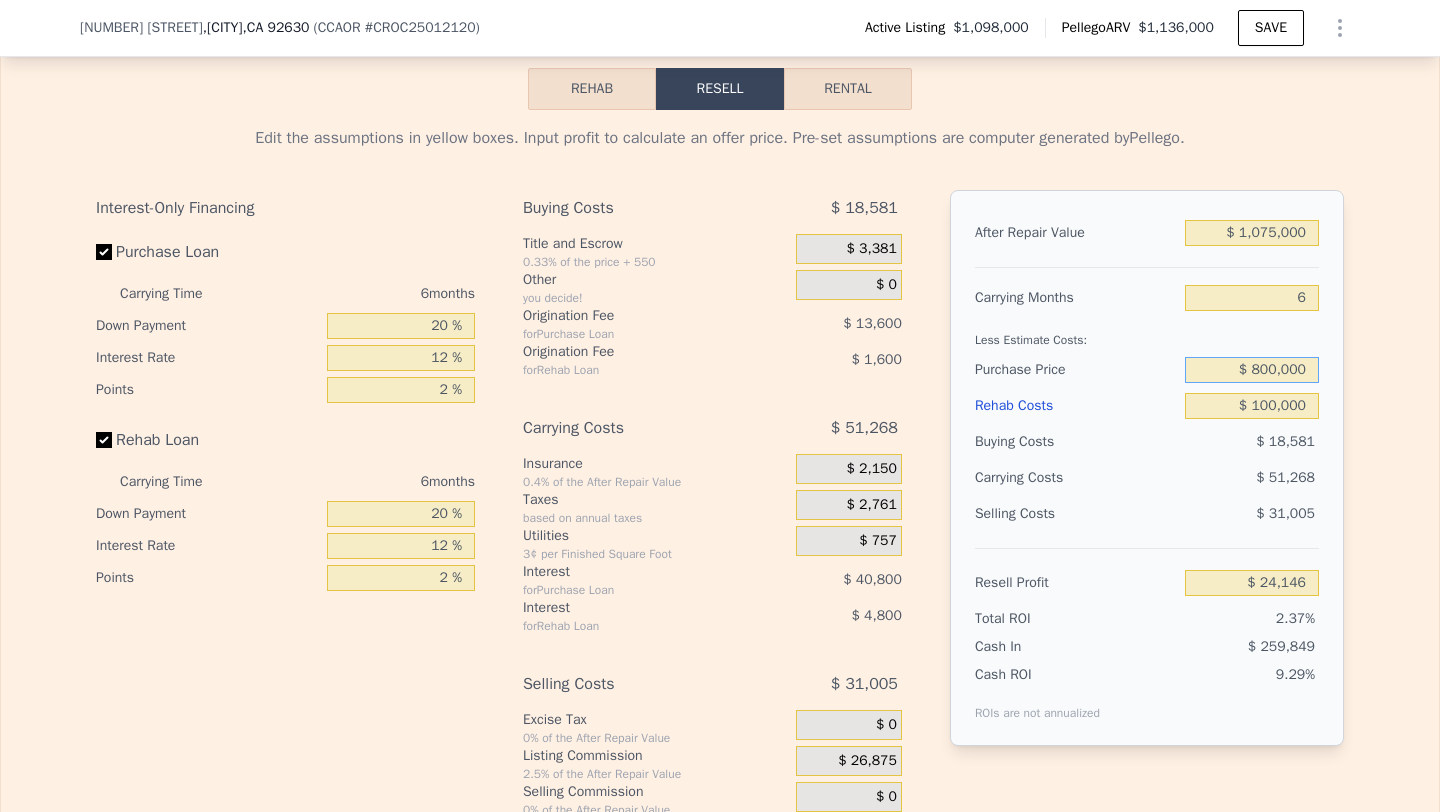 type on "$ 800,000" 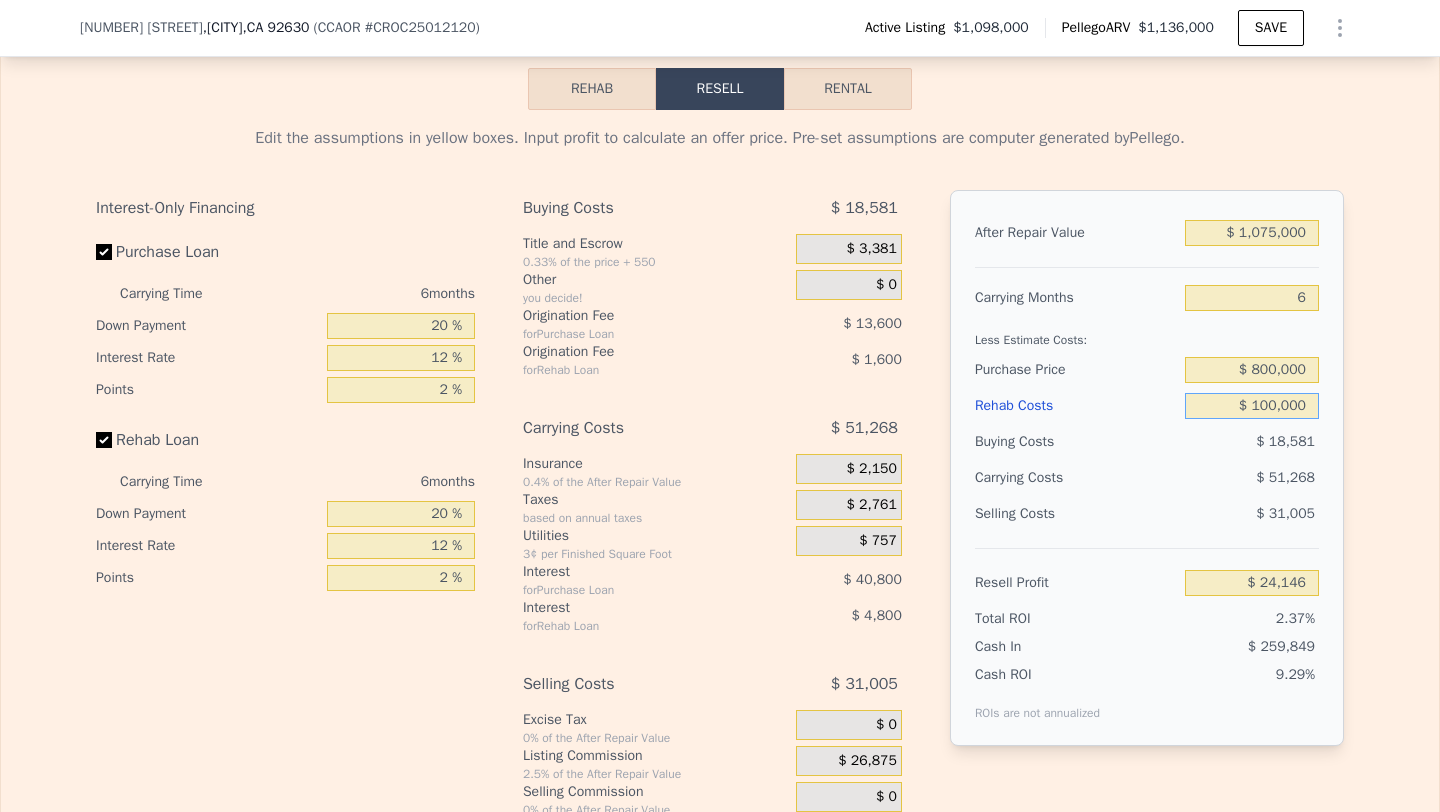 click on "$ 100,000" at bounding box center [1252, 406] 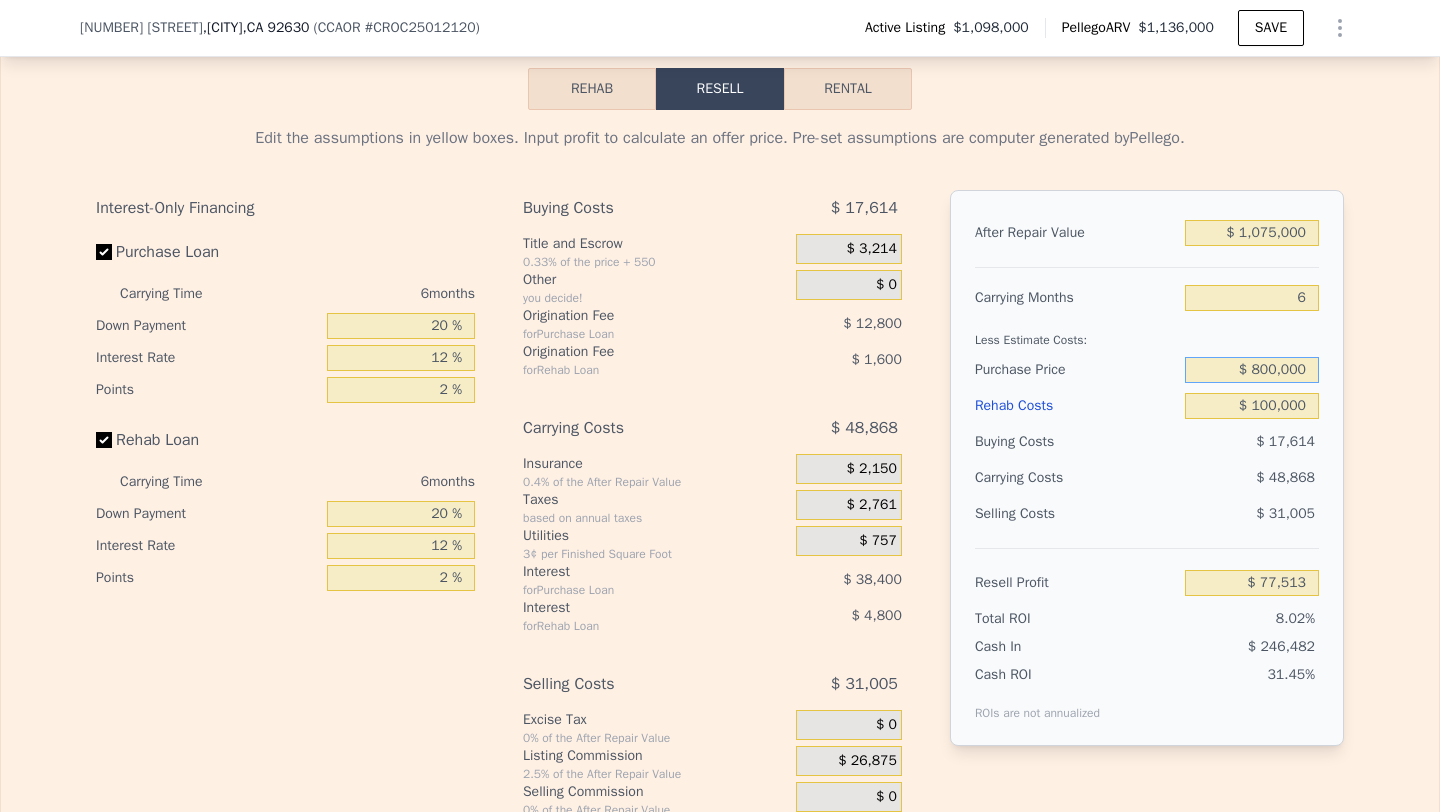 click on "$ 800,000" at bounding box center [1252, 370] 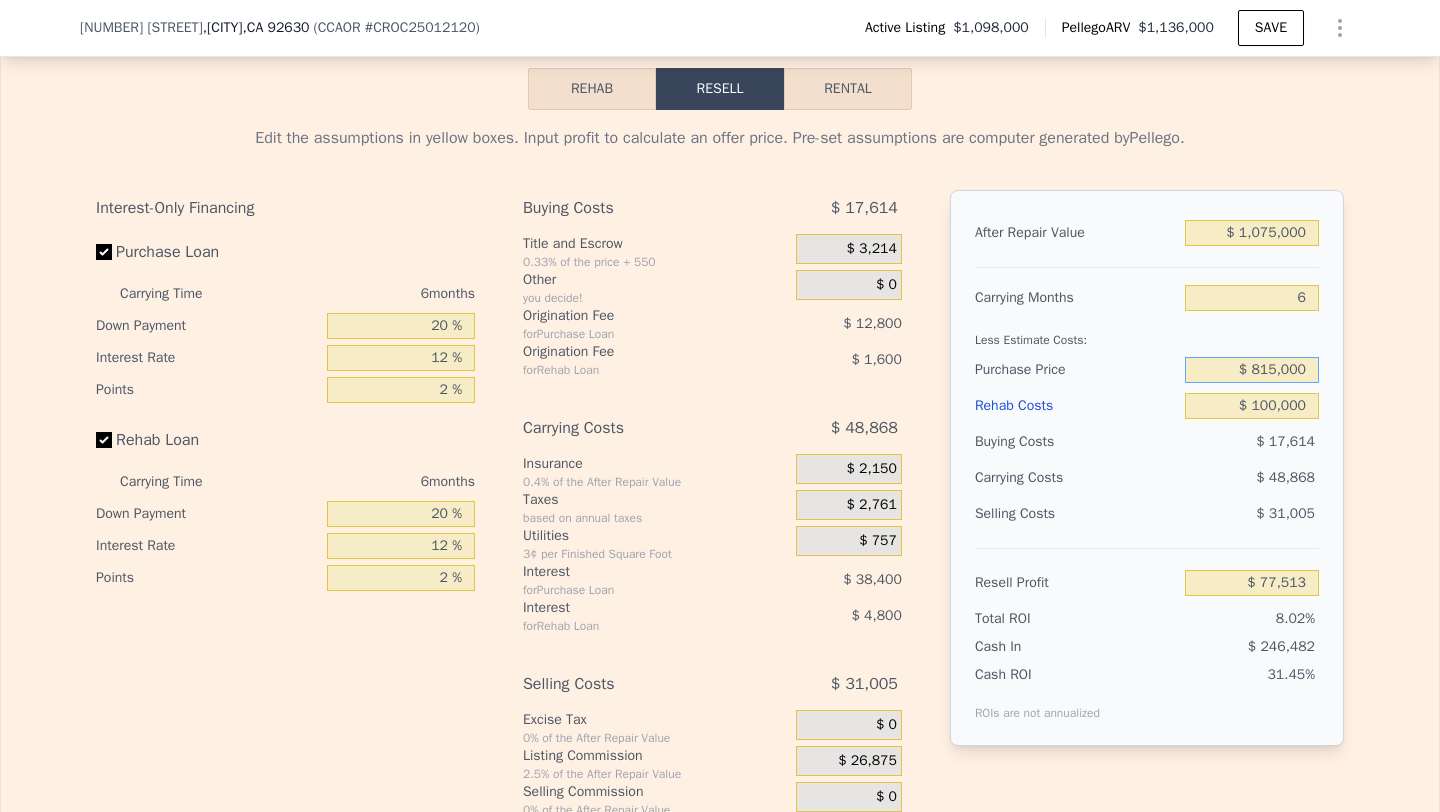 type on "$ 815,000" 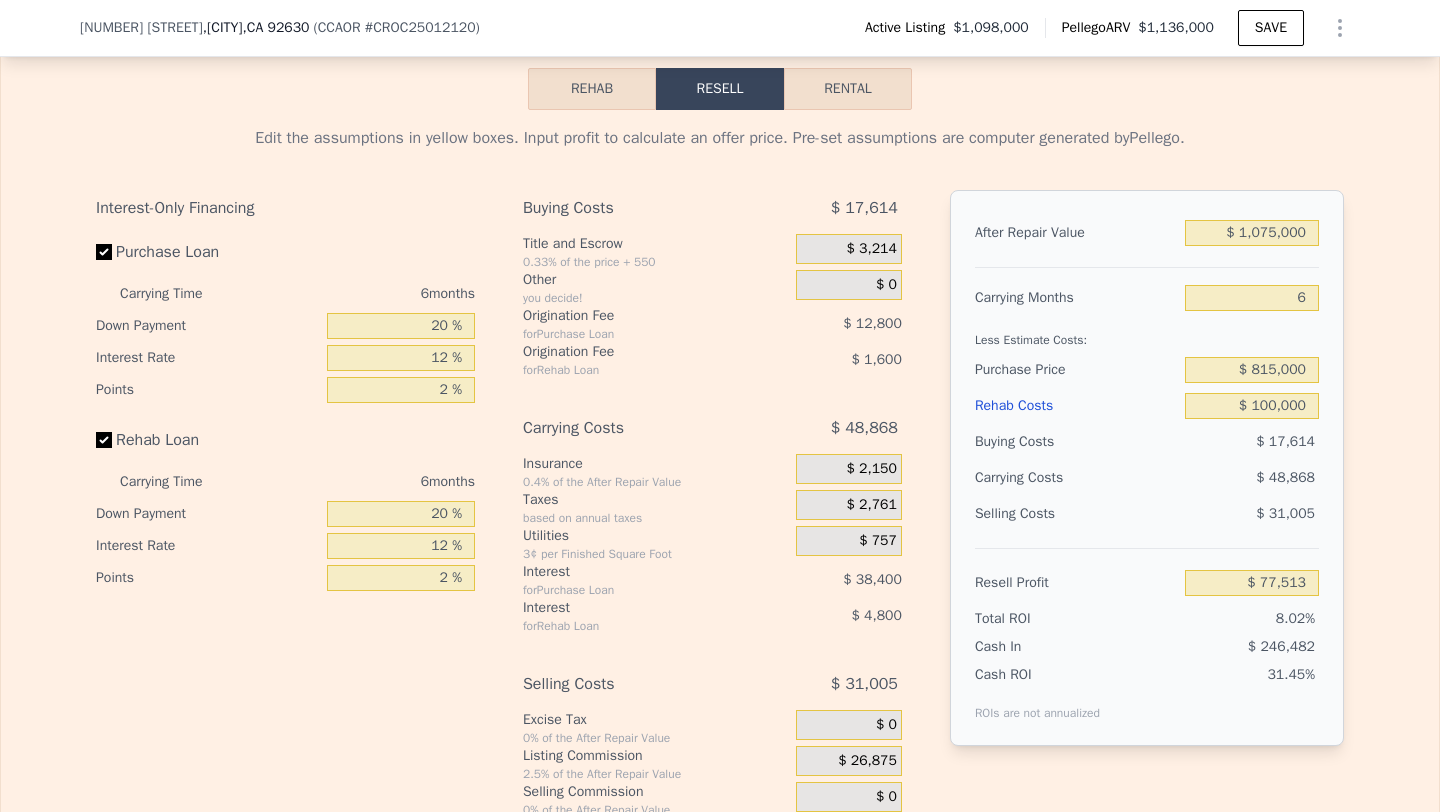click on "$ 48,868" at bounding box center [1213, 478] 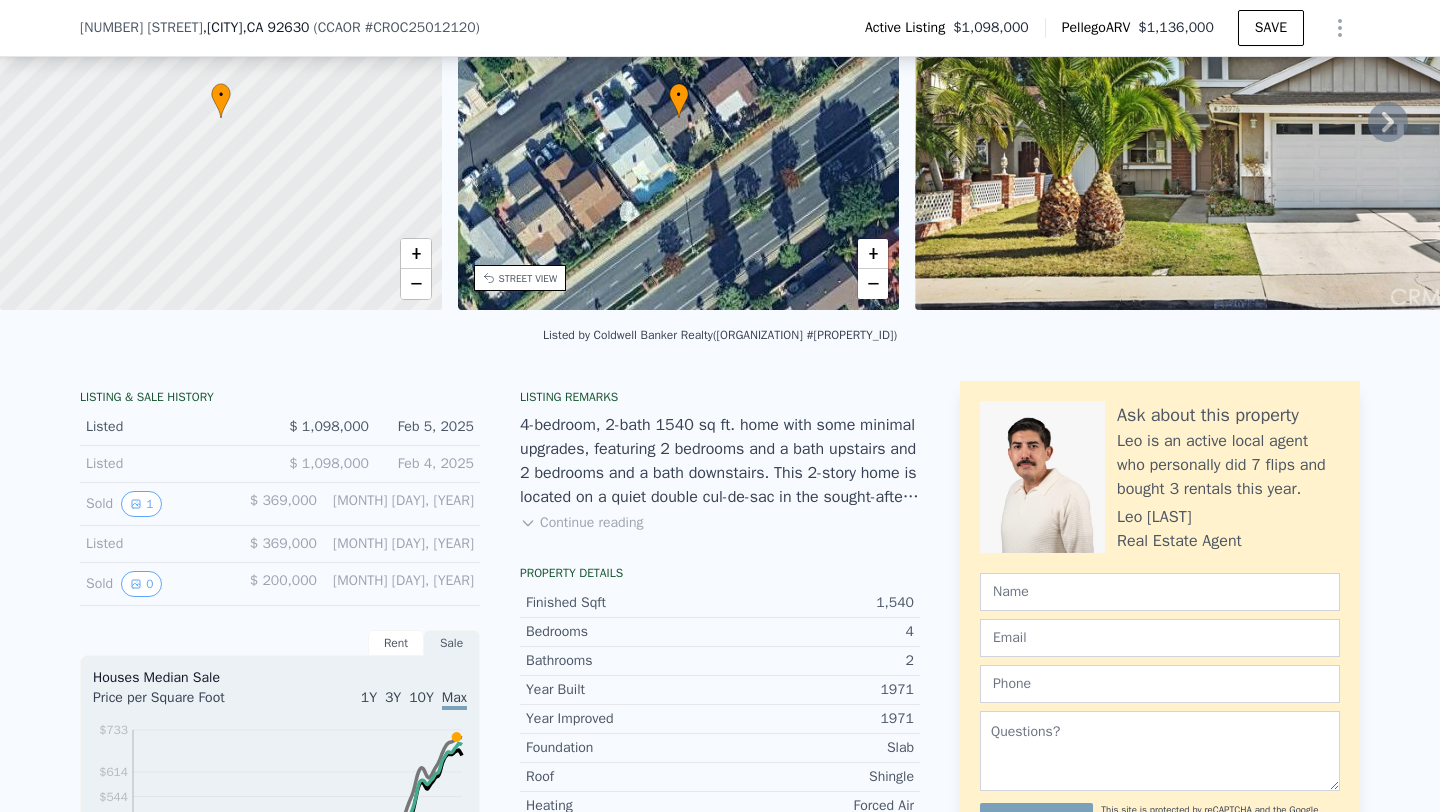 scroll, scrollTop: 7, scrollLeft: 0, axis: vertical 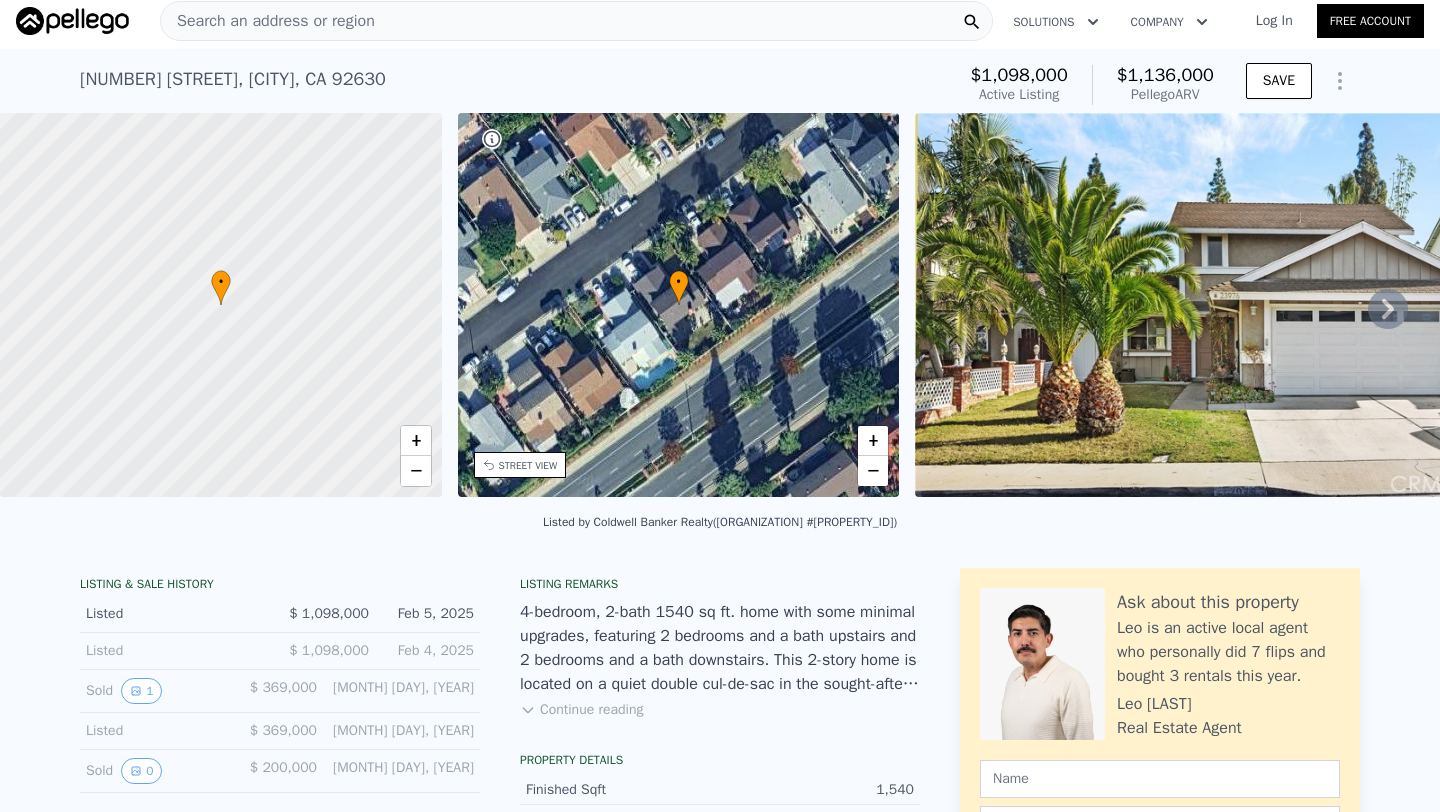 click on "Search an address or region" at bounding box center (268, 21) 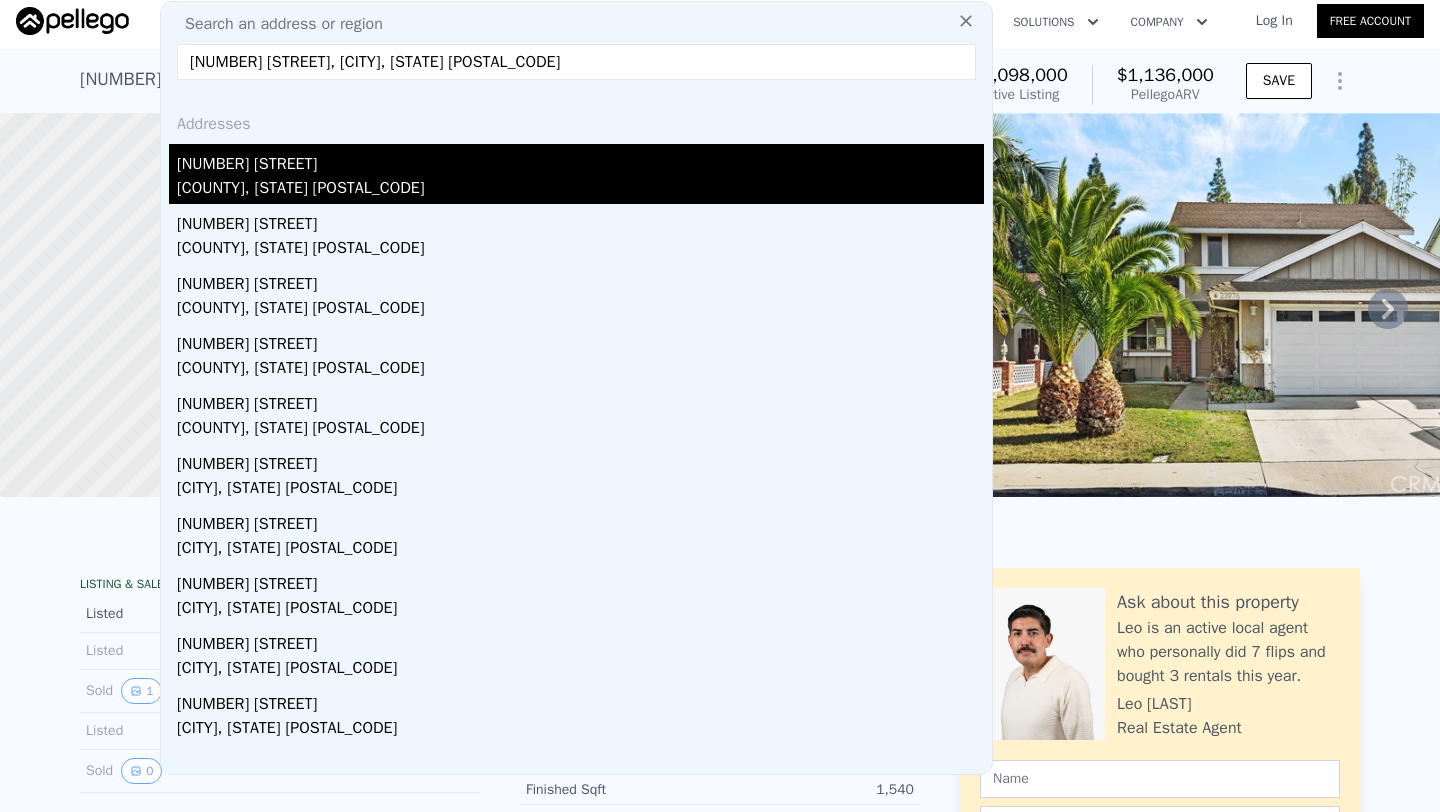 type on "[NUMBER] [STREET], [CITY], [STATE] [ZIP]" 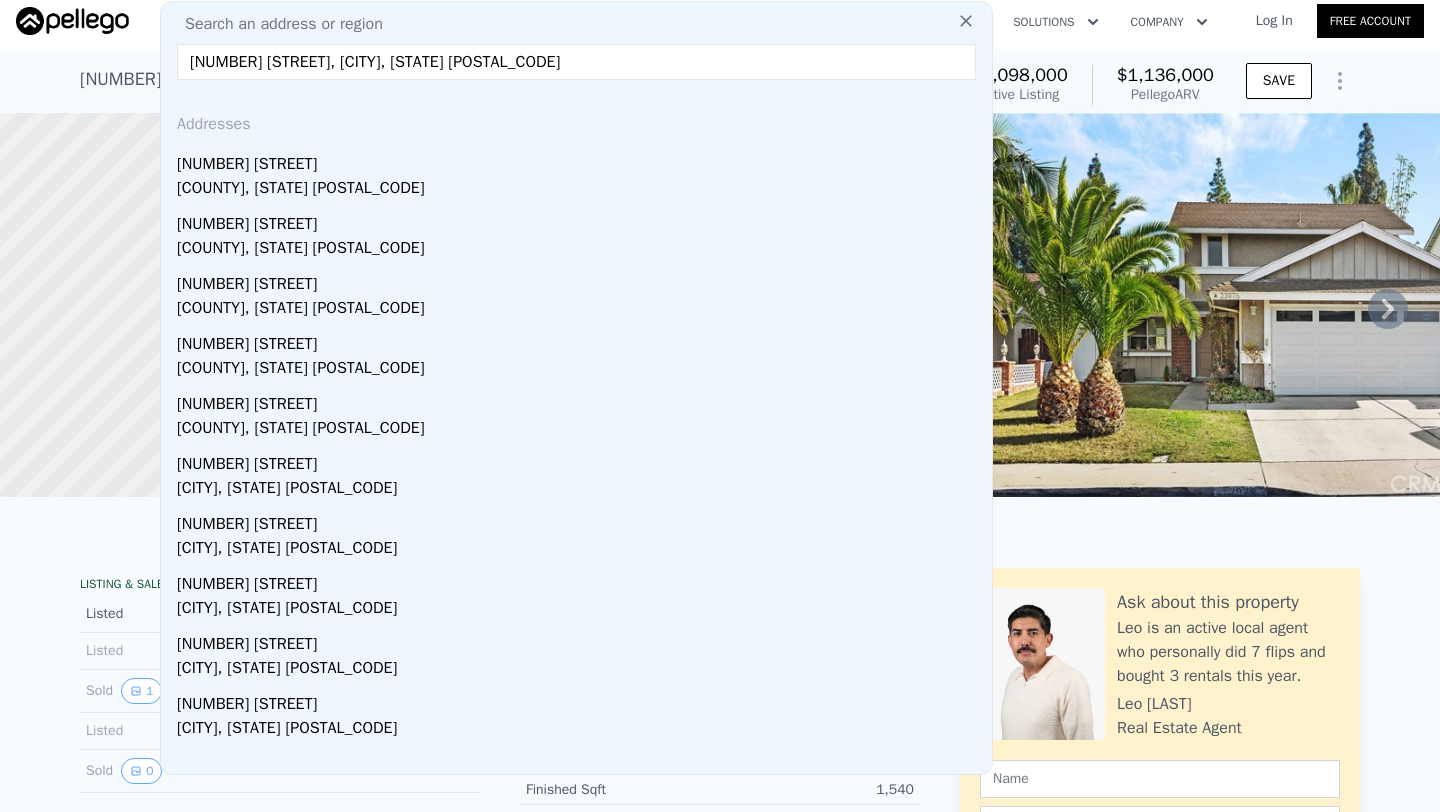 click on "[NUMBER] [STREET], [CITY], [STATE] [ZIP]" at bounding box center (576, 62) 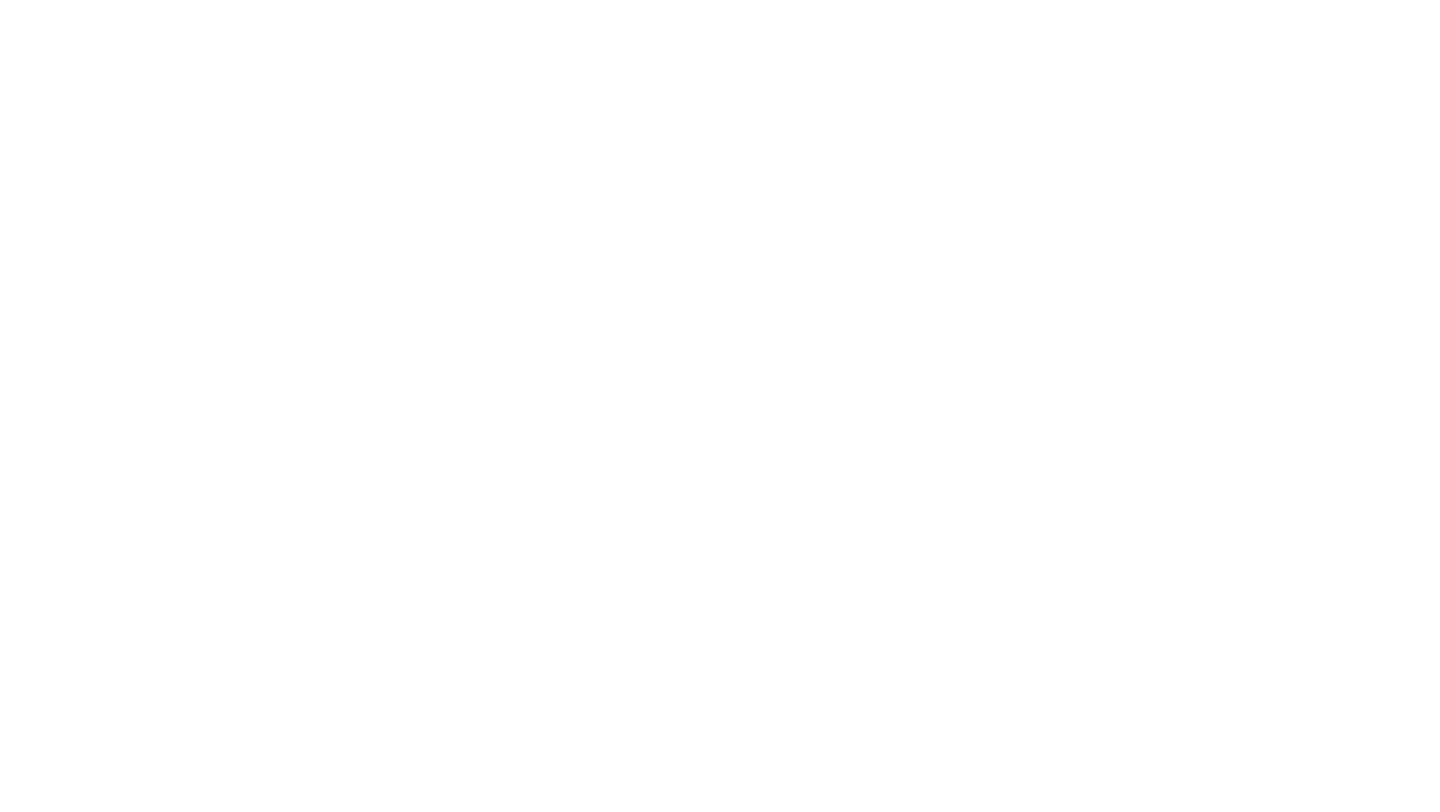 scroll, scrollTop: 0, scrollLeft: 0, axis: both 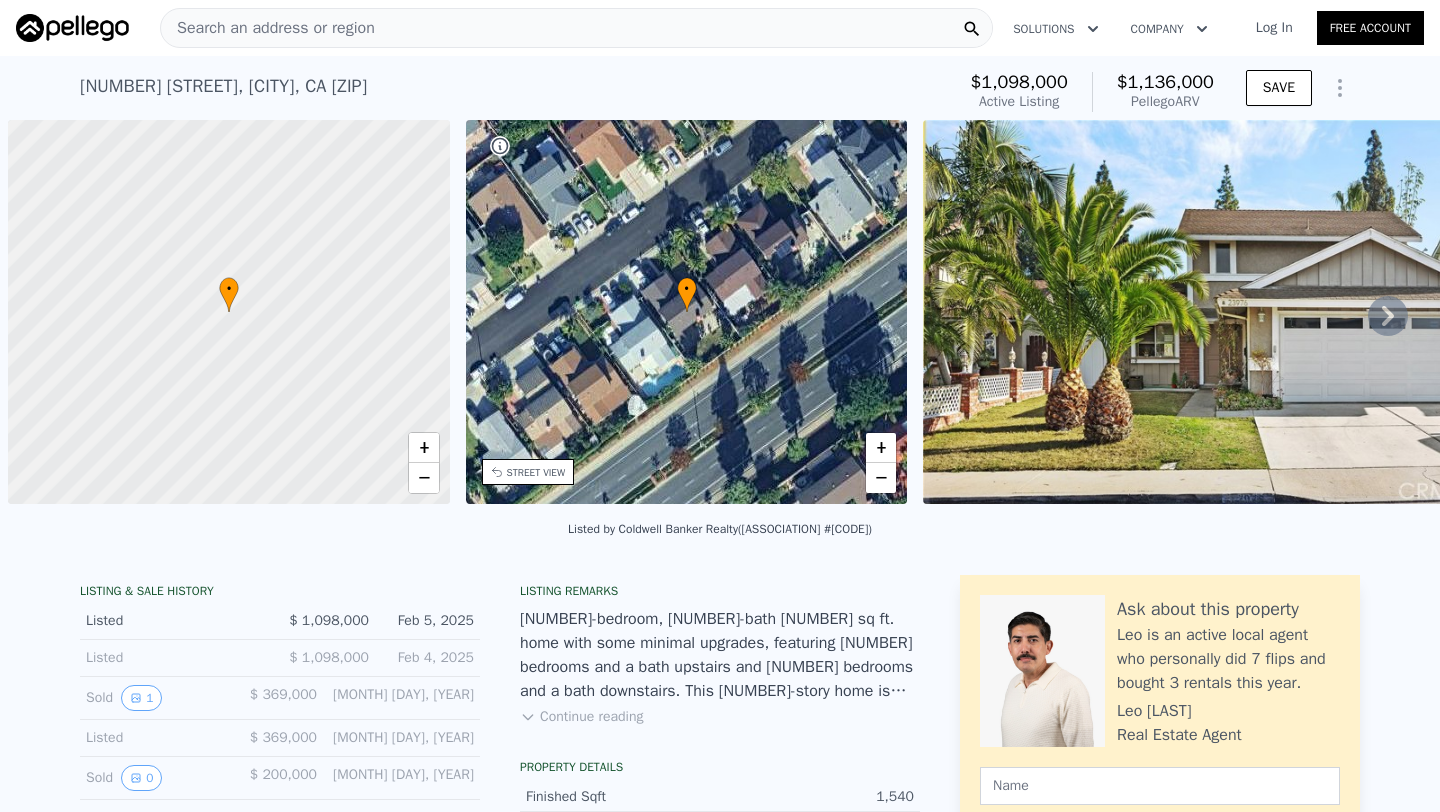 click on "Search an address or region" at bounding box center (268, 28) 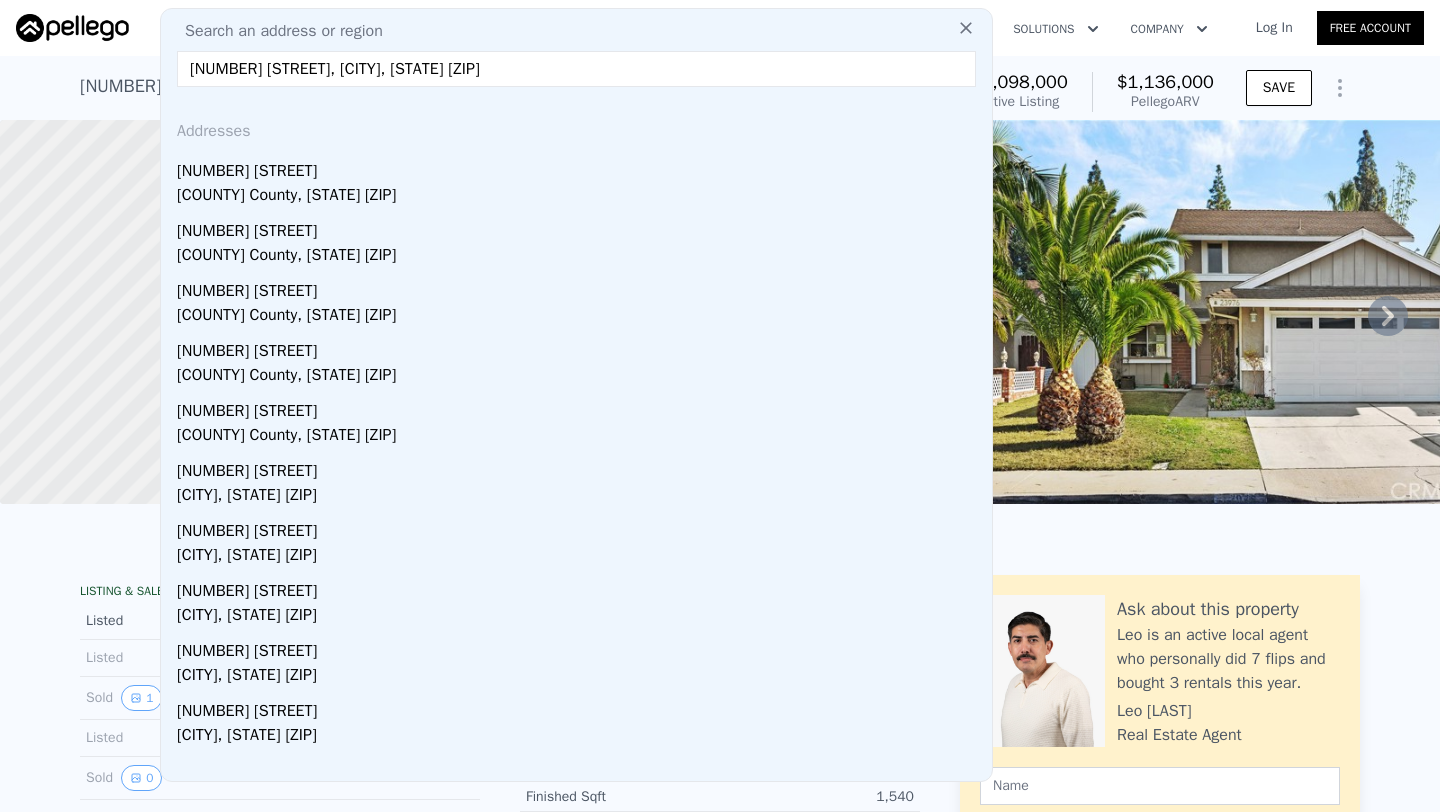 click on "[NUMBER] [STREET], [CITY], [STATE] [ZIP]" at bounding box center (576, 69) 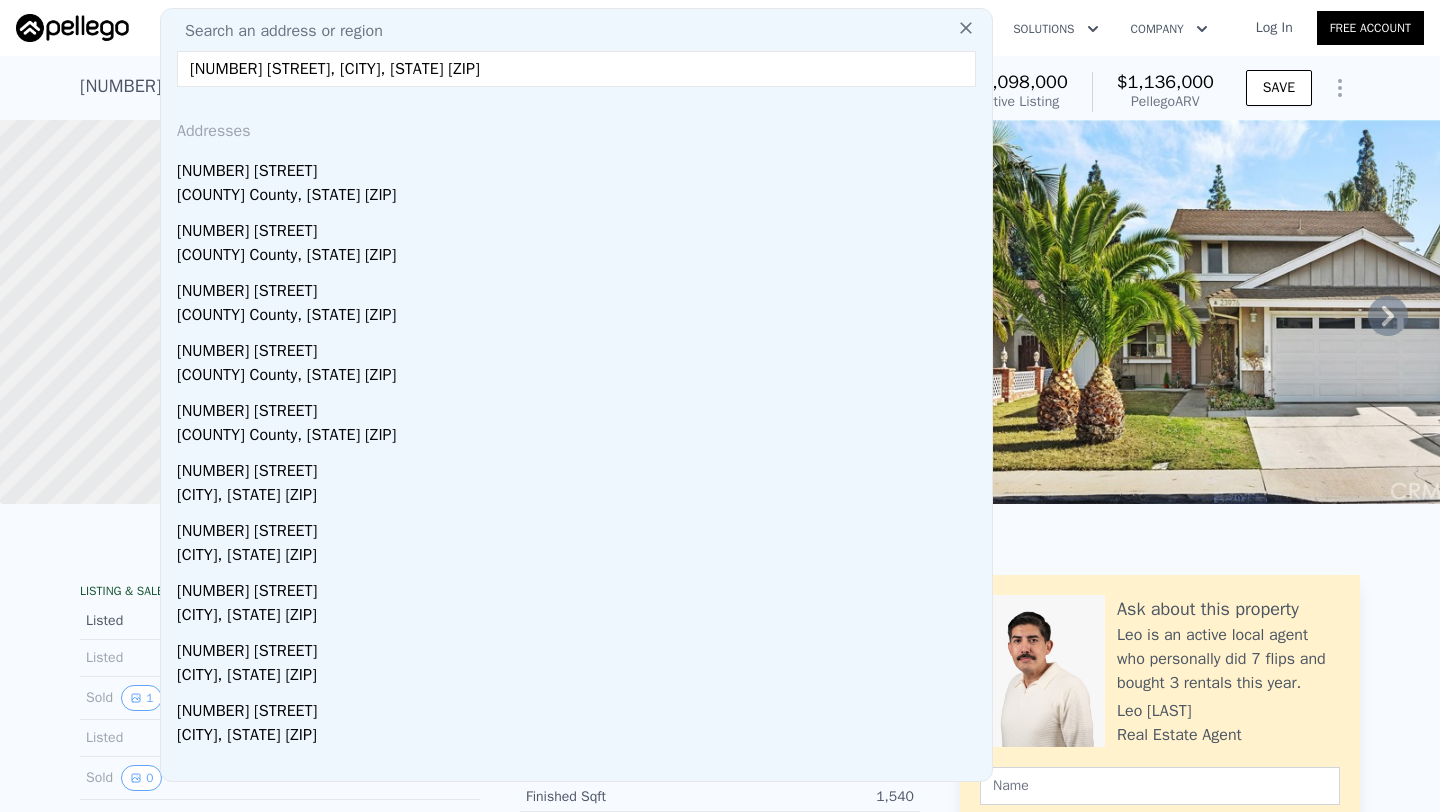 click on "[NUMBER] [STREET], [CITY], [STATE] [ZIP]" at bounding box center [576, 69] 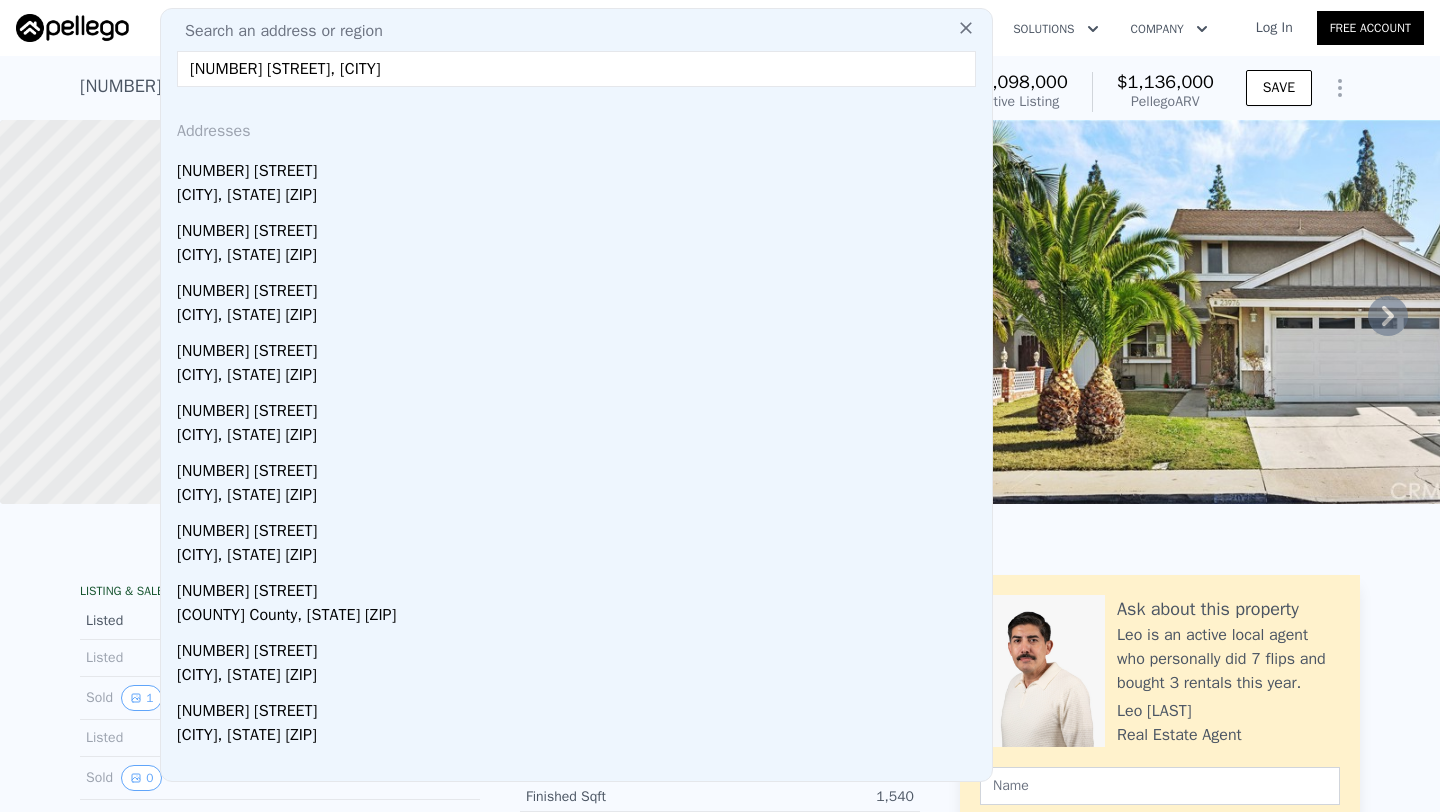 type on "[NUMBER] [STREET], [CITY]" 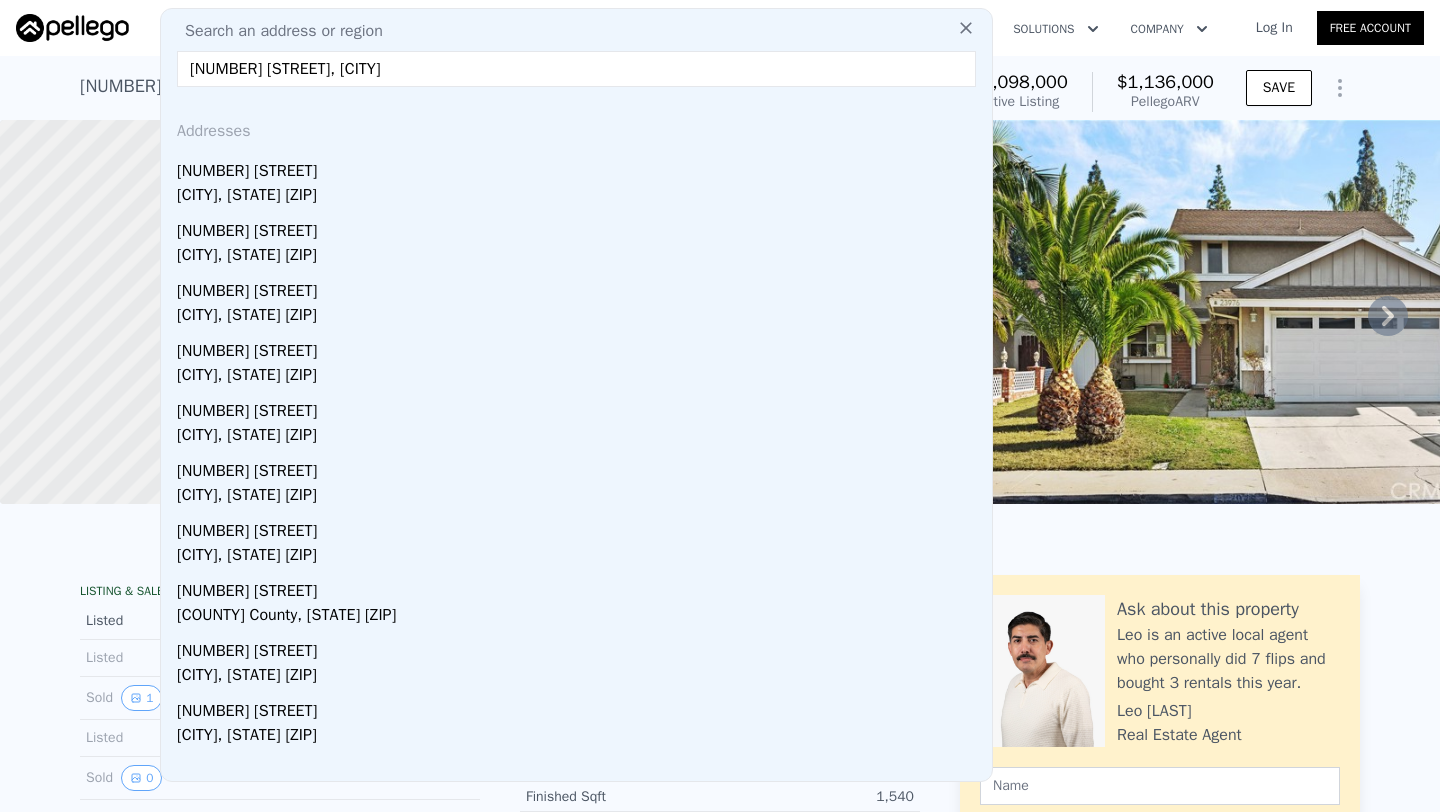 click on "Listed by [BRAND] [BRAND] ([ASSOCIATION] #[CODE])" at bounding box center [720, 535] 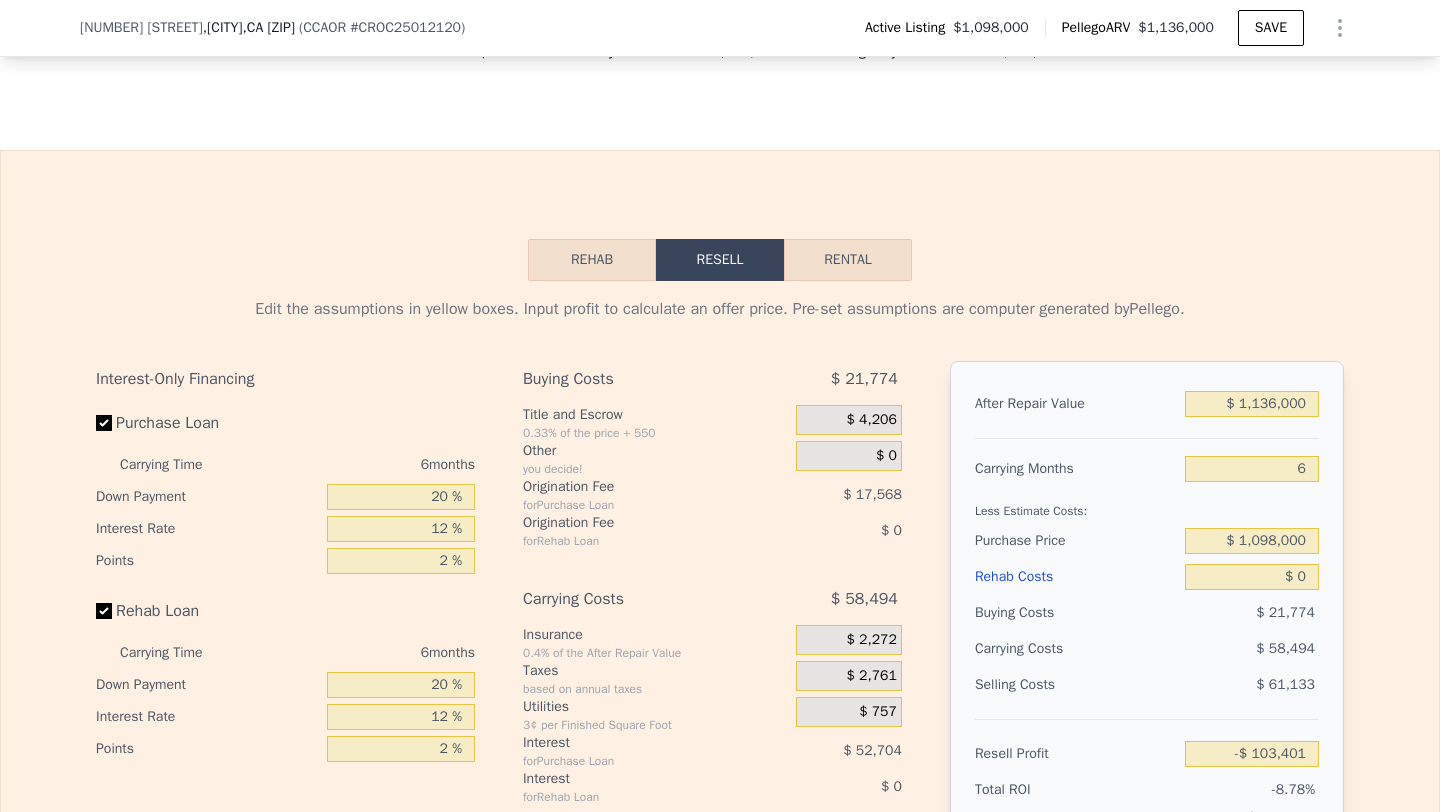 scroll, scrollTop: 2933, scrollLeft: 0, axis: vertical 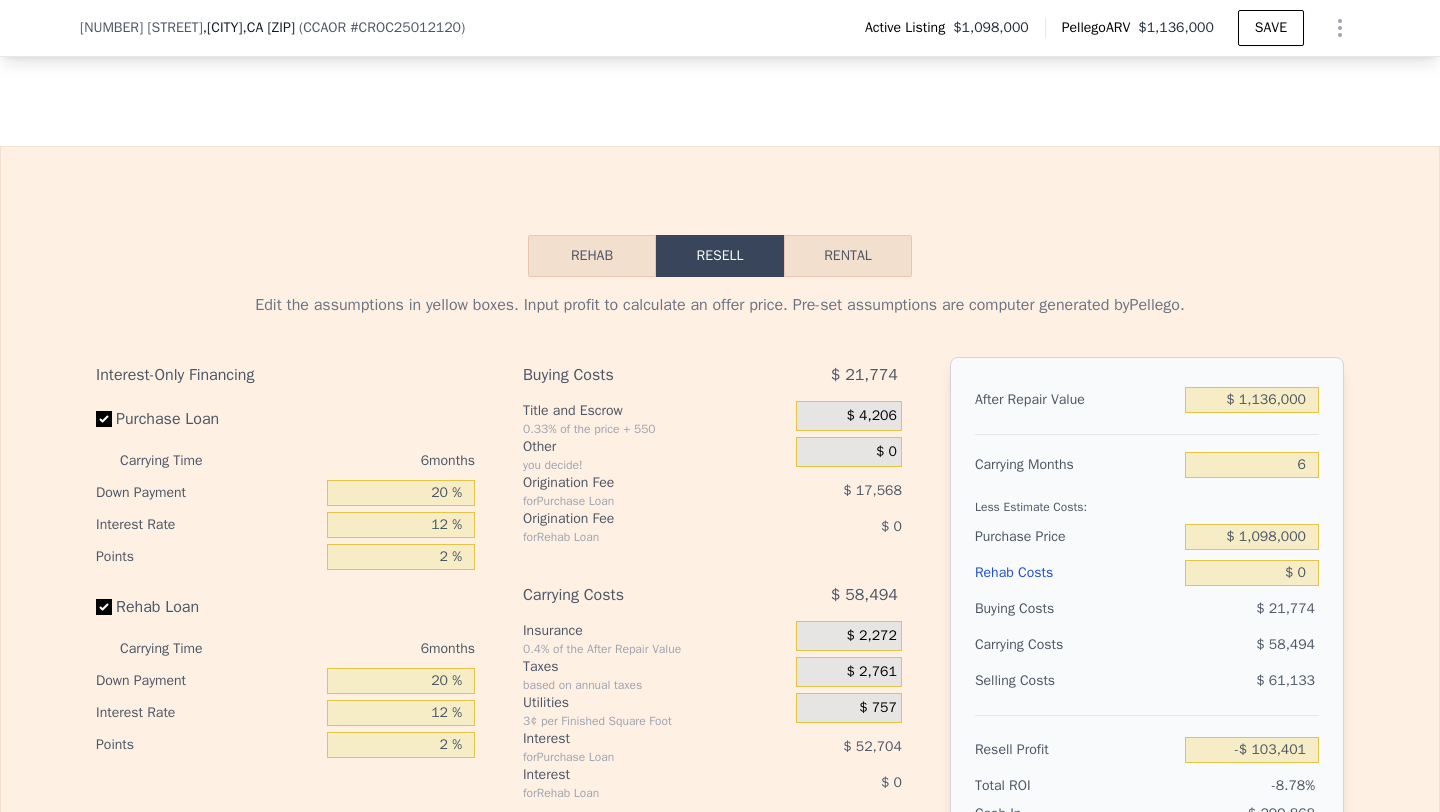 click on "$ 1,136,000" at bounding box center [1252, 400] 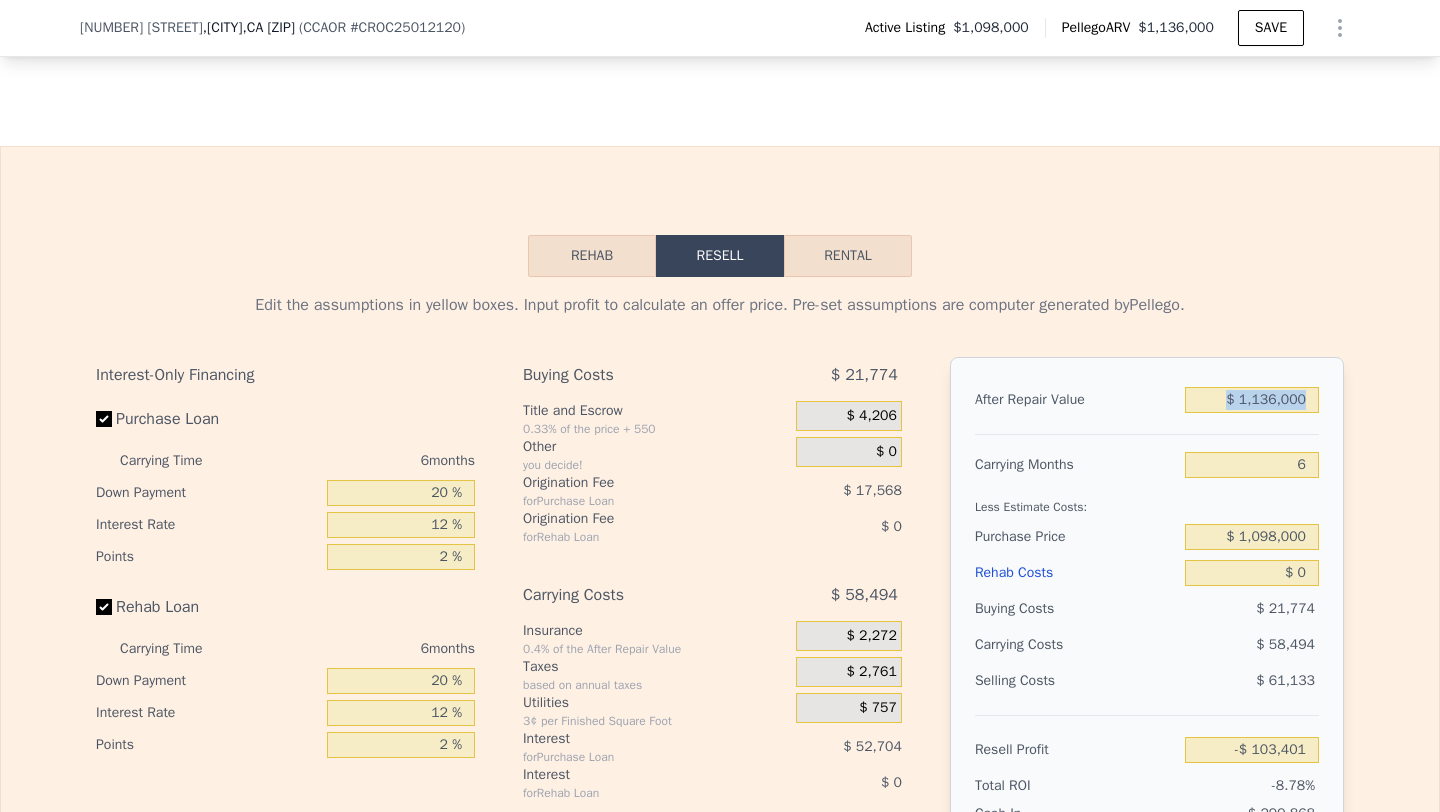 click on "$ 1,136,000" at bounding box center (1252, 400) 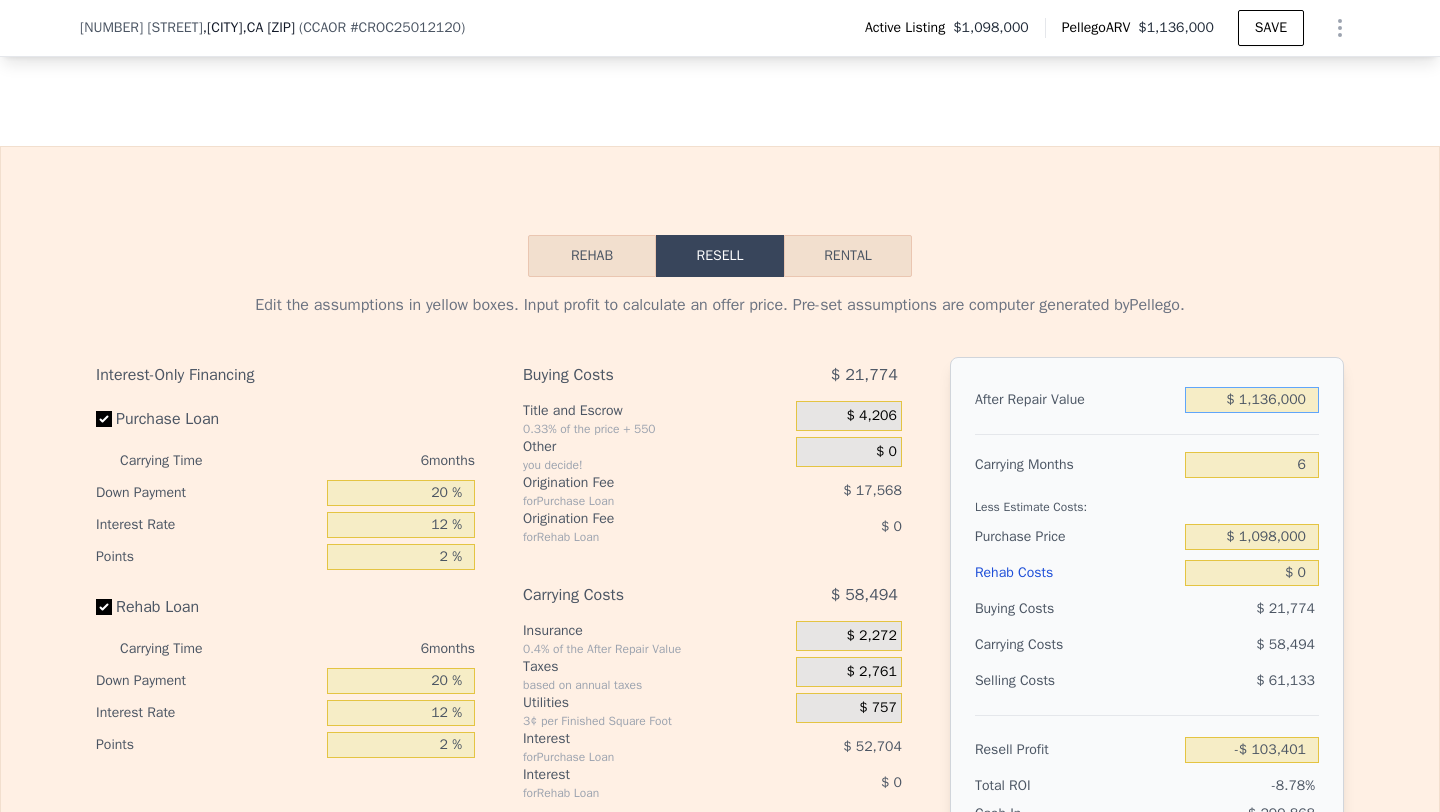 click on "$ 1,136,000" at bounding box center [1252, 400] 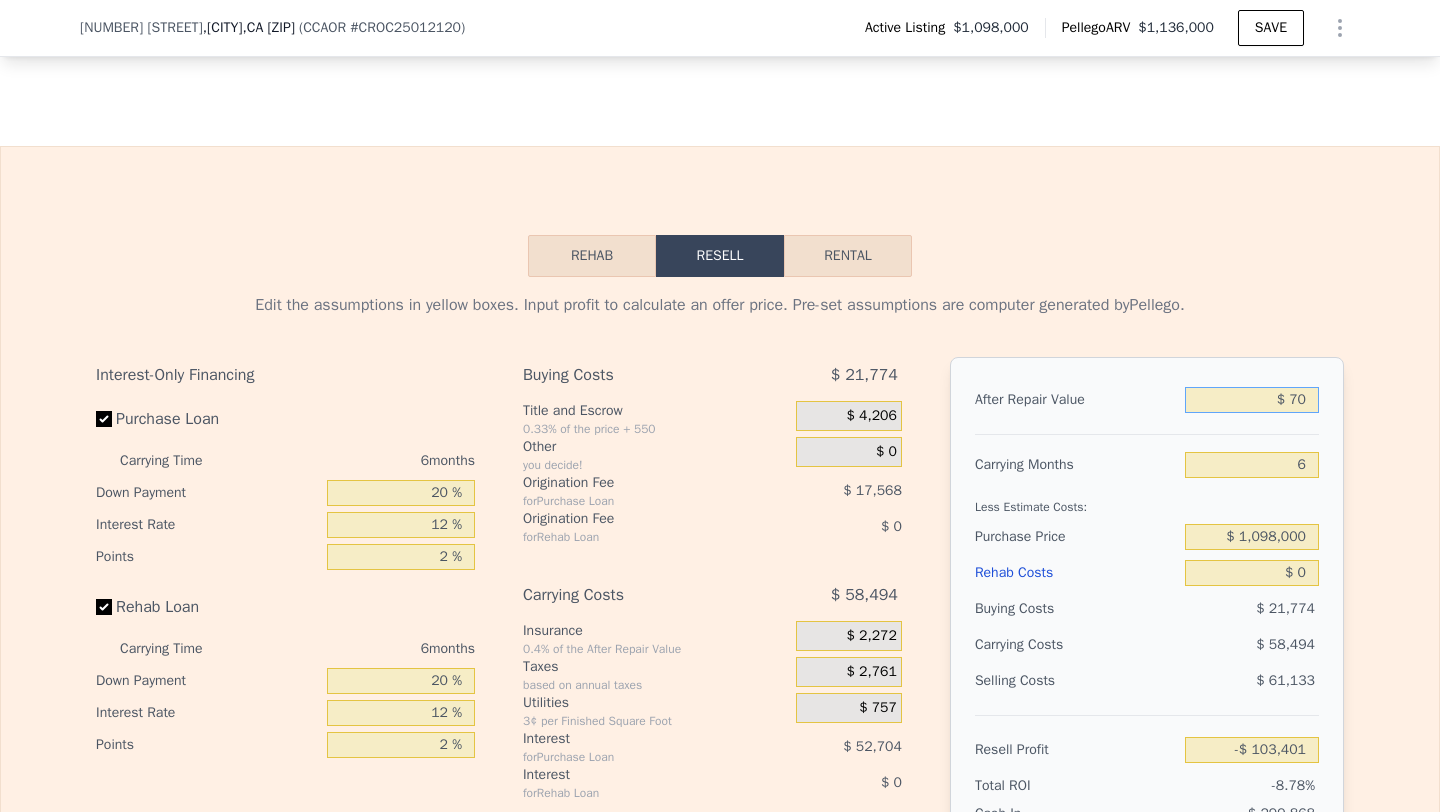 type on "$ 700" 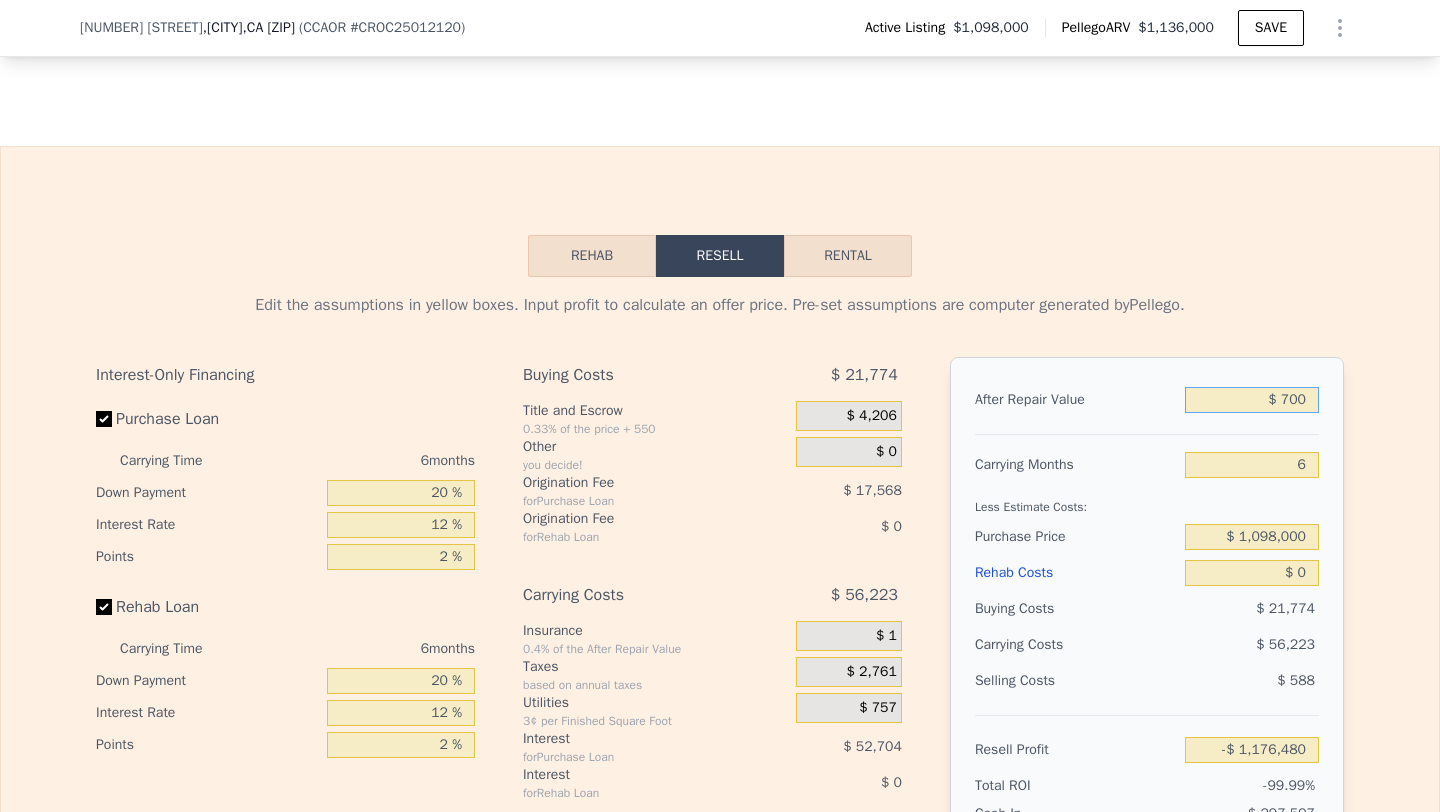type on "-$ 1,175,885" 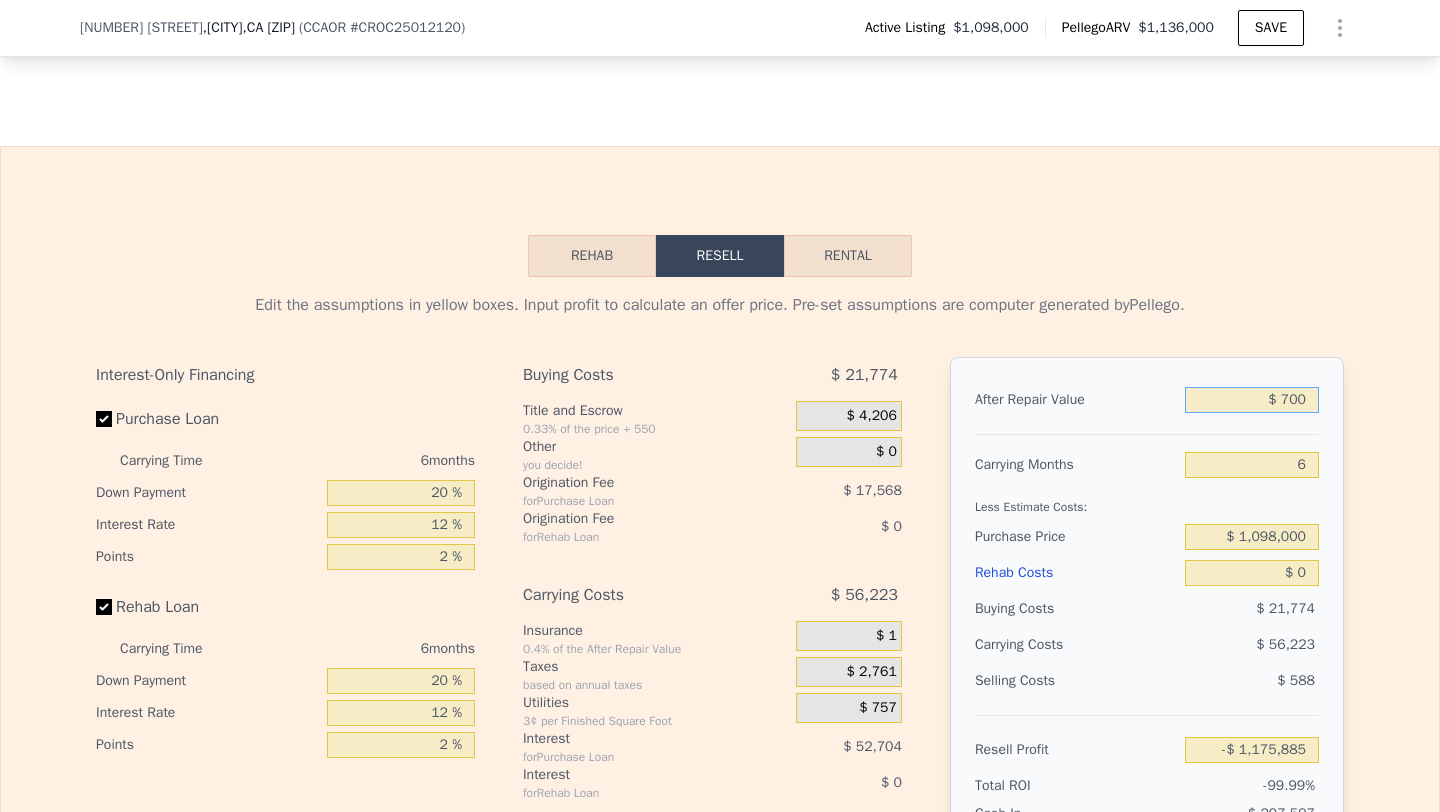 type on "$ 7,000" 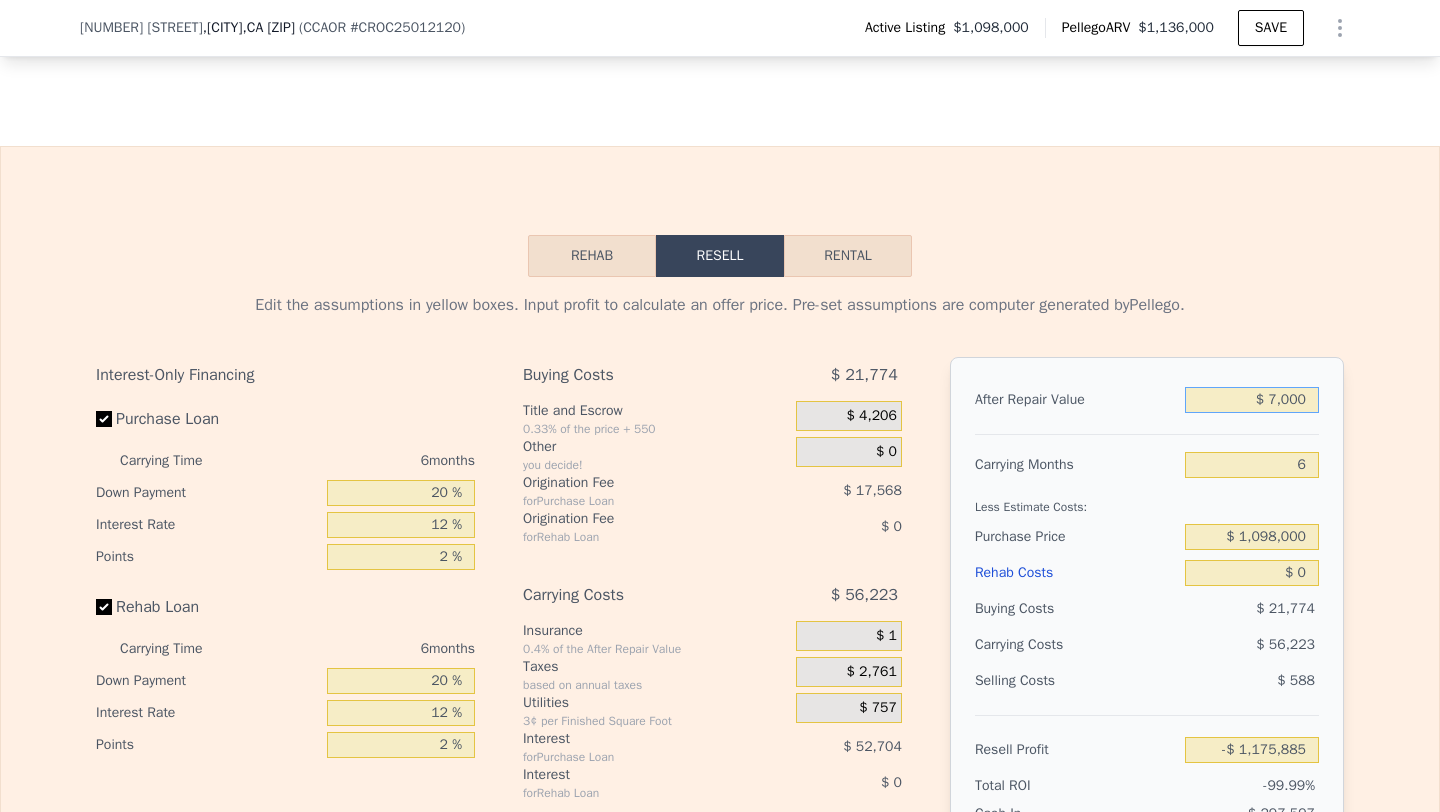 type on "-$ 1,169,933" 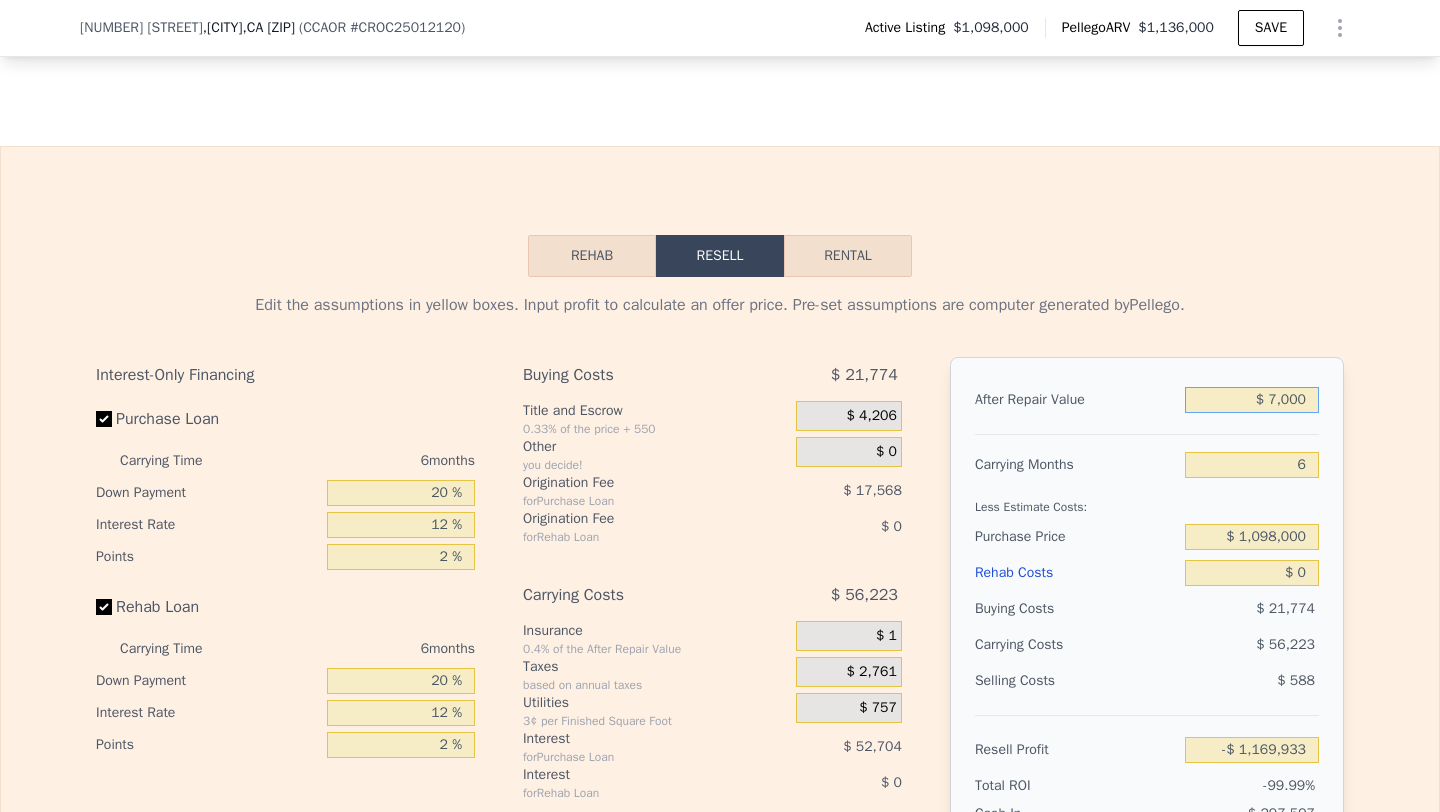 type on "$ 70,000" 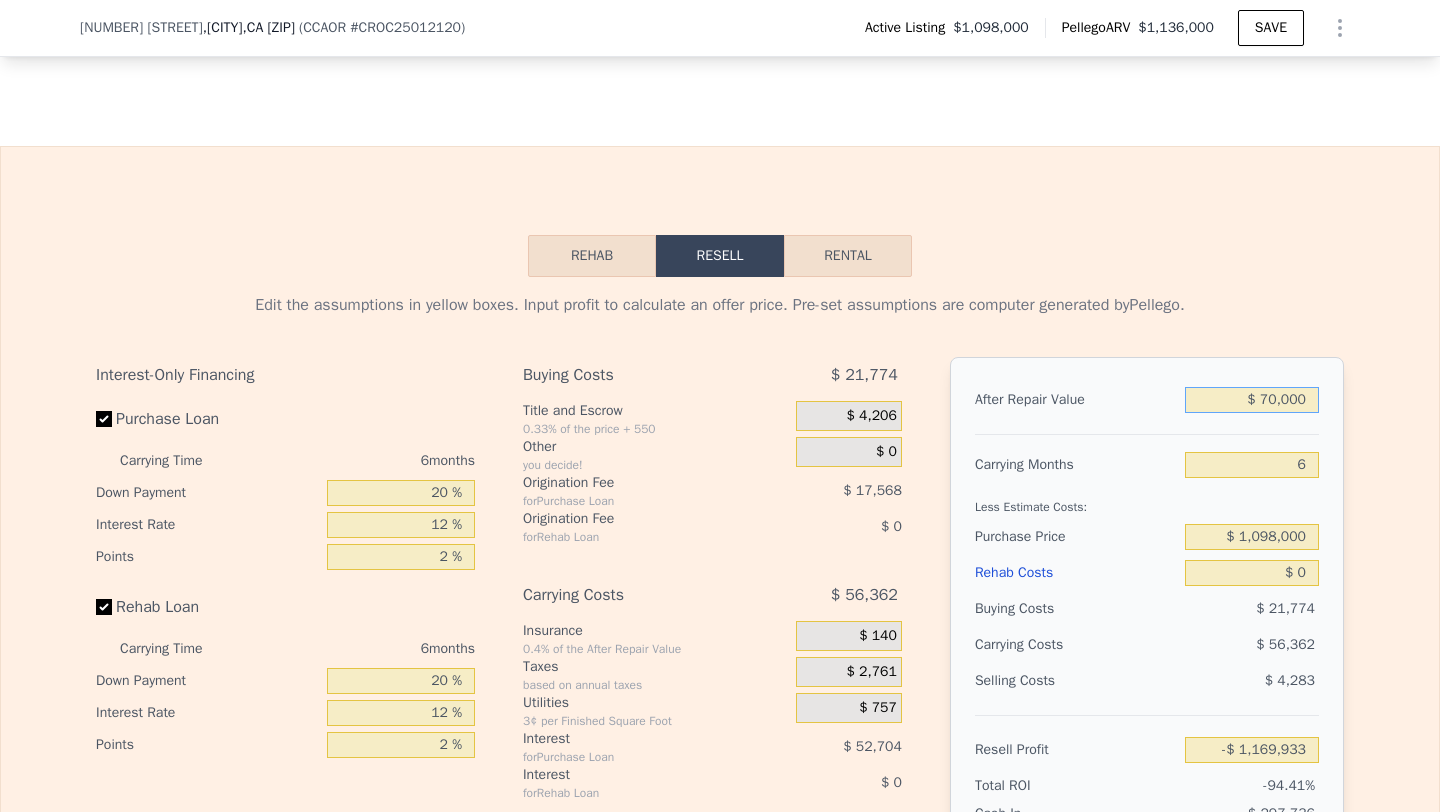 type on "-$ 1,110,419" 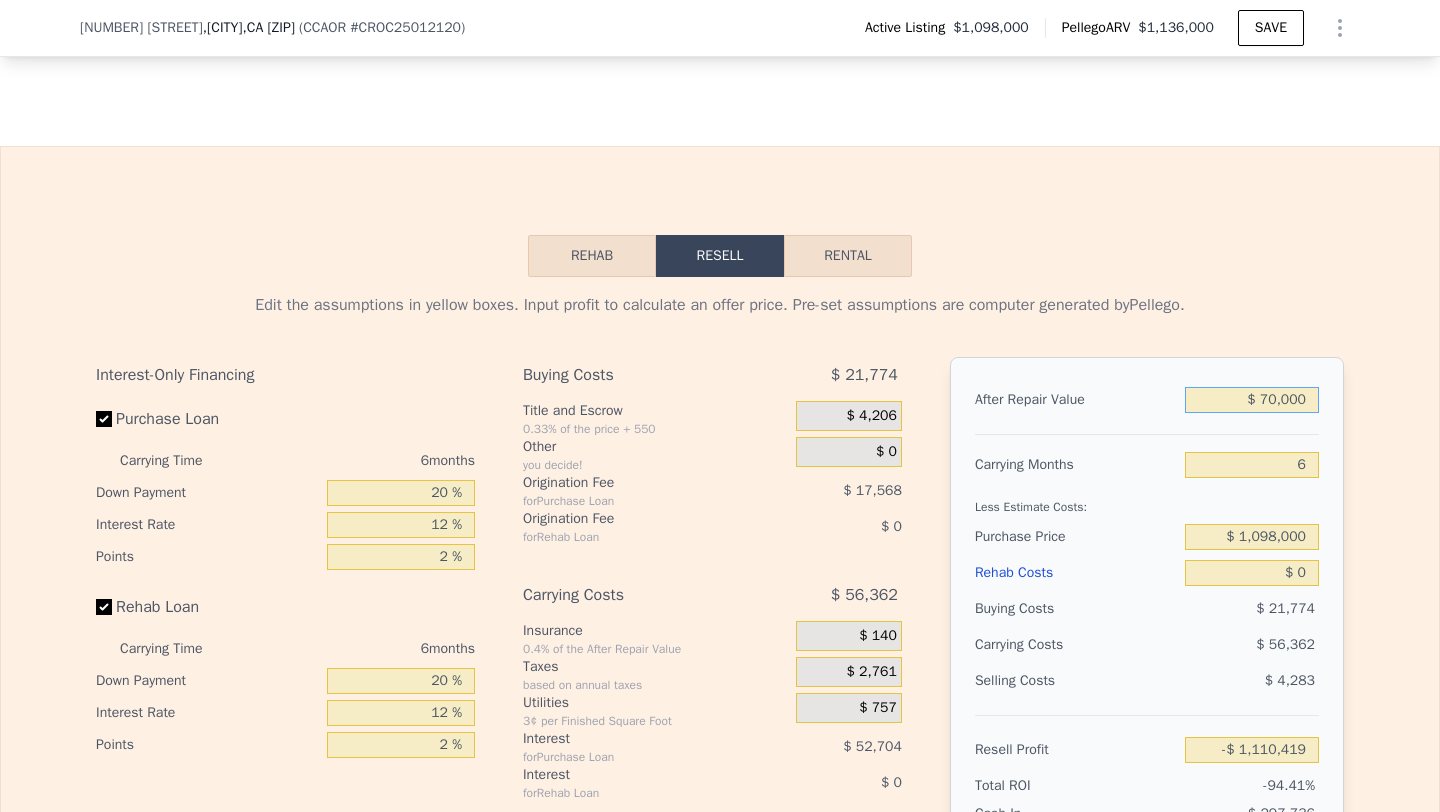 type on "$ 700,000" 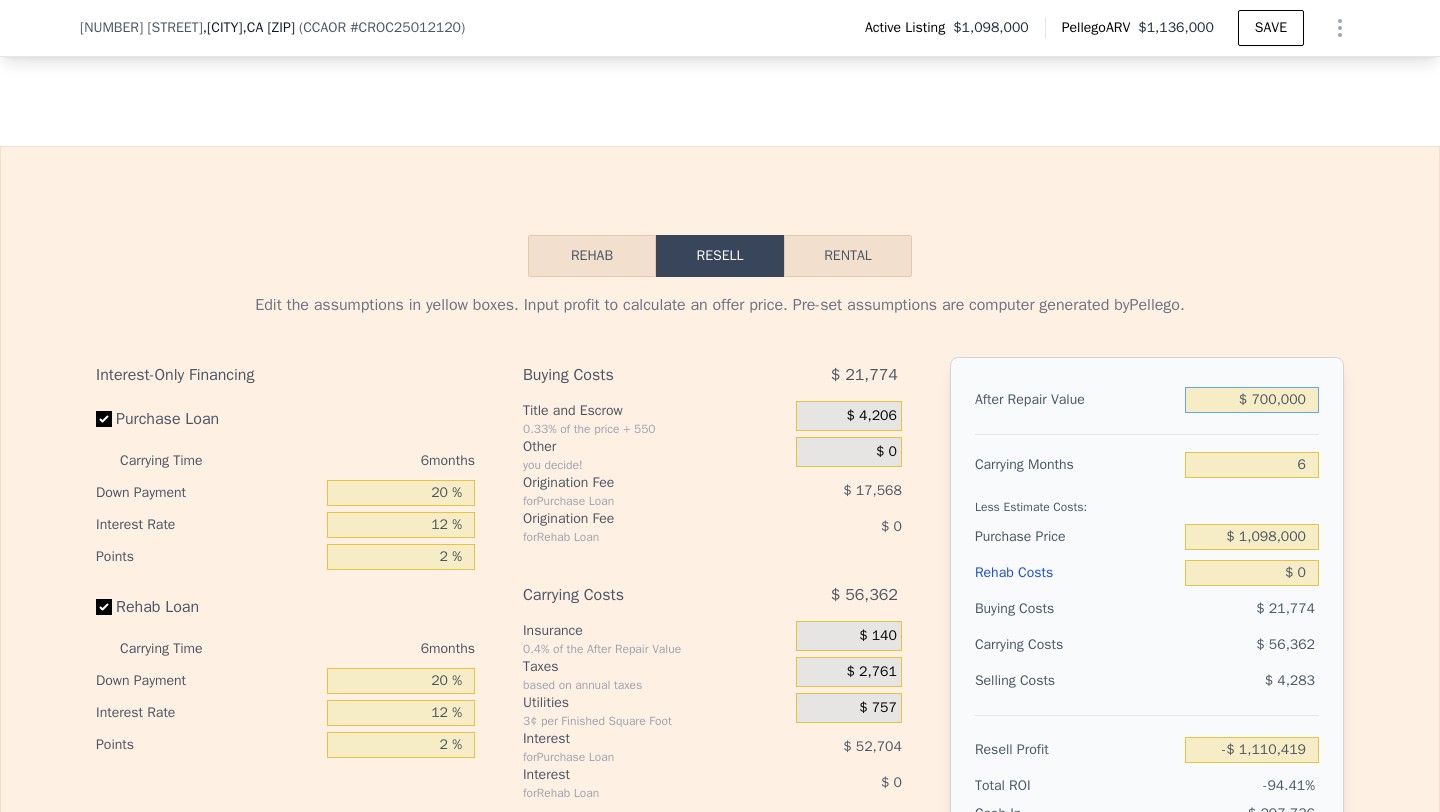 type on "-$ 515,277" 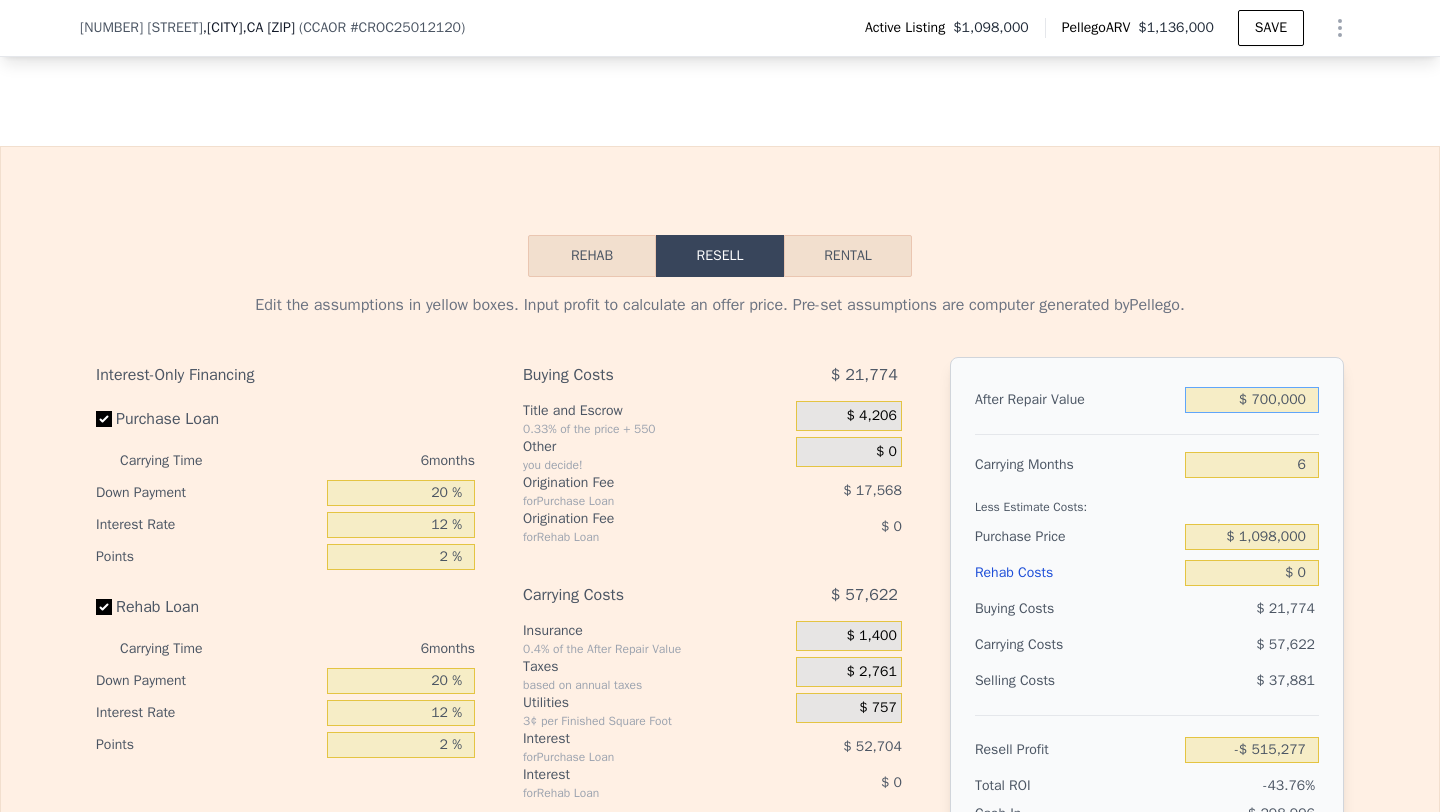 type on "$ 700,000" 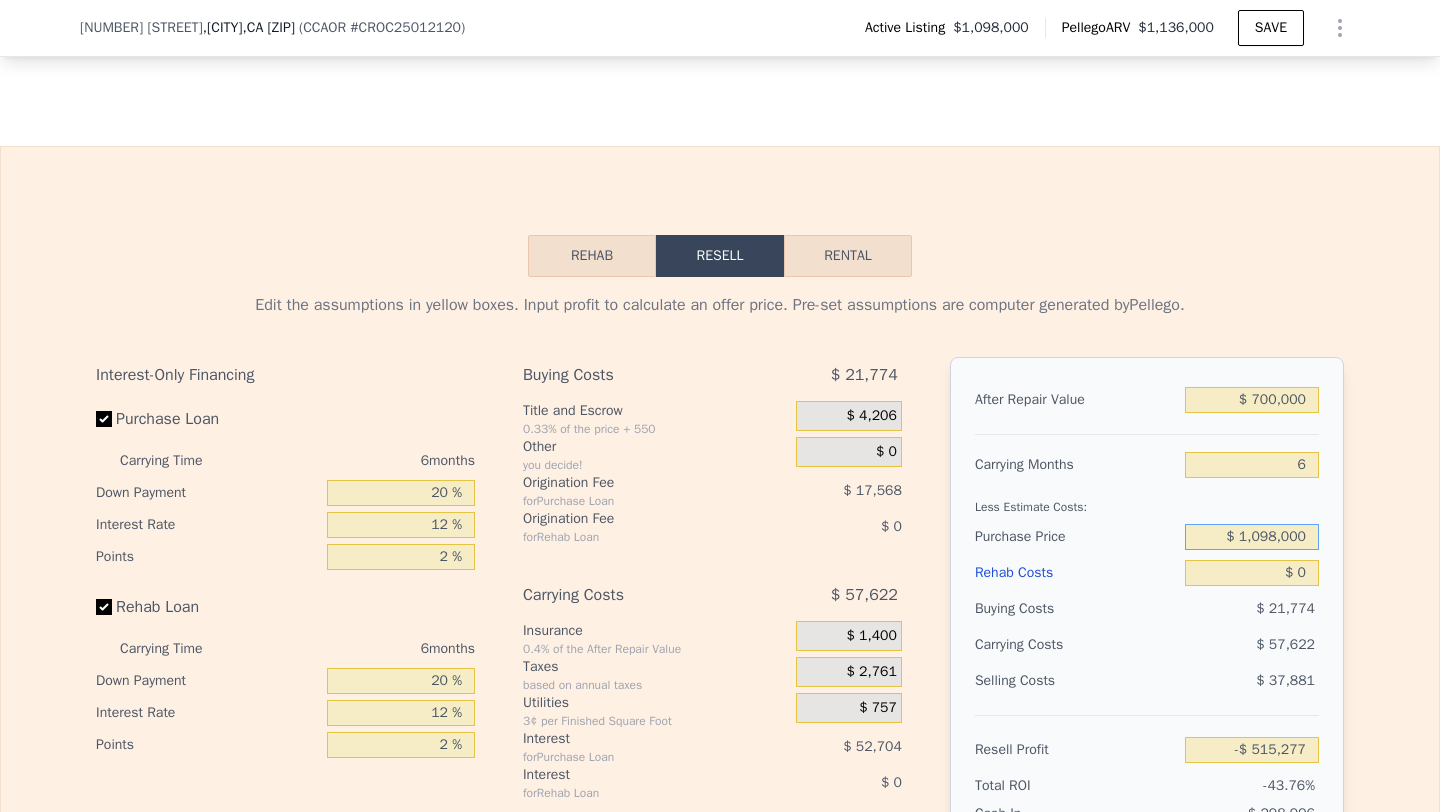 click on "$ 1,098,000" at bounding box center (1252, 537) 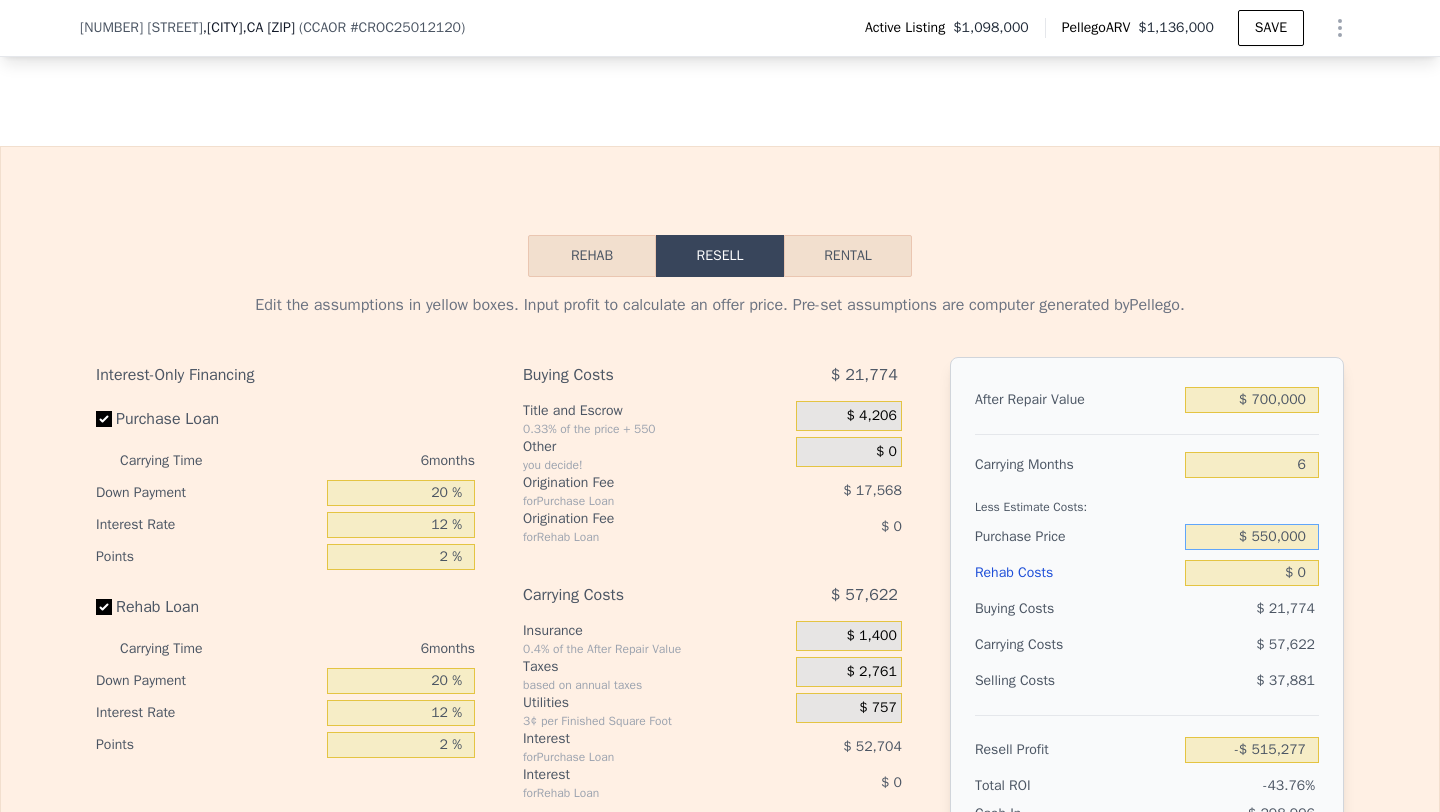 type on "$ 550,000" 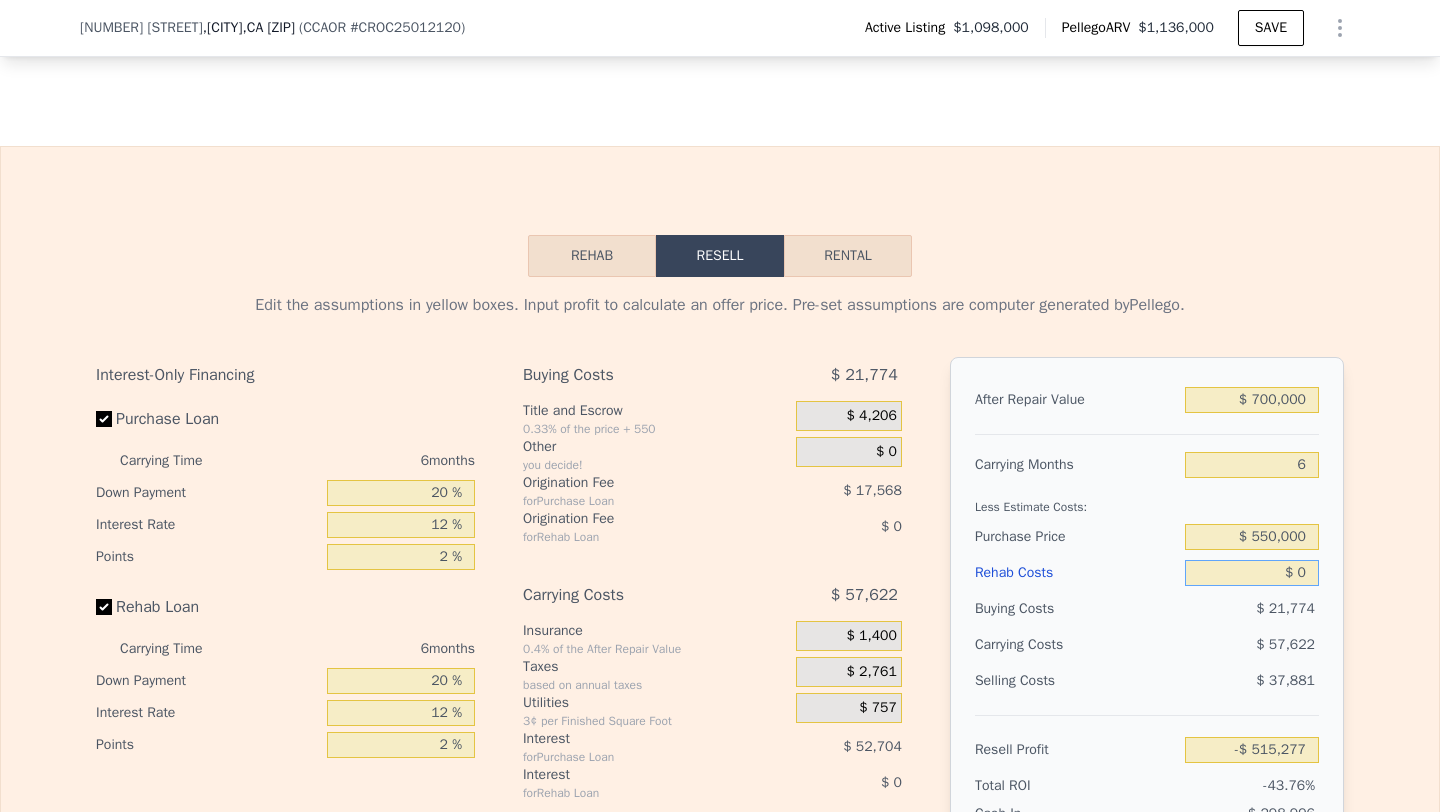 click on "$ 0" at bounding box center [1252, 573] 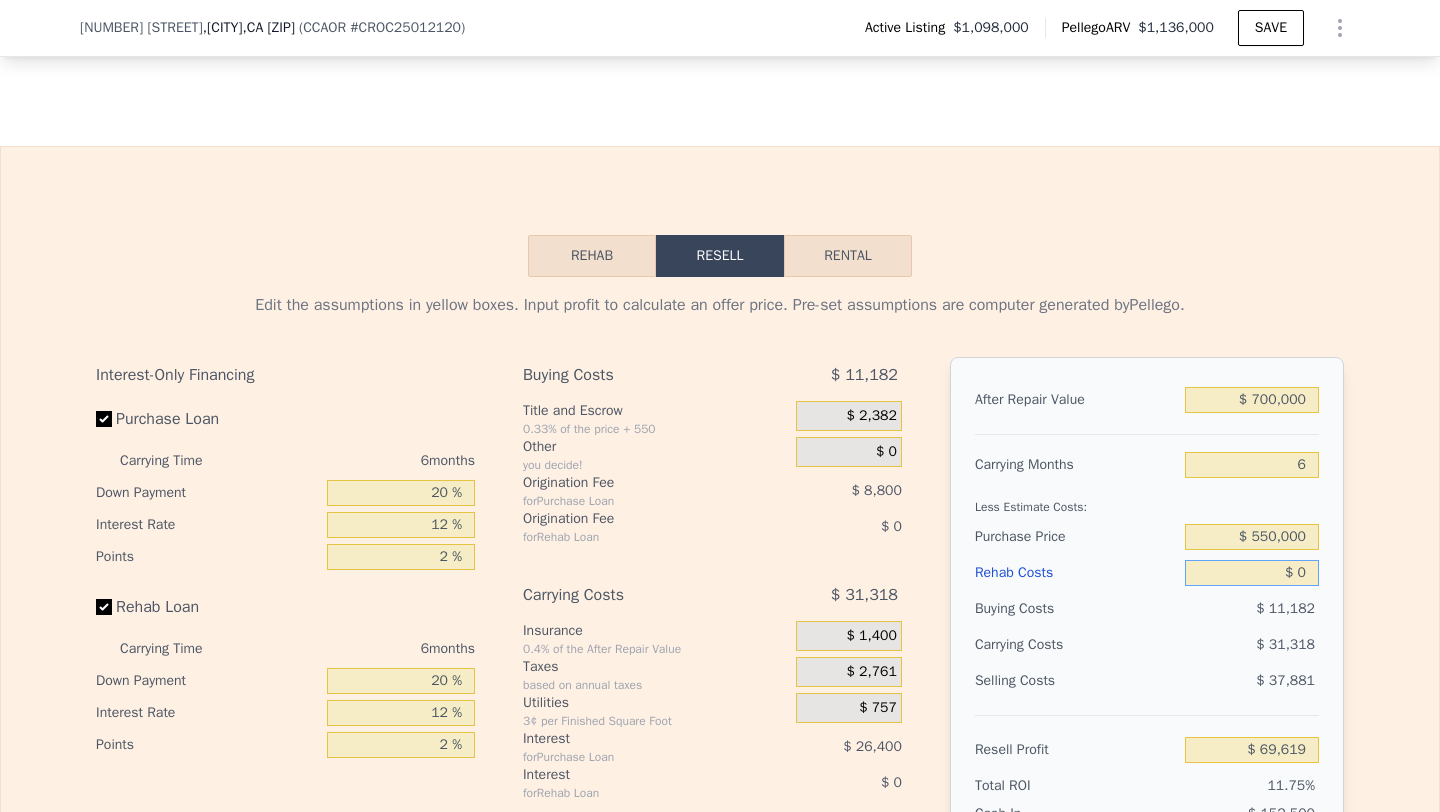 click on "$ 0" at bounding box center [1252, 573] 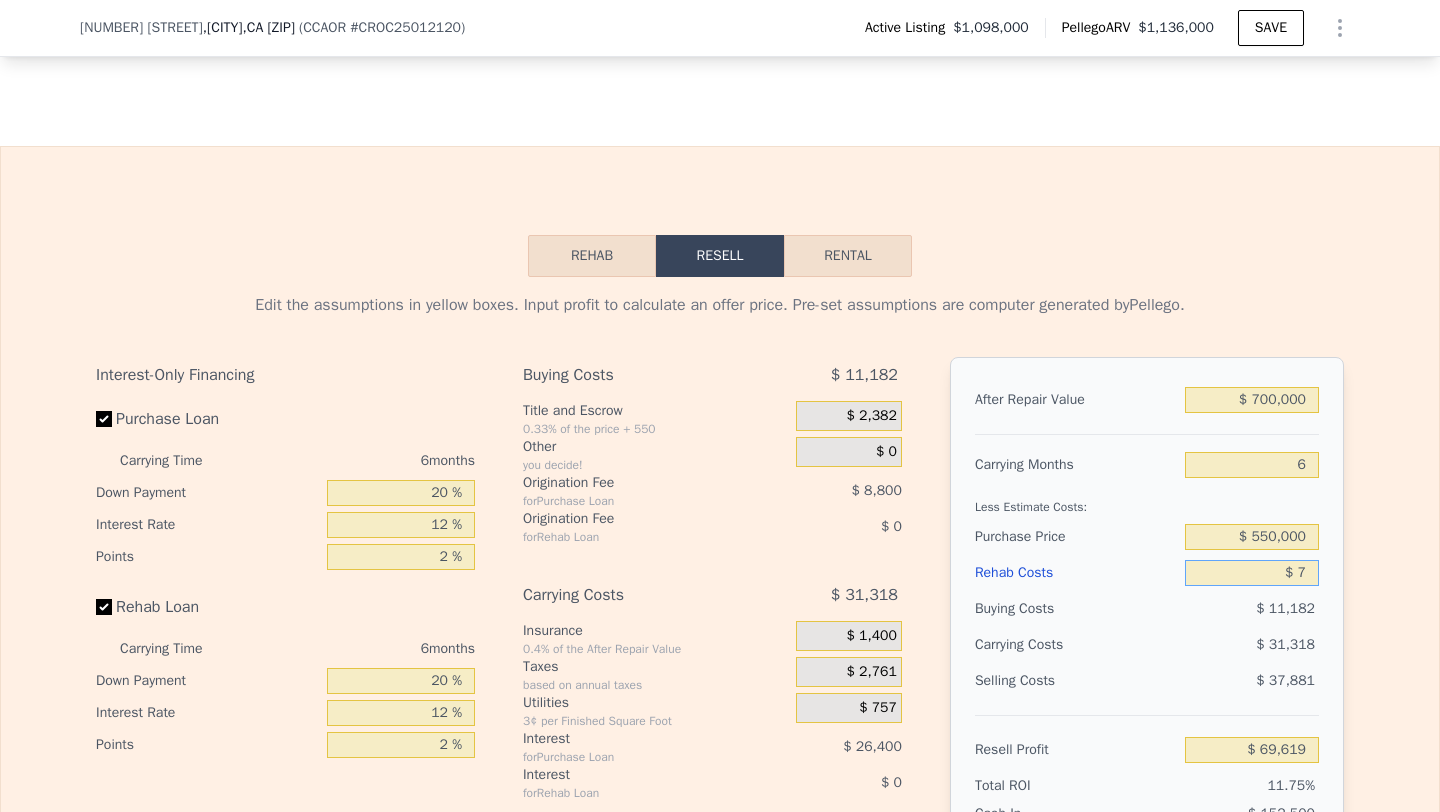 type on "$ 69,612" 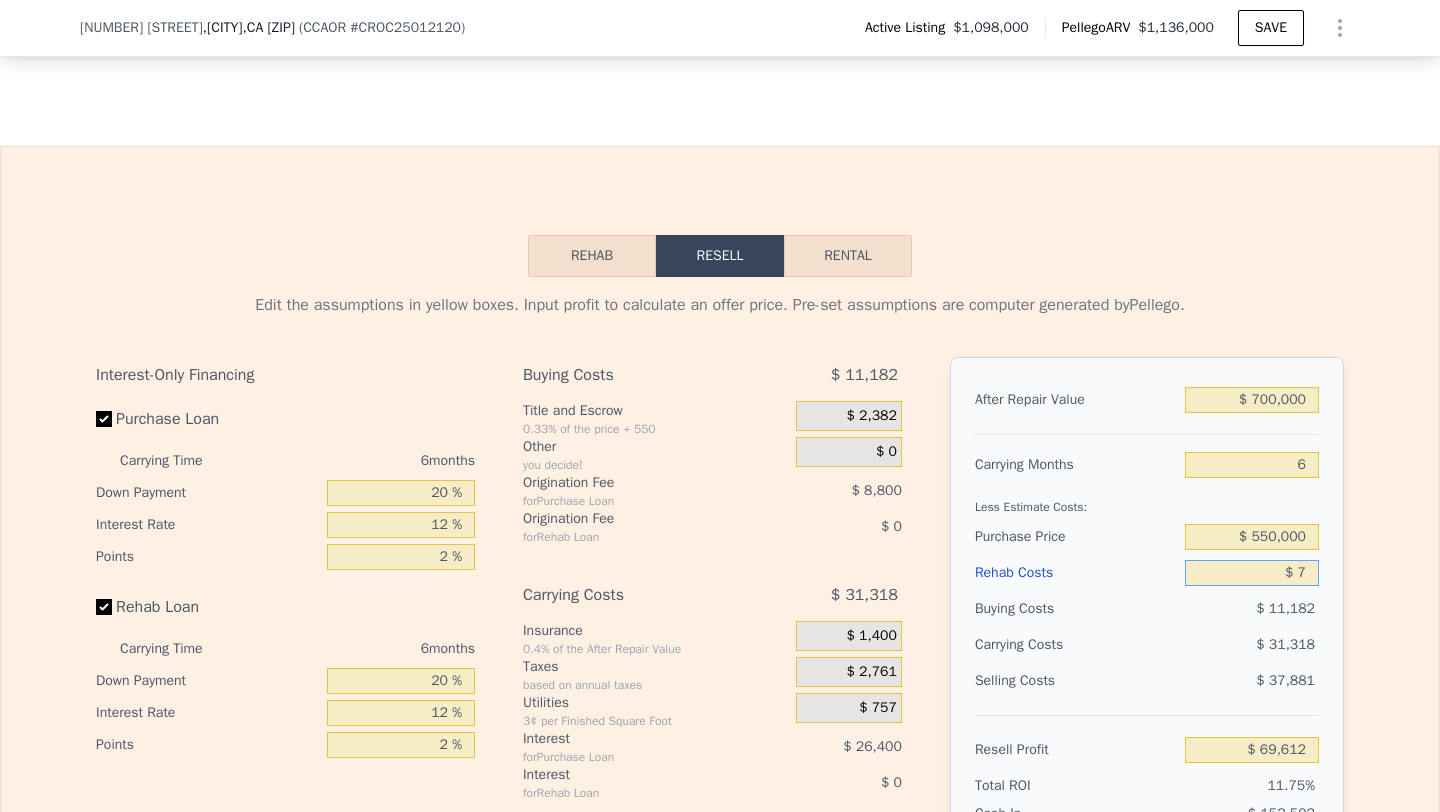 type on "$ 70" 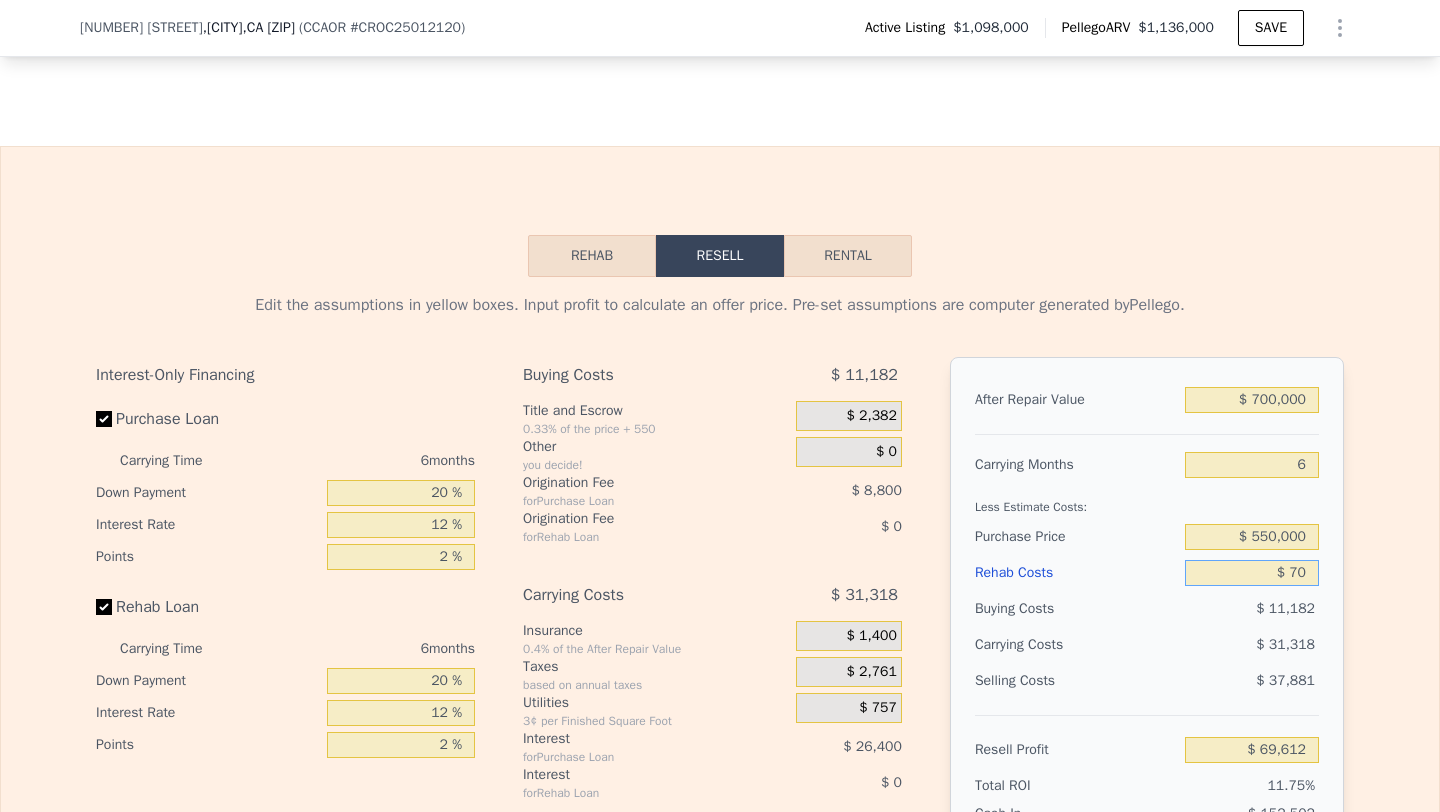 type on "$ 69,542" 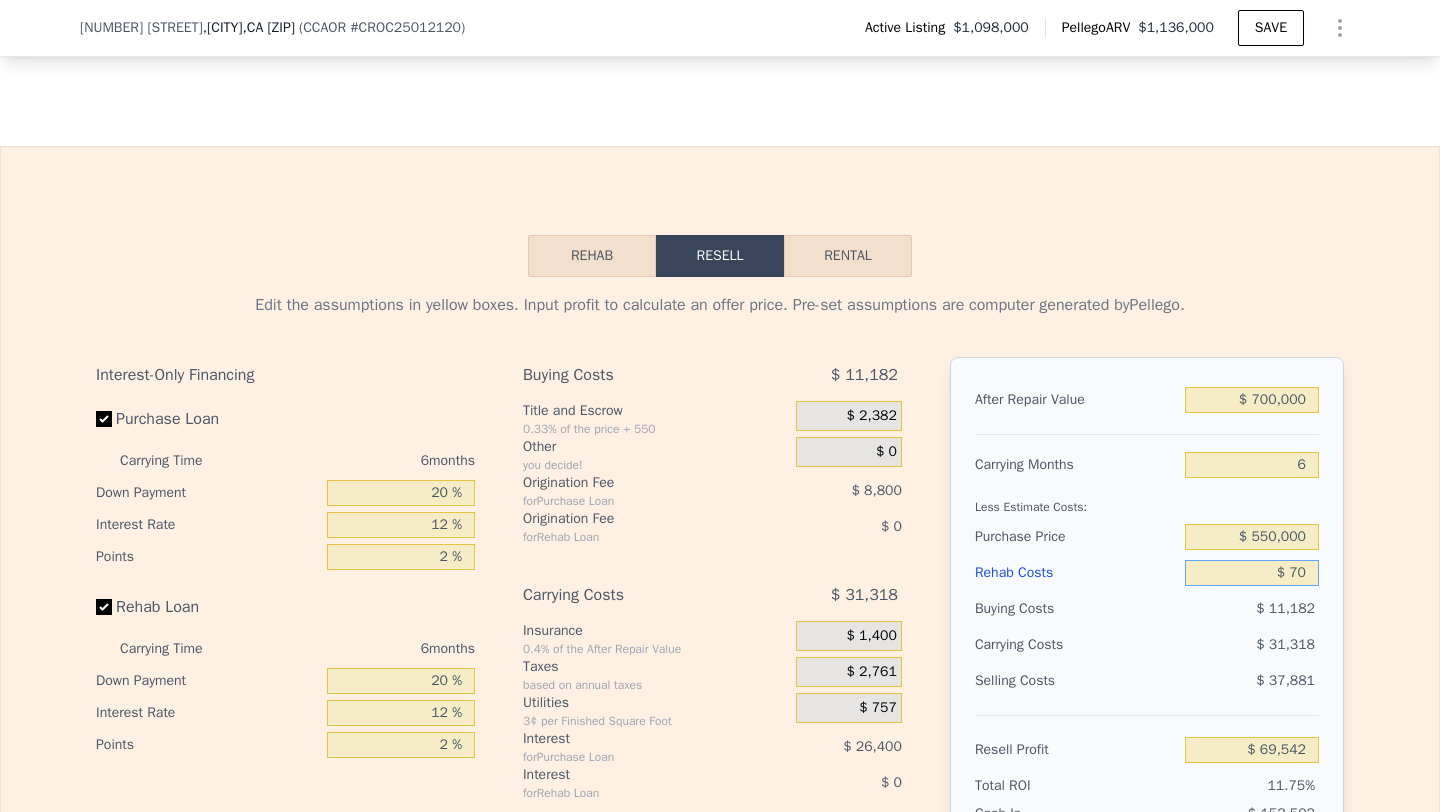 type on "$ 700" 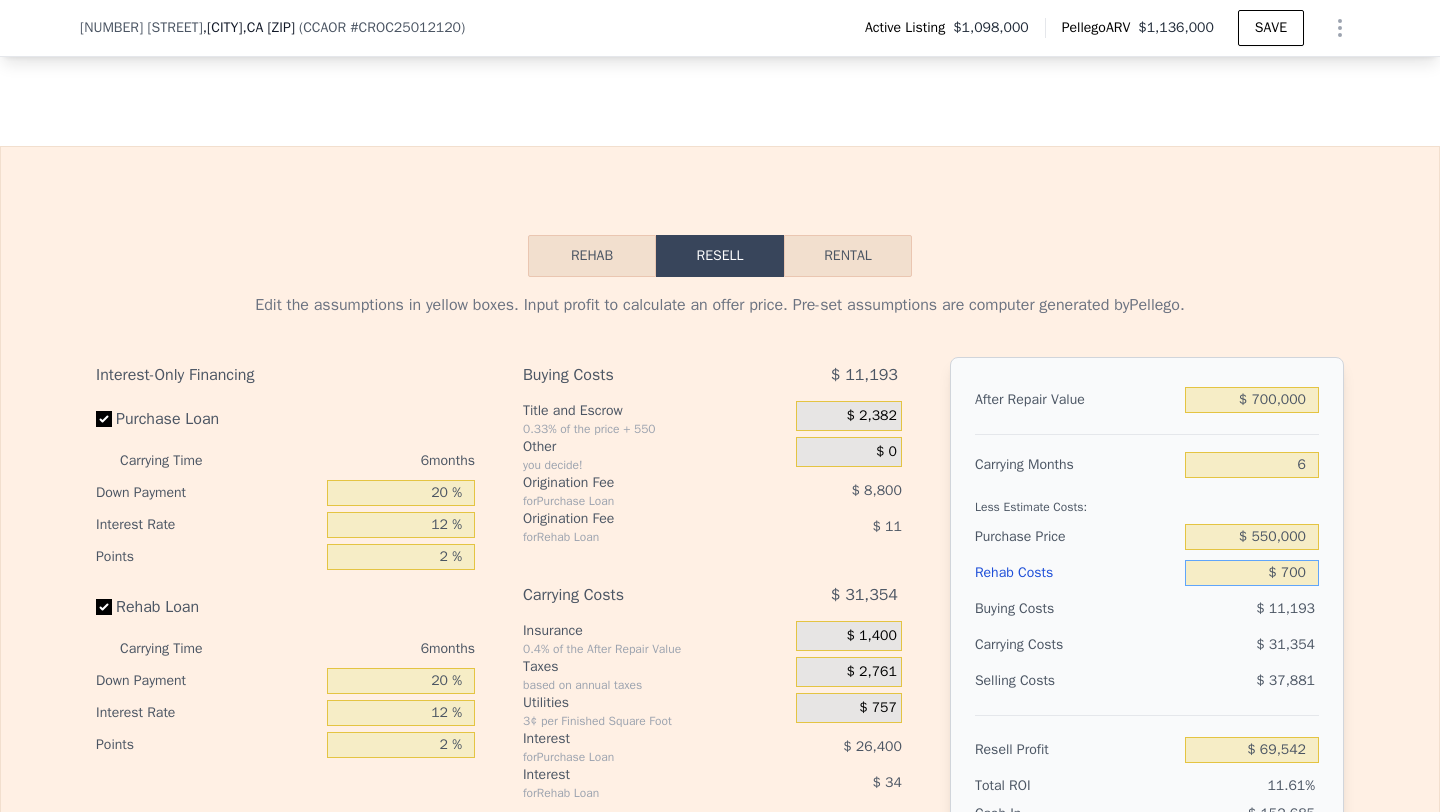 type on "$ 68,872" 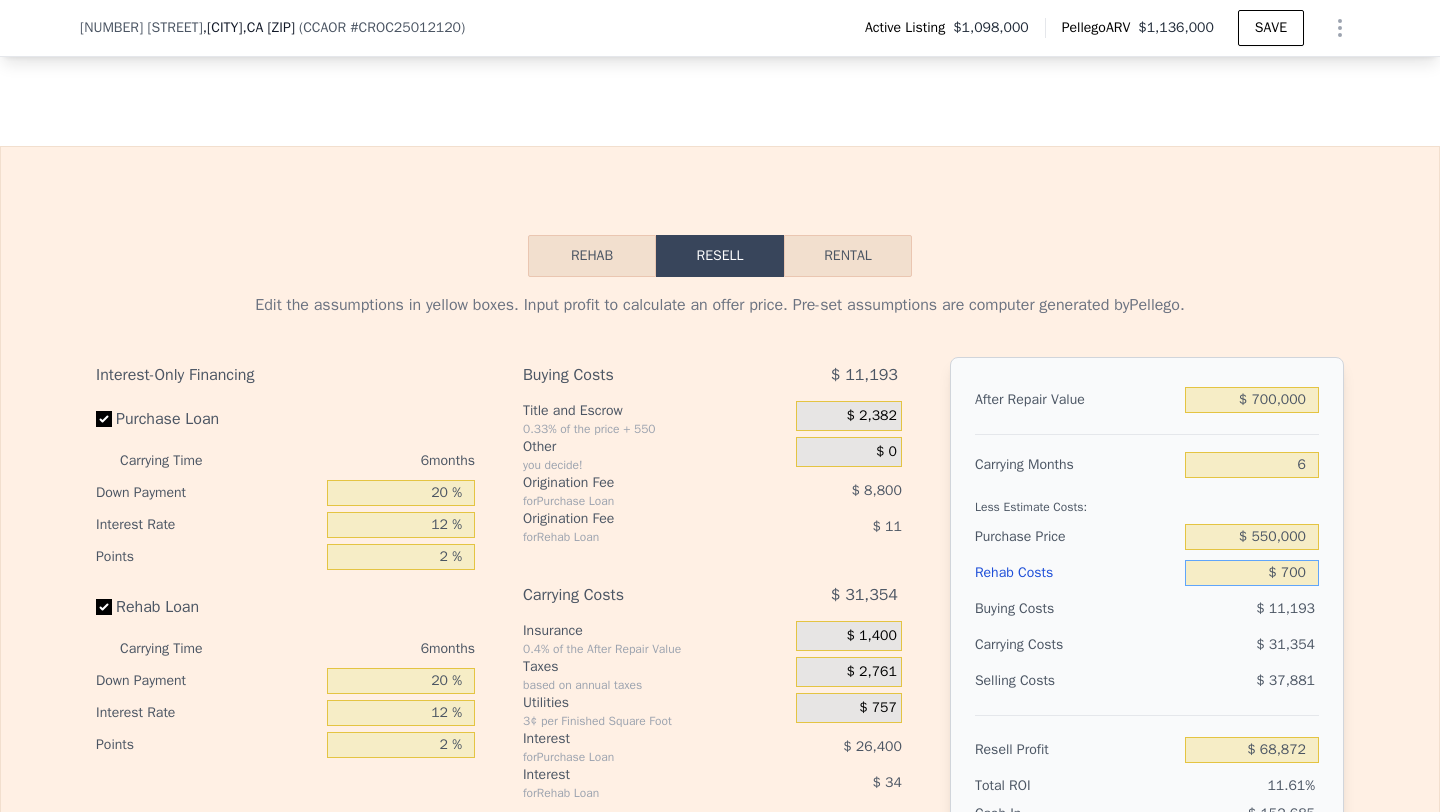 type on "$ 7,000" 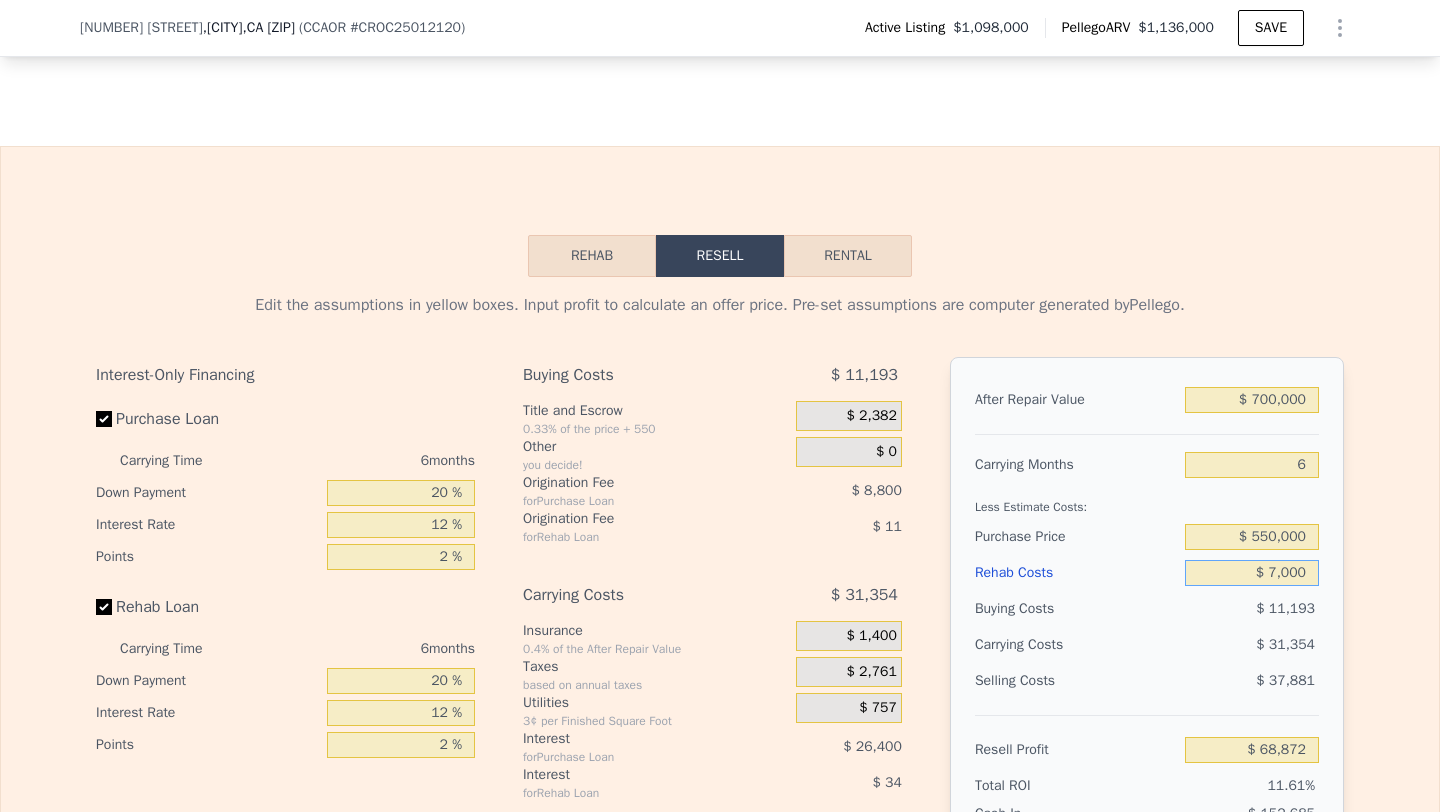 type on "$ 62,171" 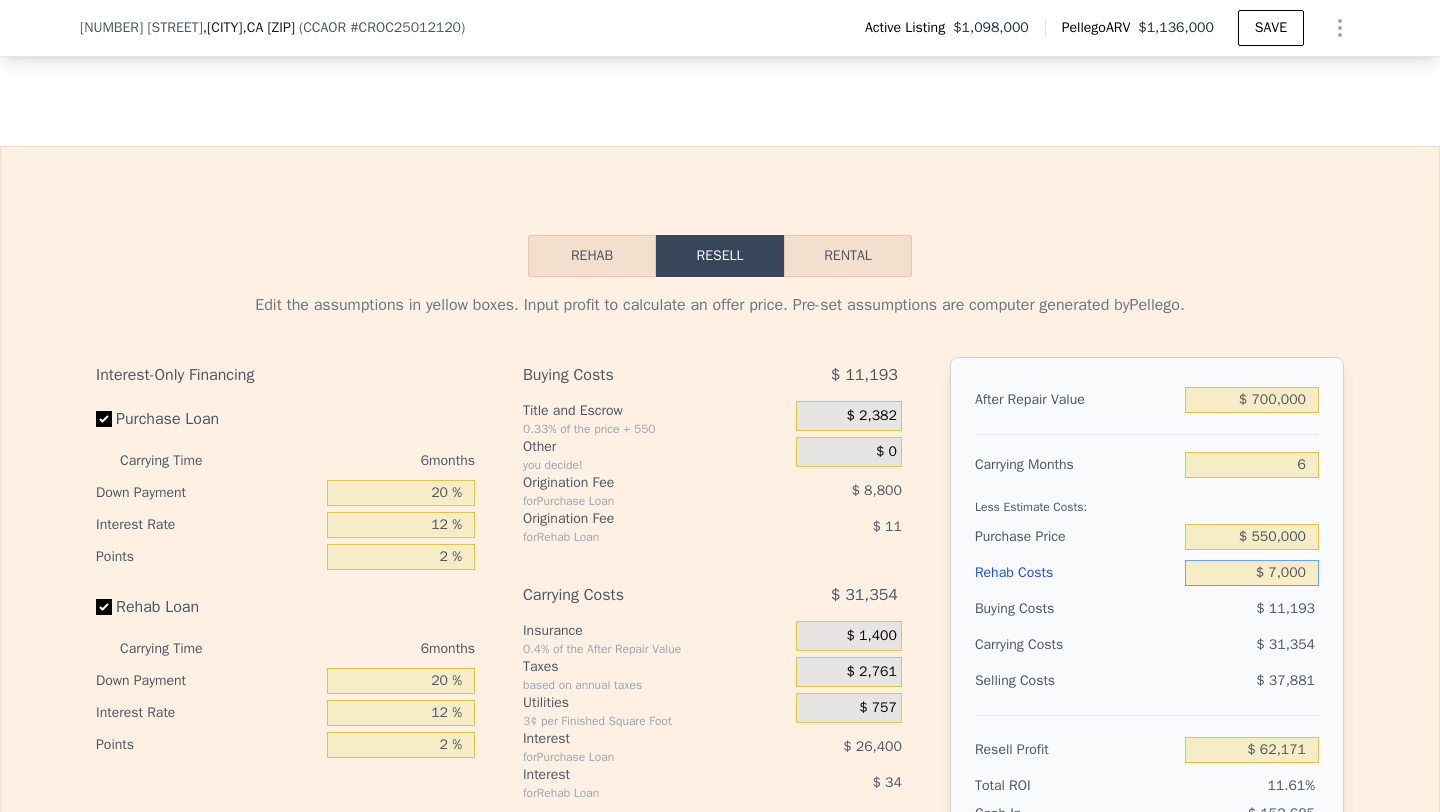 type on "$ 70,000" 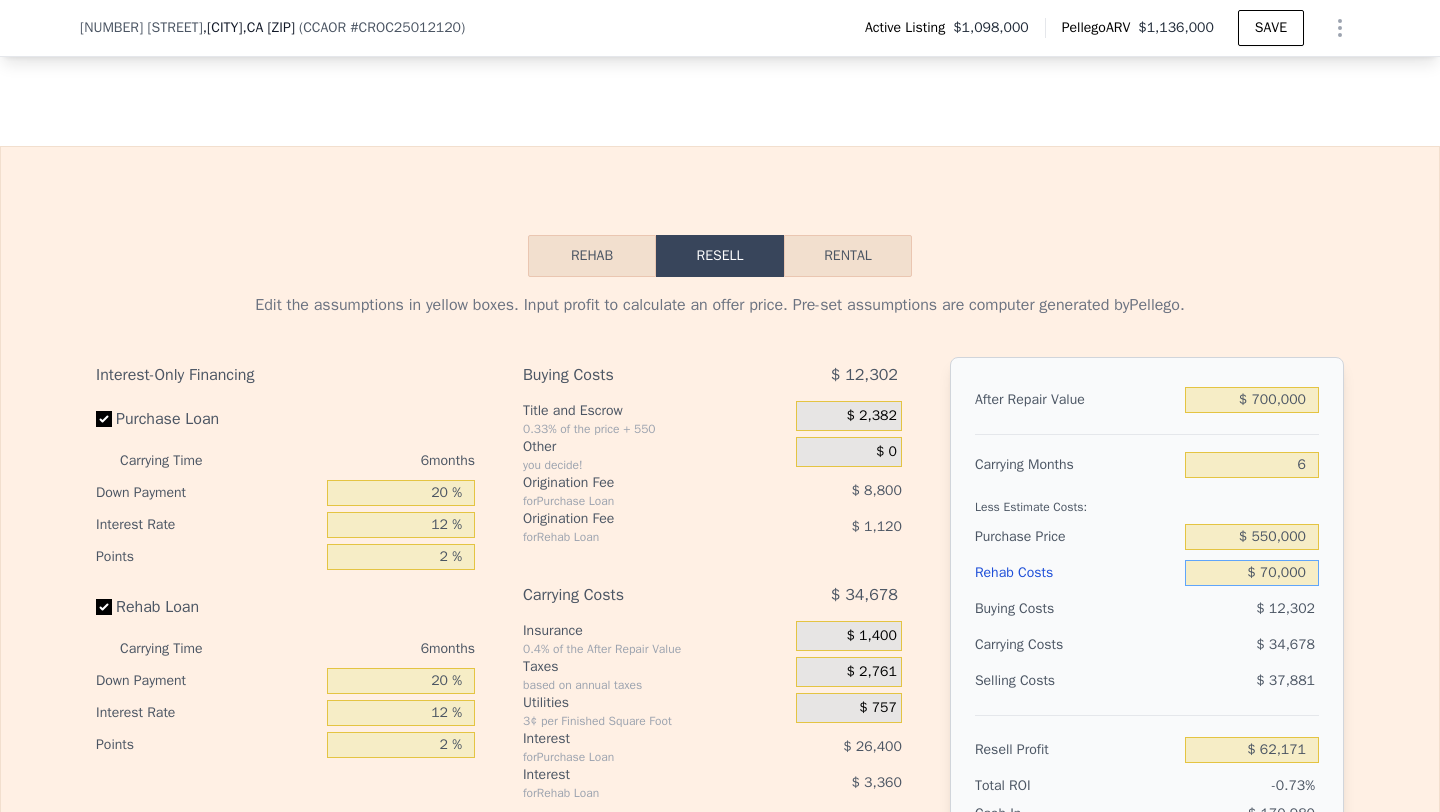 type on "-$ 4,861" 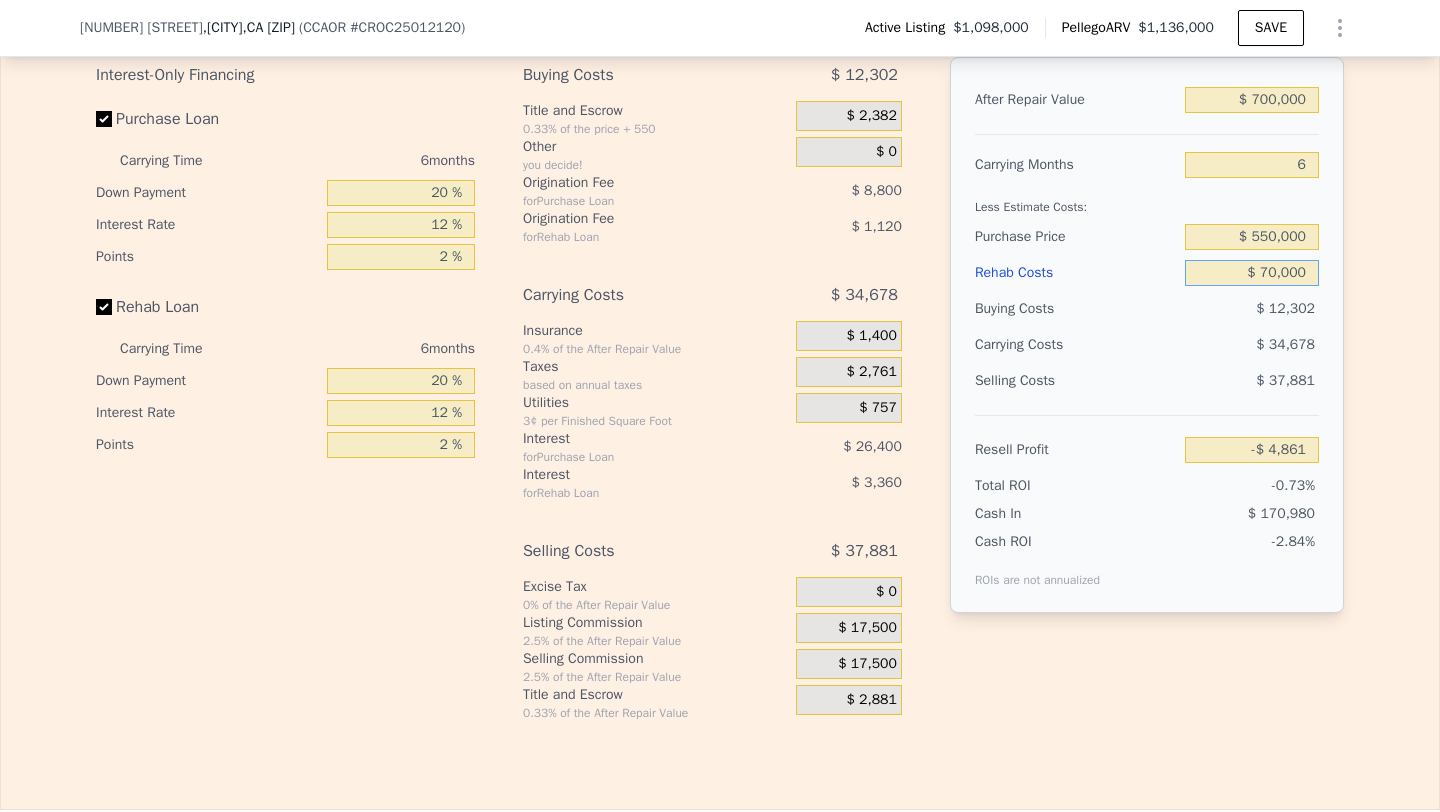 scroll, scrollTop: 3266, scrollLeft: 0, axis: vertical 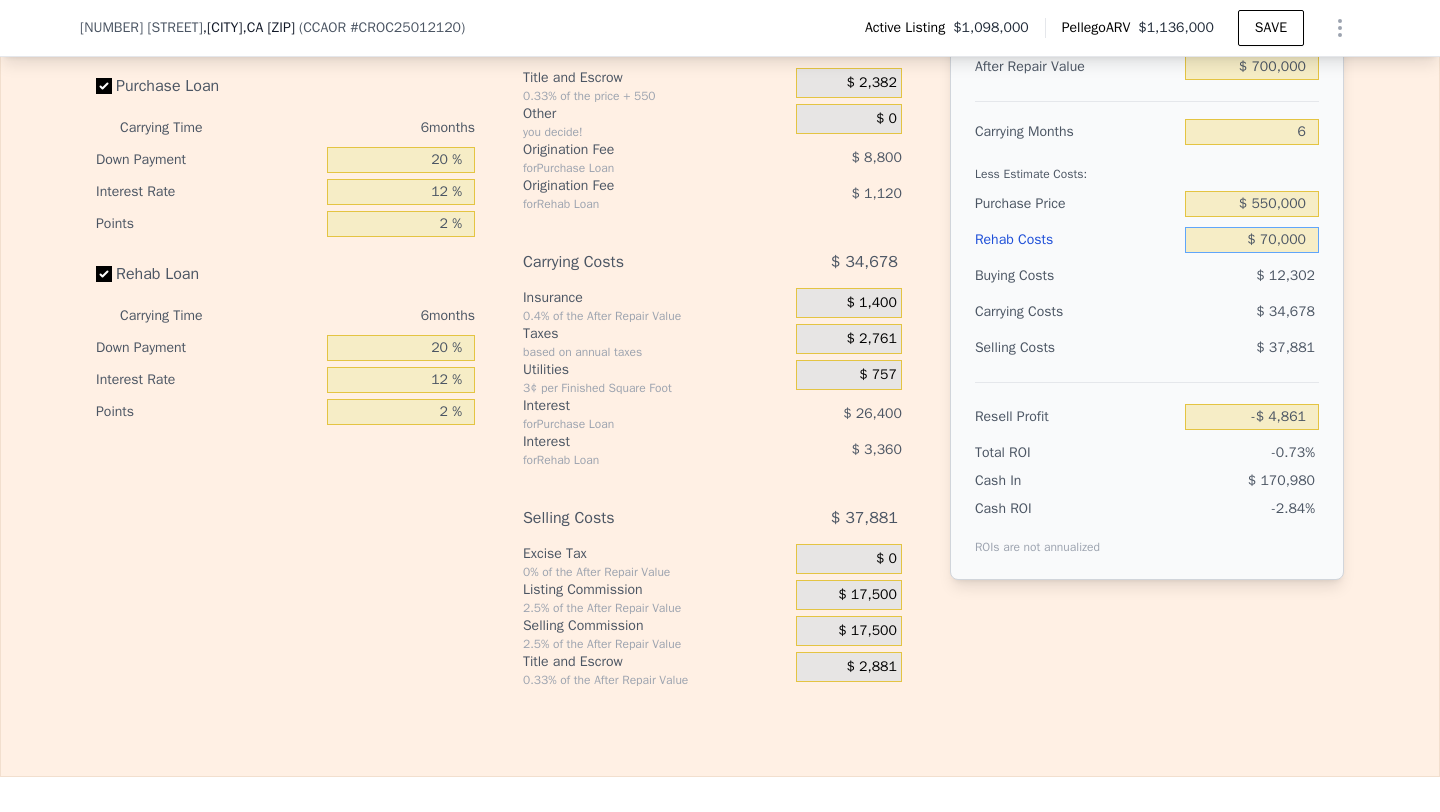 type on "$ 70,000" 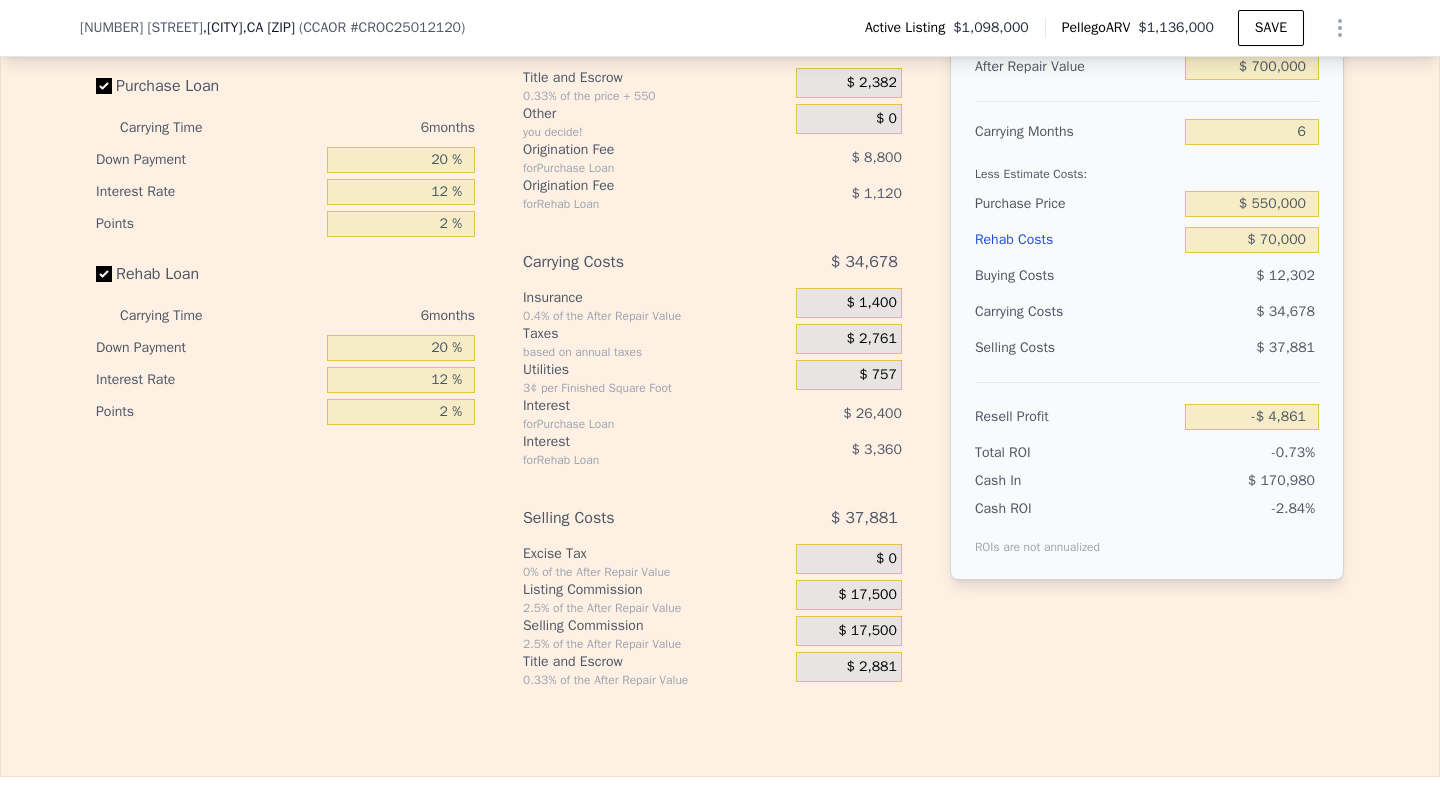 click on "$ 17,500" at bounding box center (867, 631) 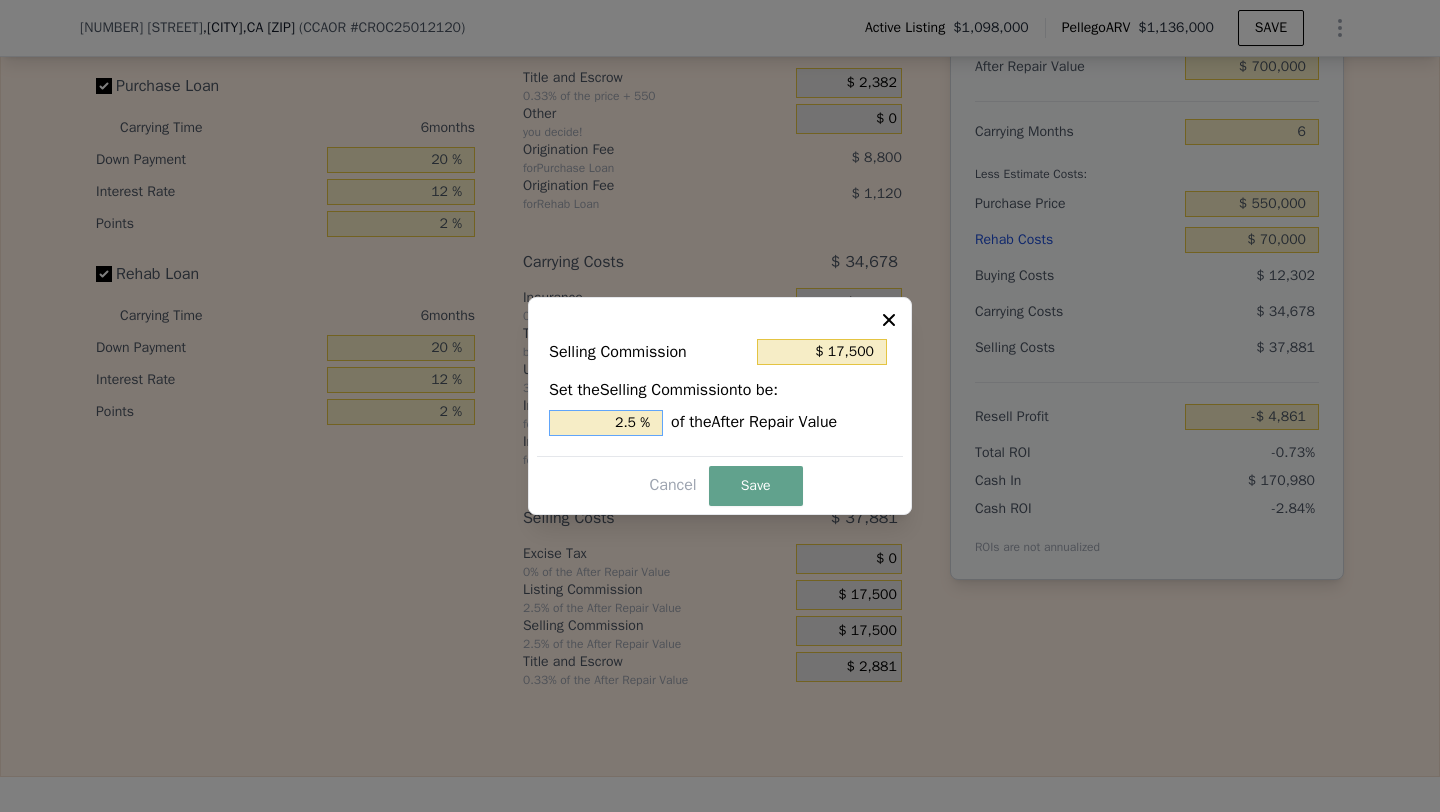 click on "2.5 %" at bounding box center [606, 423] 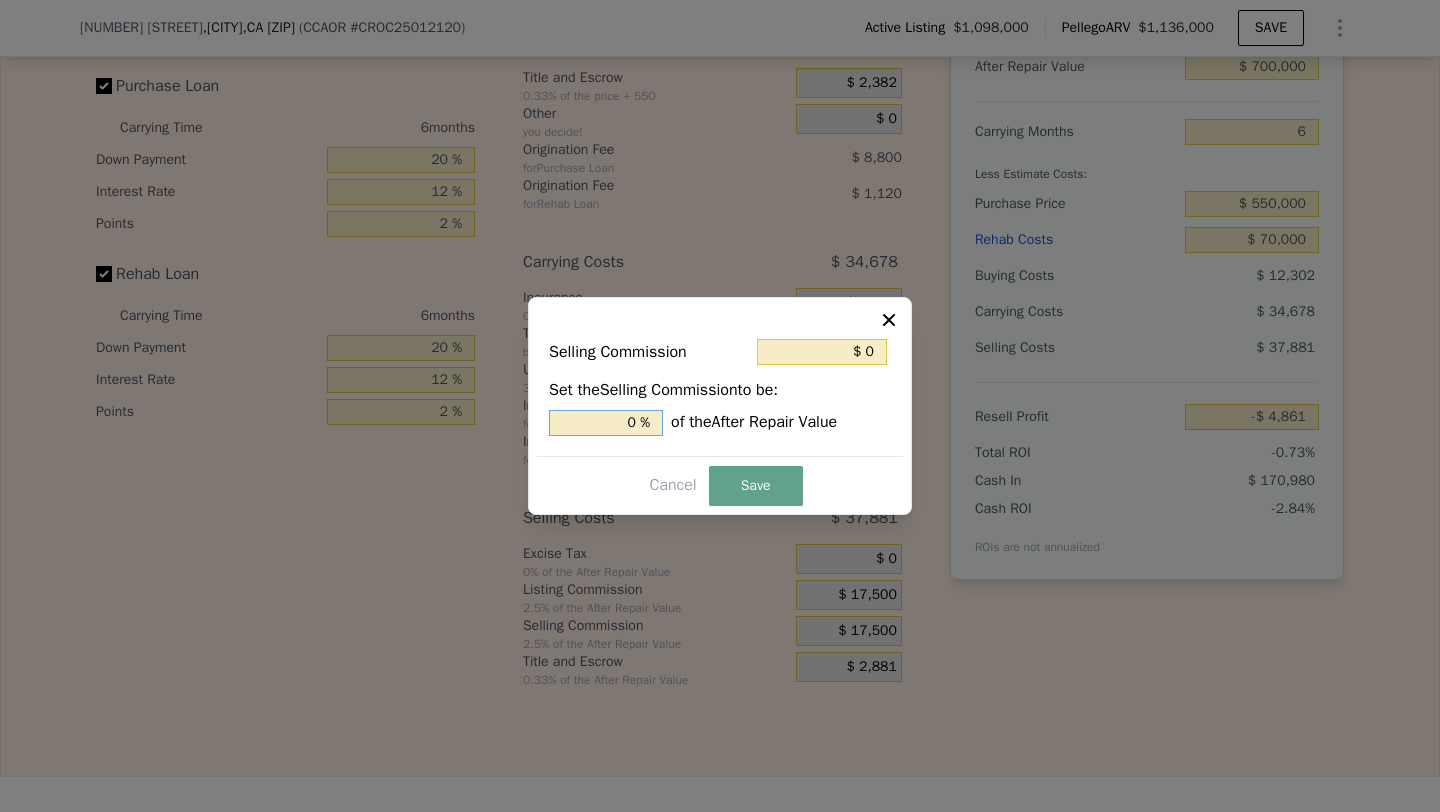 type on "0 %" 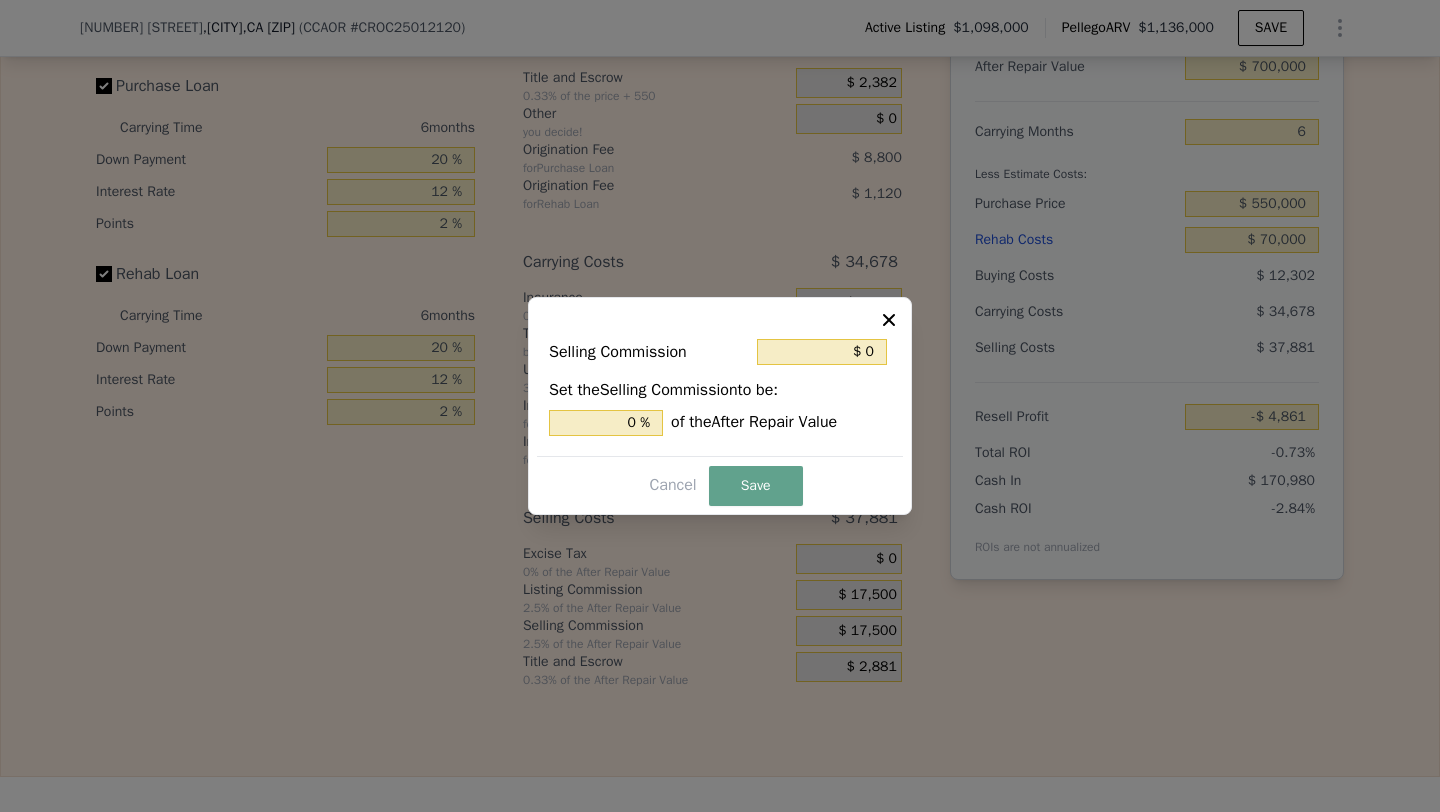 click on "Selling Commission $ 0 Set the  Selling Commission  to be: 0 % of the  After Repair Value Cancel Save" at bounding box center (720, 406) 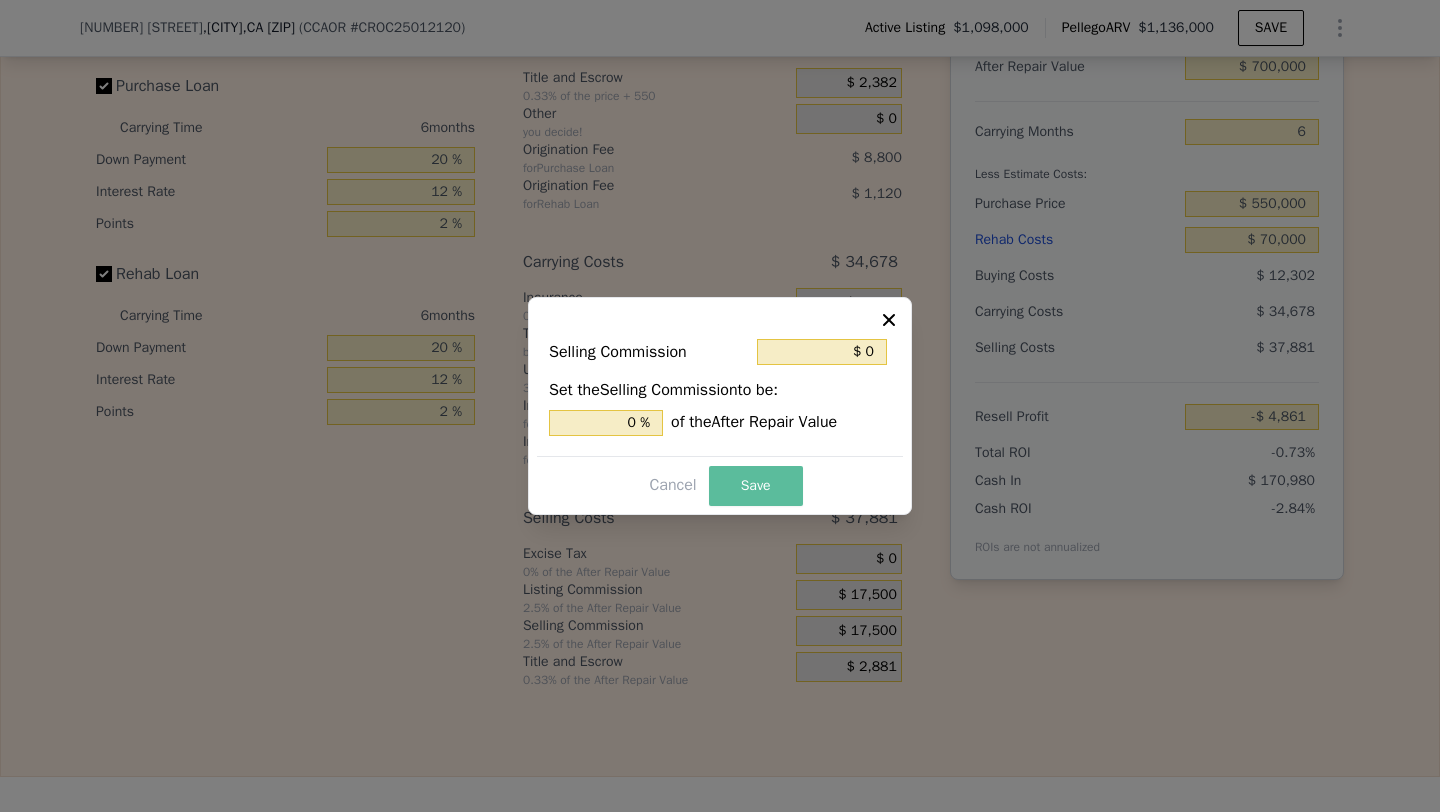 click on "Save" at bounding box center (756, 486) 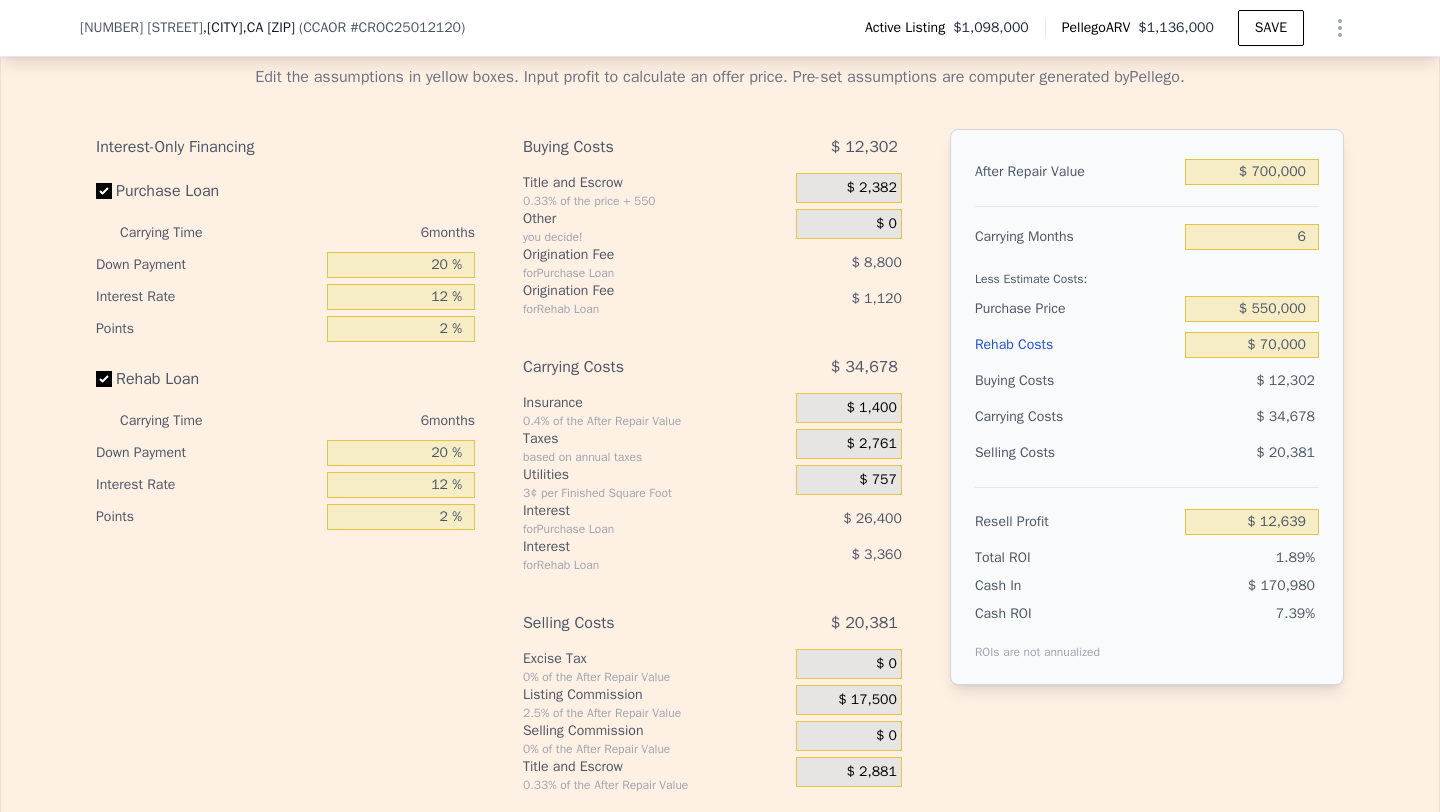 scroll, scrollTop: 3137, scrollLeft: 0, axis: vertical 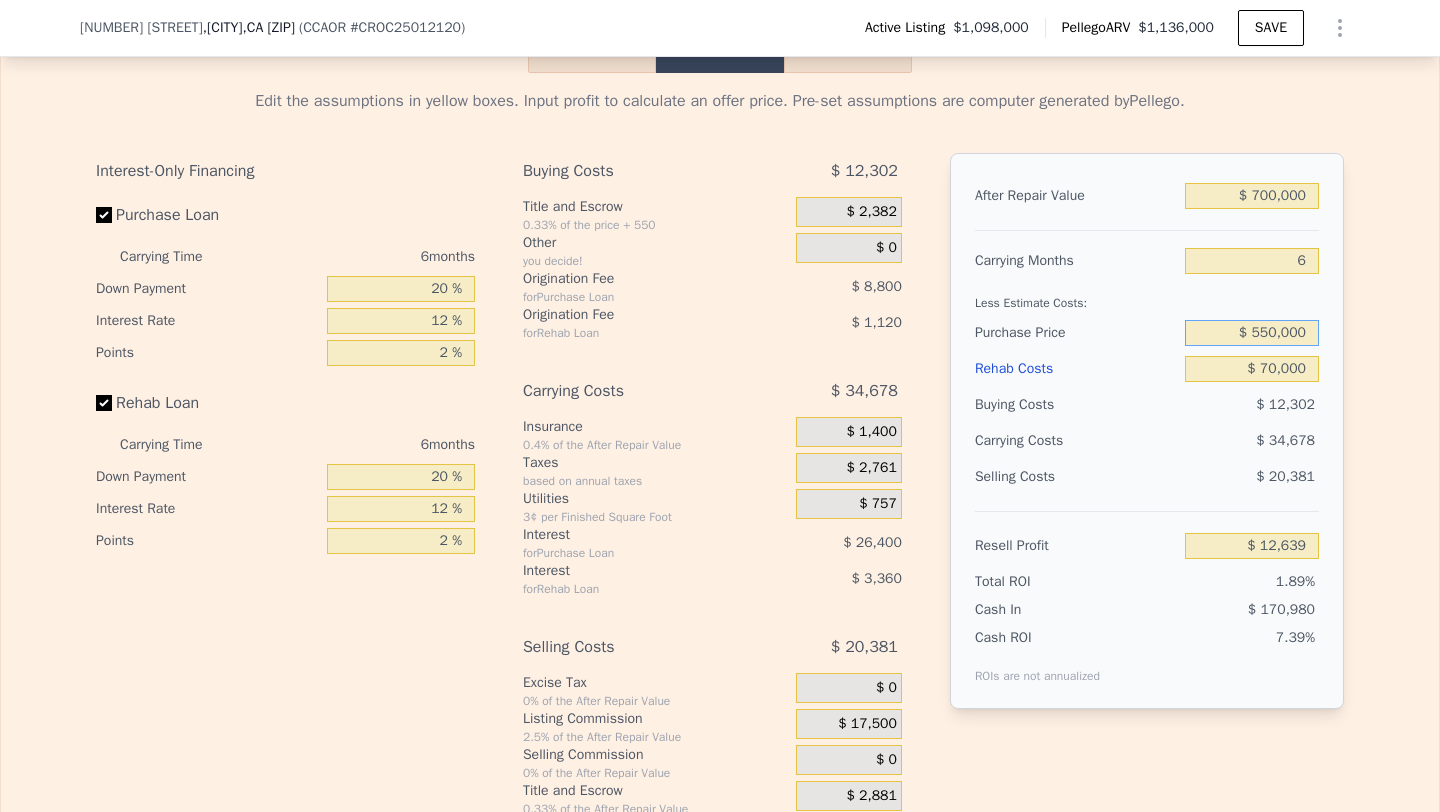 click on "$ 550,000" at bounding box center [1252, 333] 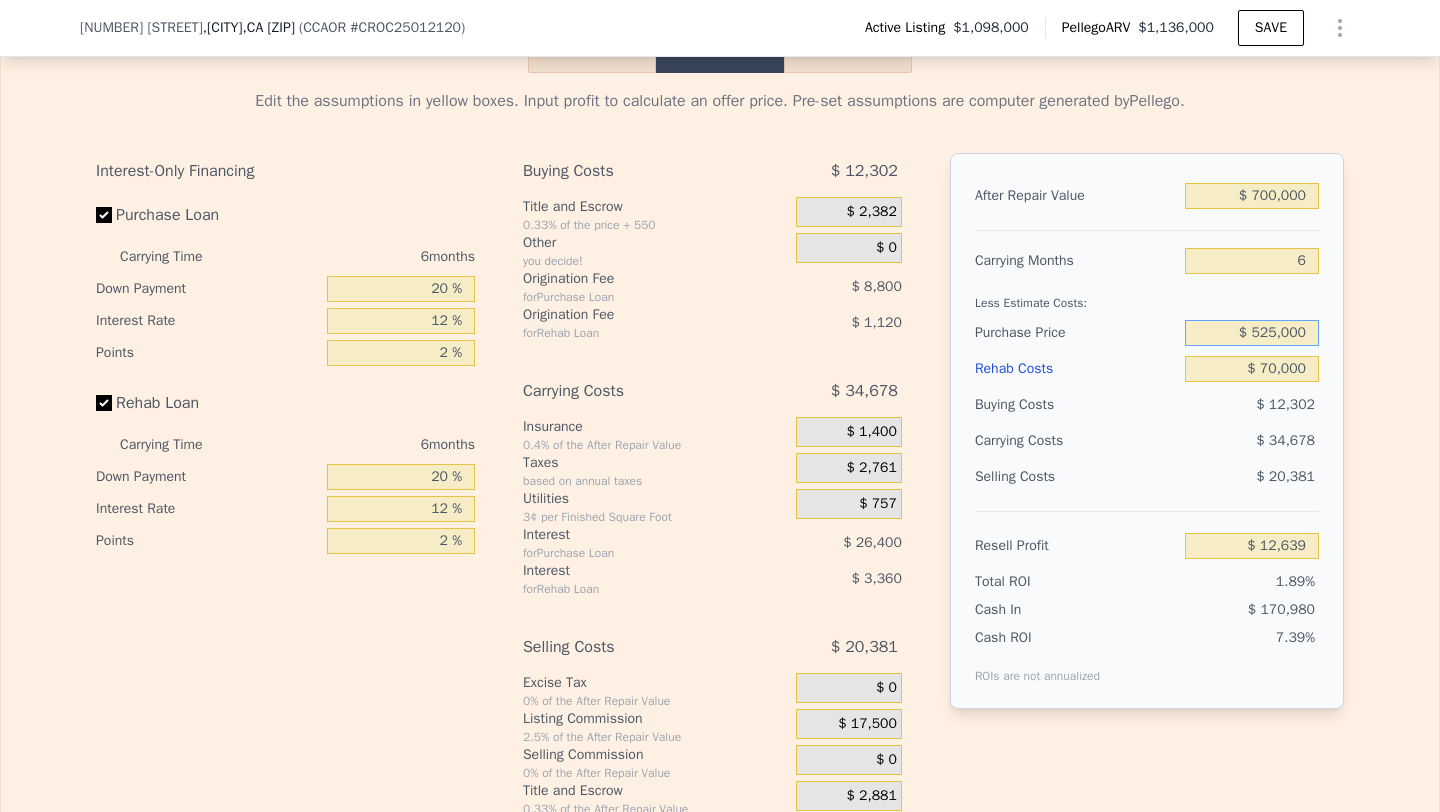 type on "$ 525,000" 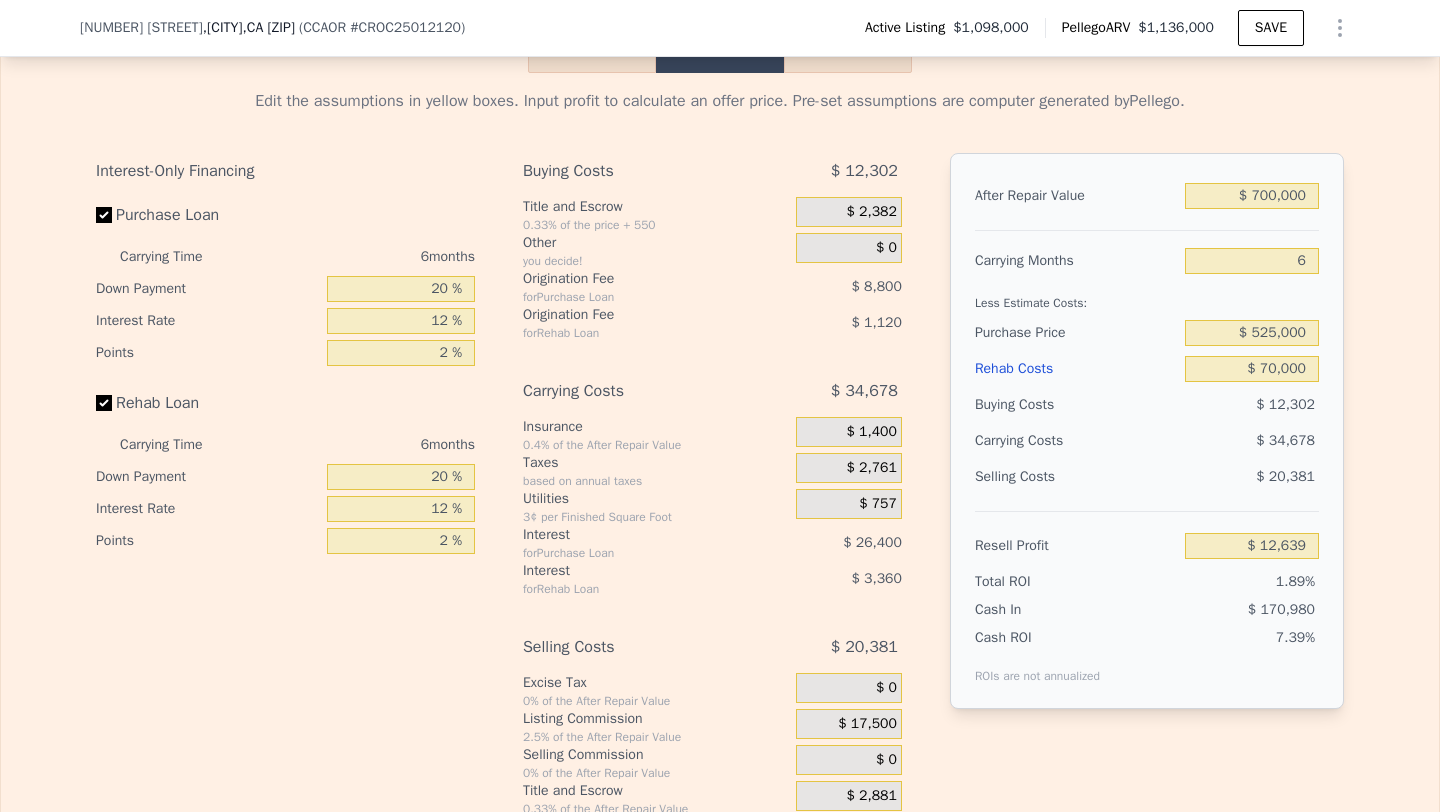 click on "$ 12,302" at bounding box center (1252, 405) 